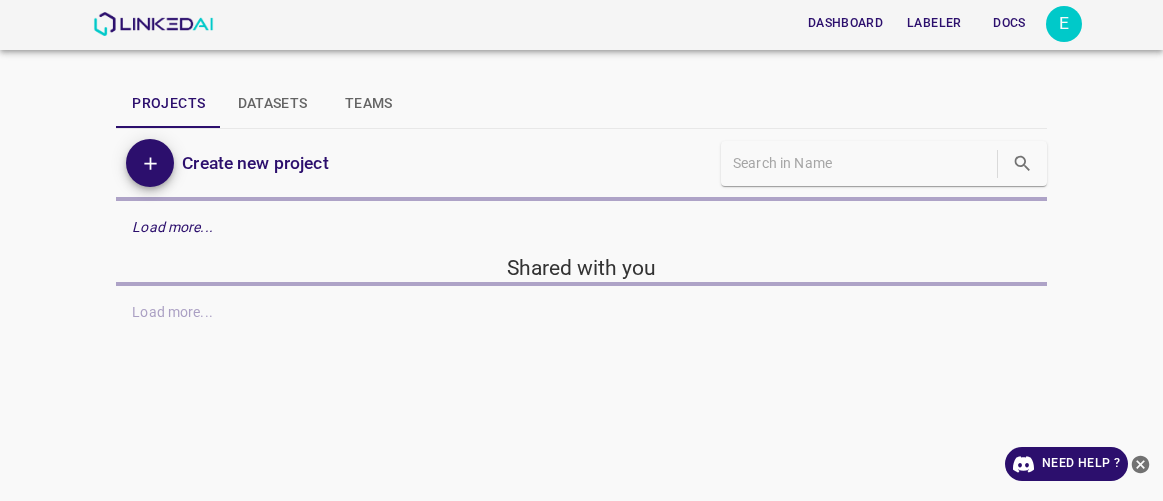 scroll, scrollTop: 0, scrollLeft: 0, axis: both 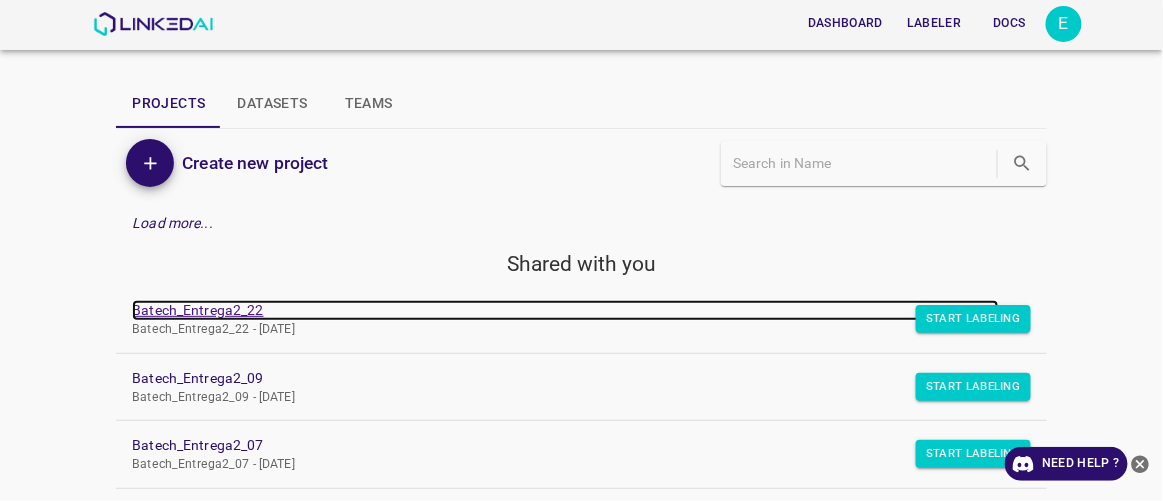 click on "Batech_Entrega2_22" at bounding box center [565, 310] 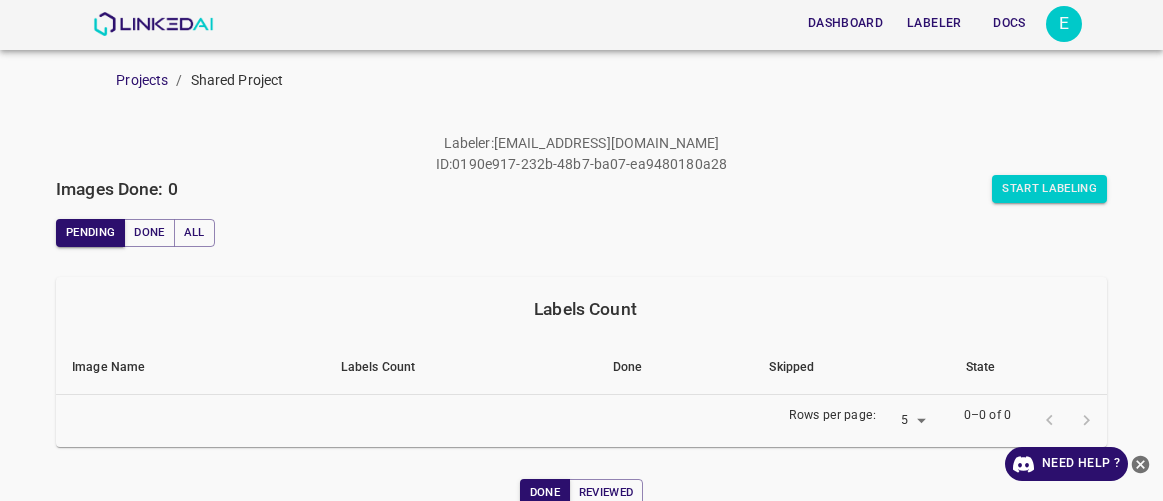 scroll, scrollTop: 0, scrollLeft: 0, axis: both 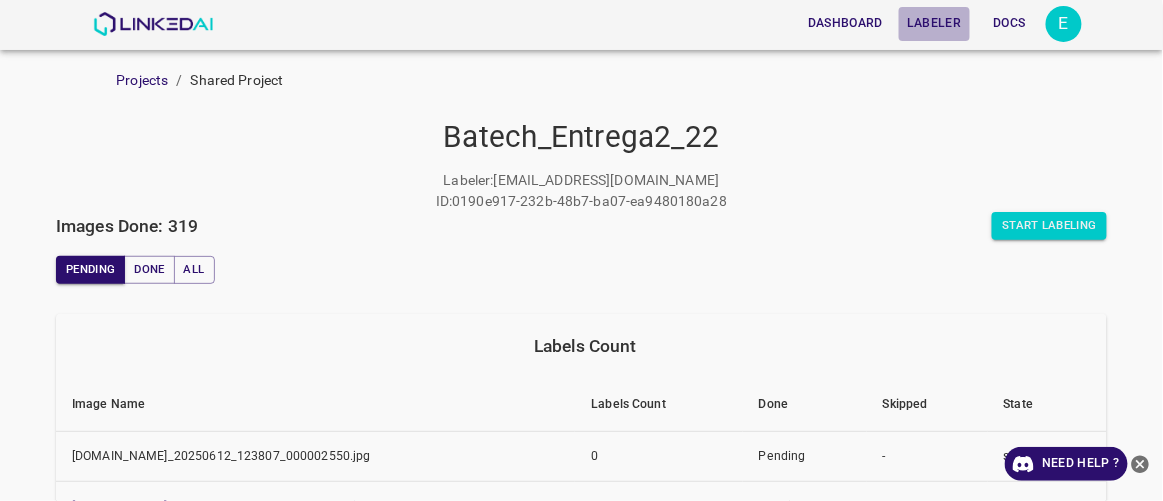 click on "Labeler" at bounding box center [934, 23] 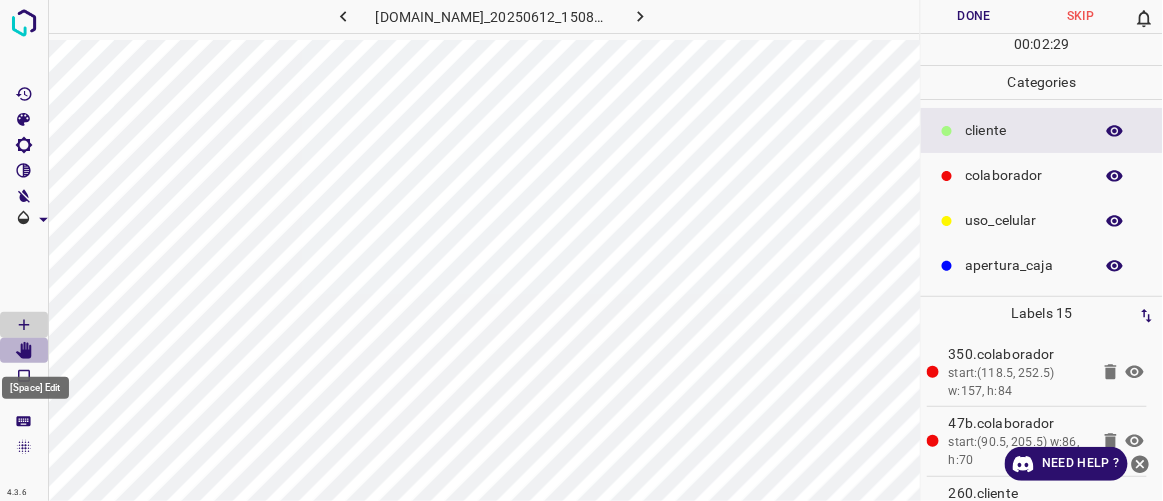 click 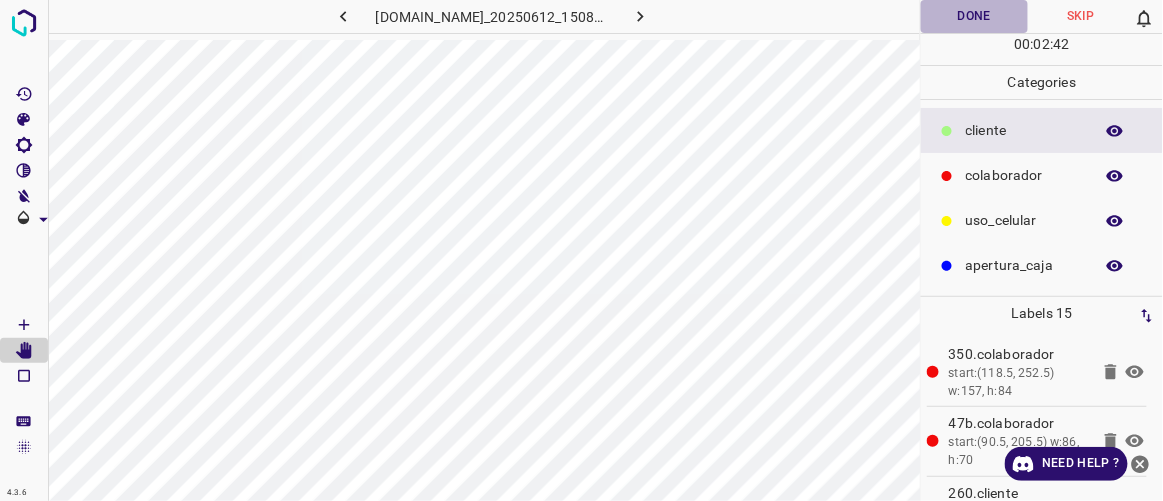 click on "Done" at bounding box center (974, 16) 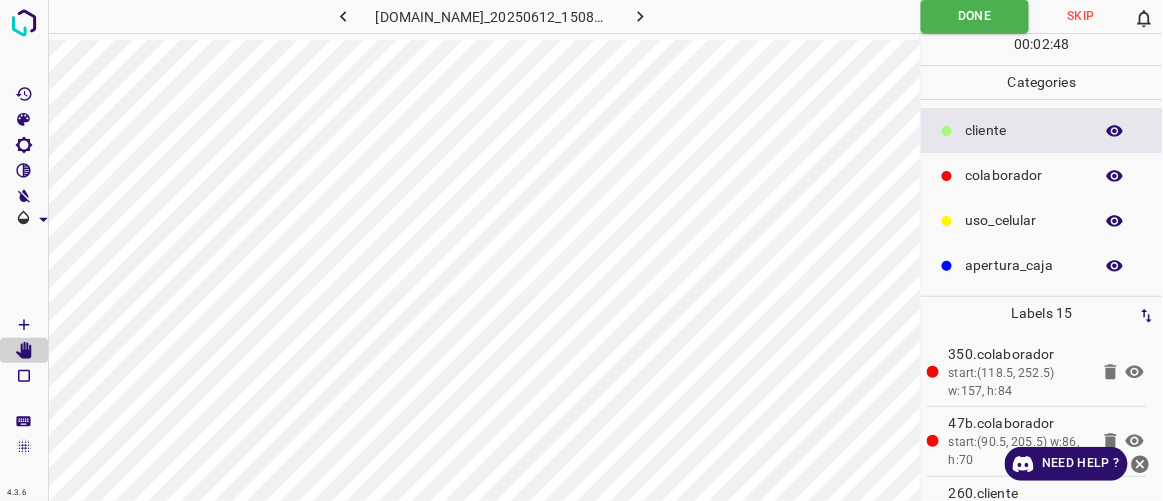 type 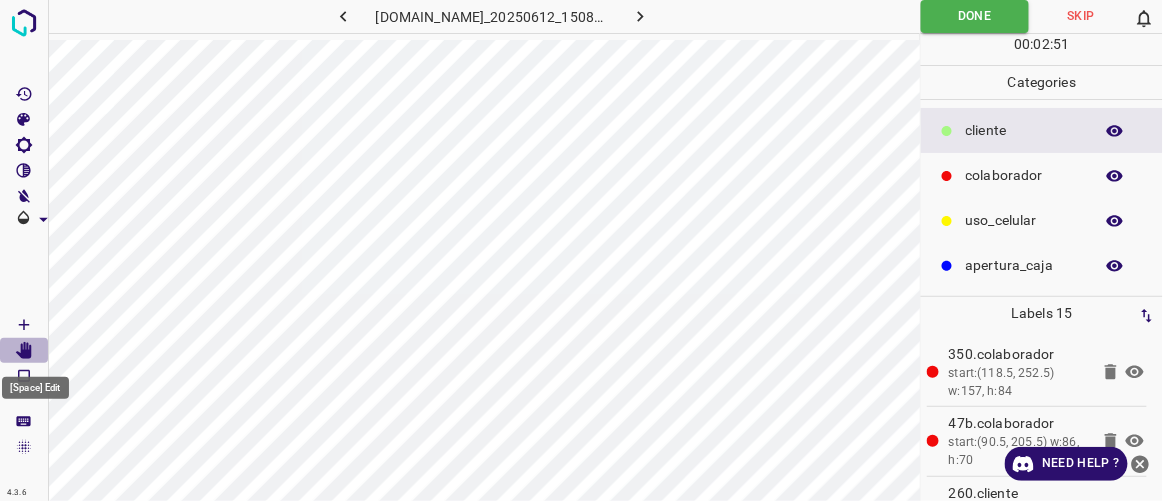 click 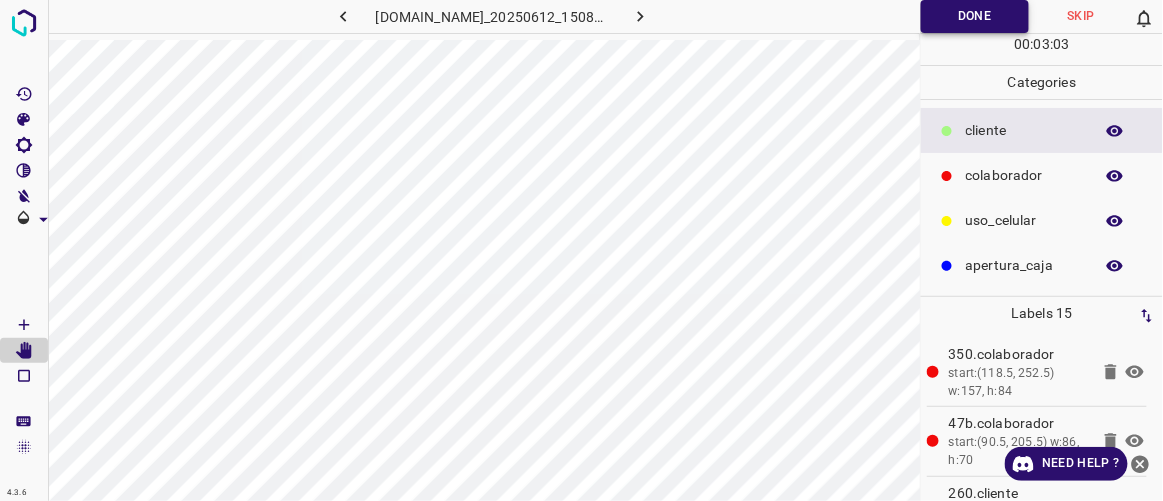 click on "Done" at bounding box center [975, 16] 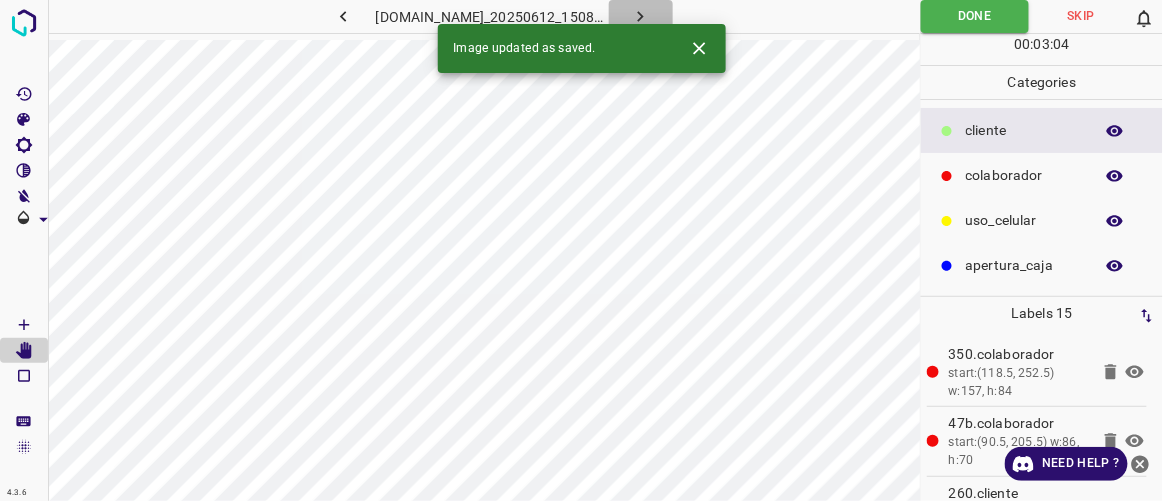 click at bounding box center (641, 16) 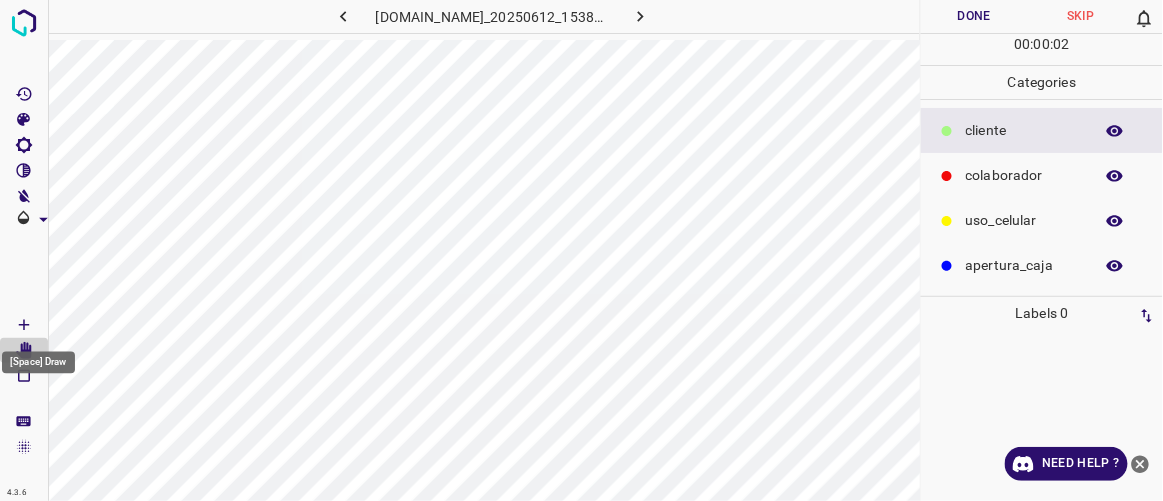 click 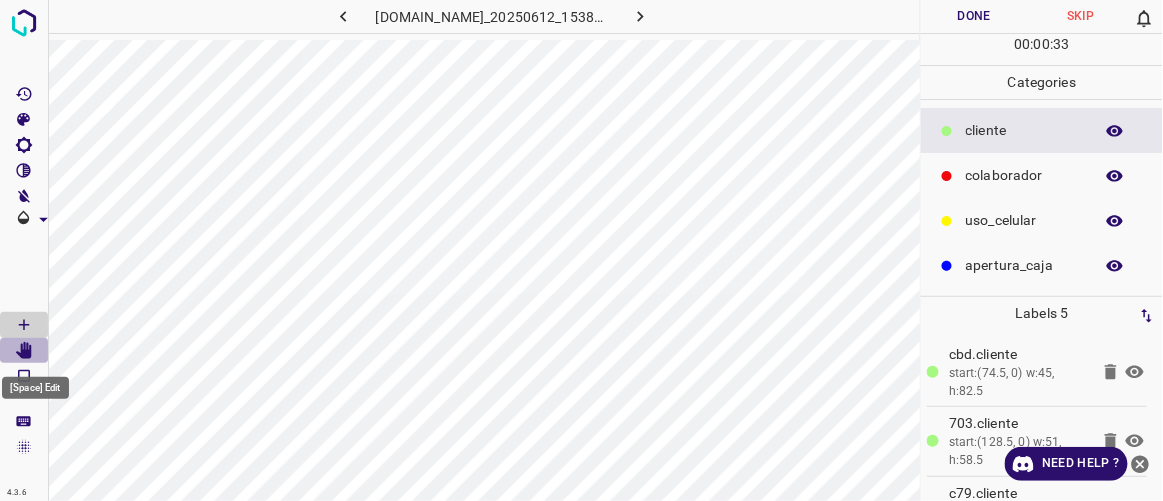 click 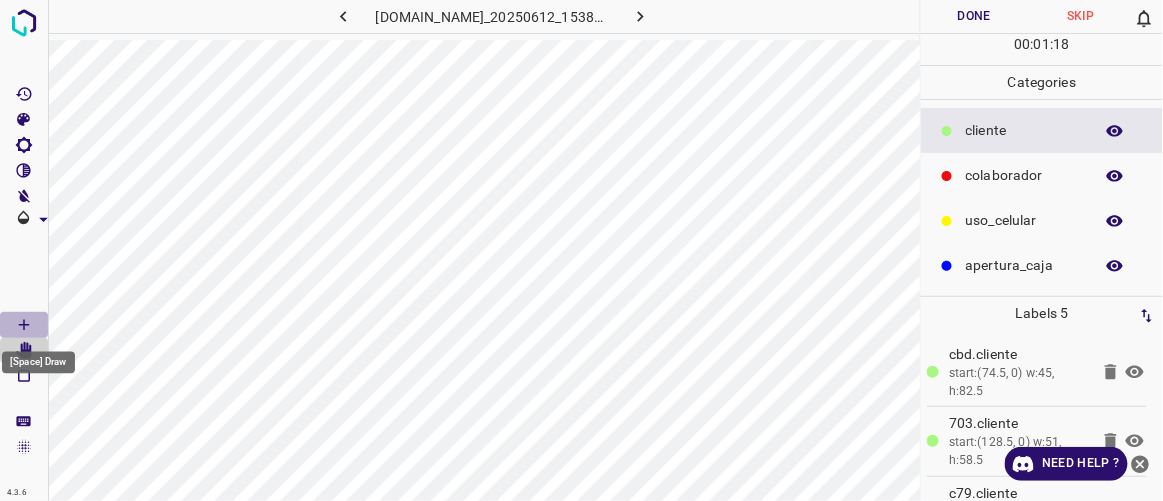 click 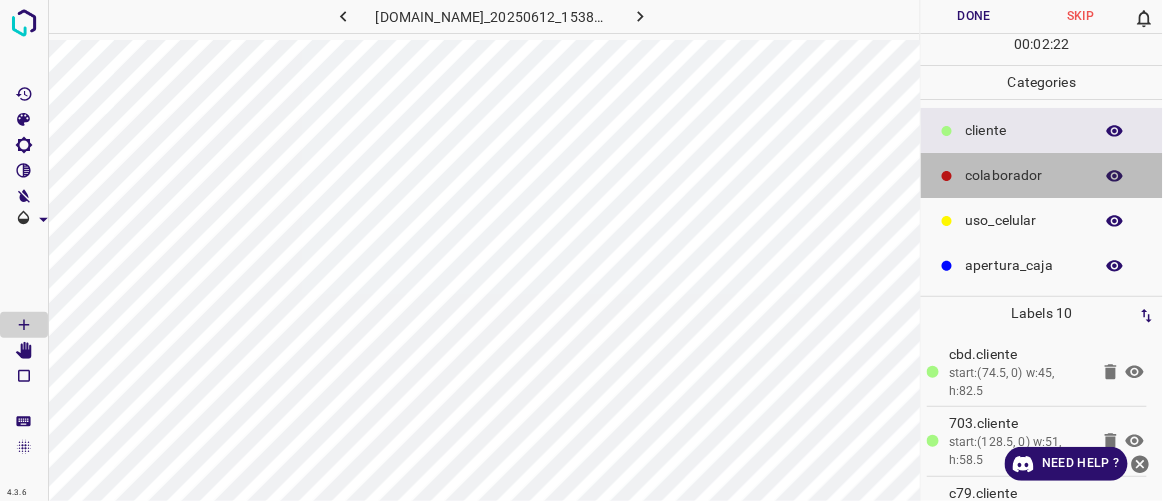 click on "colaborador" at bounding box center [1024, 175] 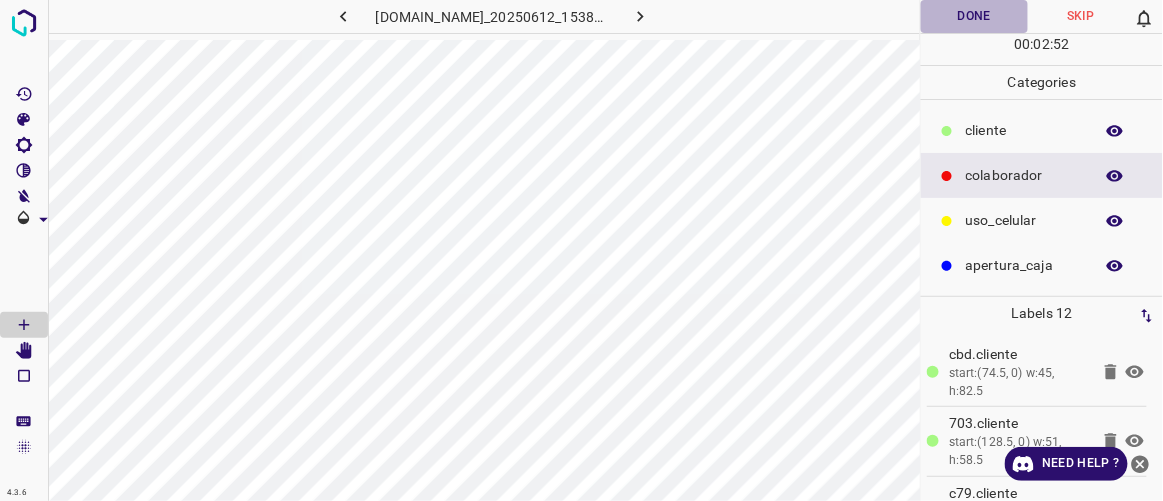 click on "Done" at bounding box center [974, 16] 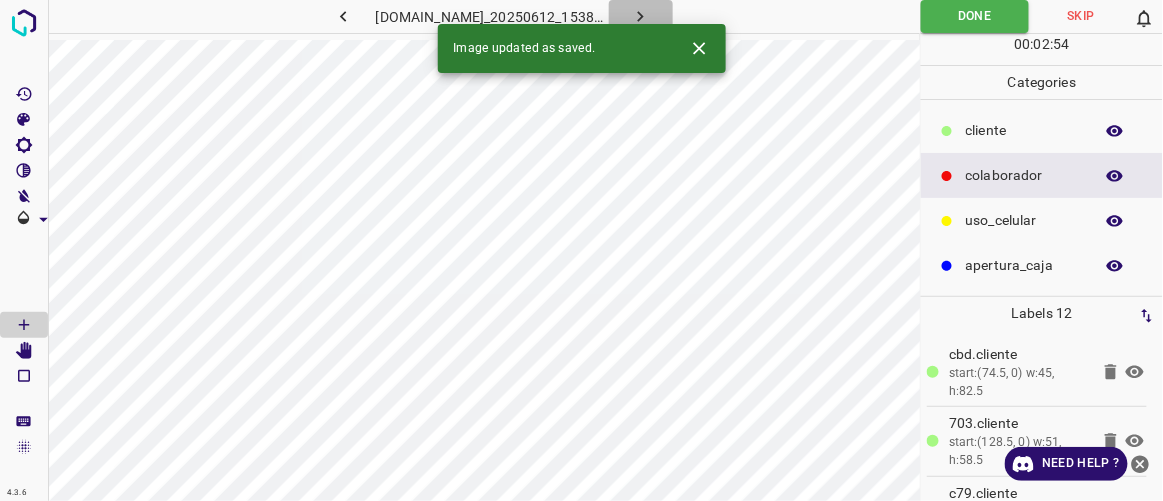 click 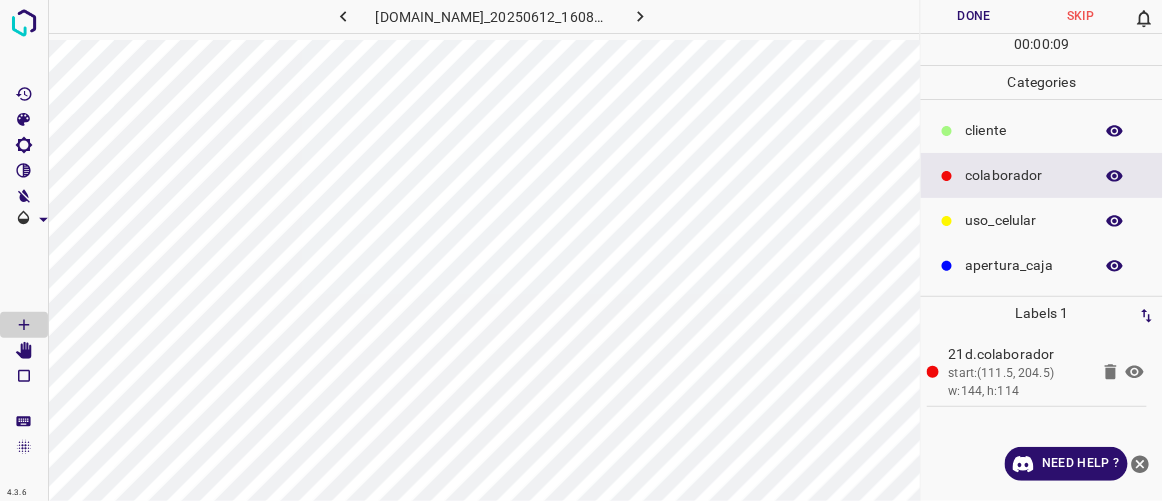 click at bounding box center (947, 131) 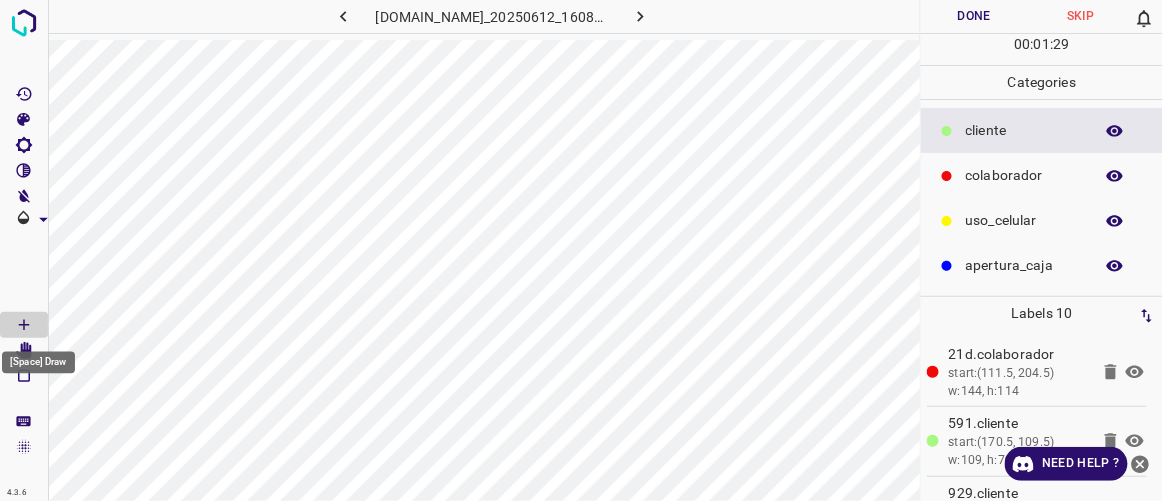 click on "[Space] Draw" at bounding box center [38, 357] 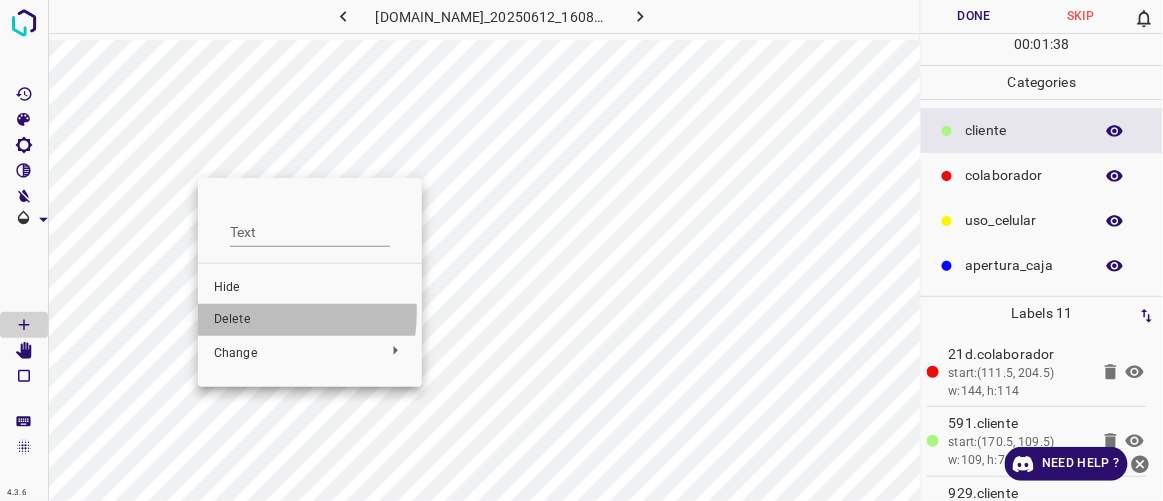 click on "Delete" at bounding box center (310, 320) 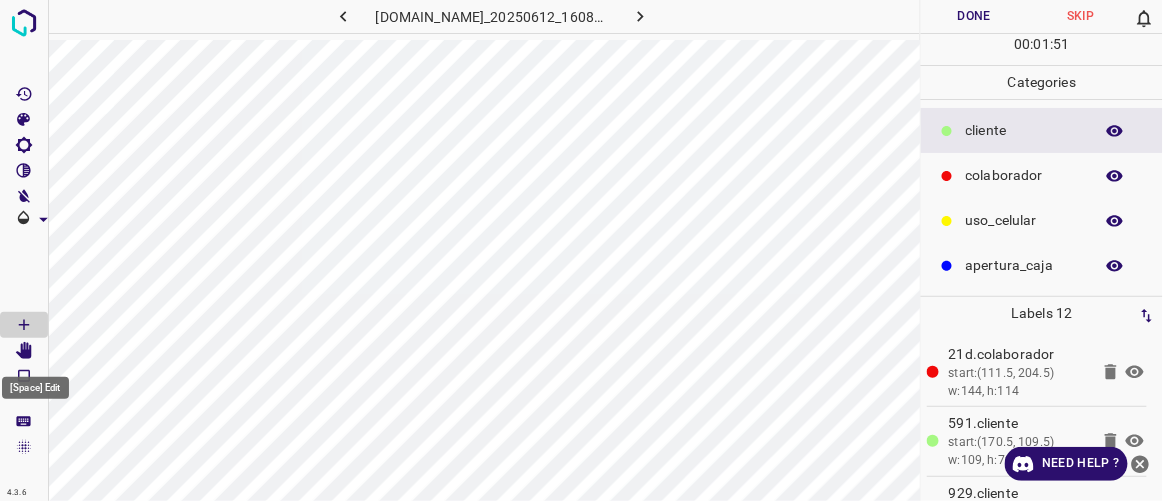 click at bounding box center (24, 351) 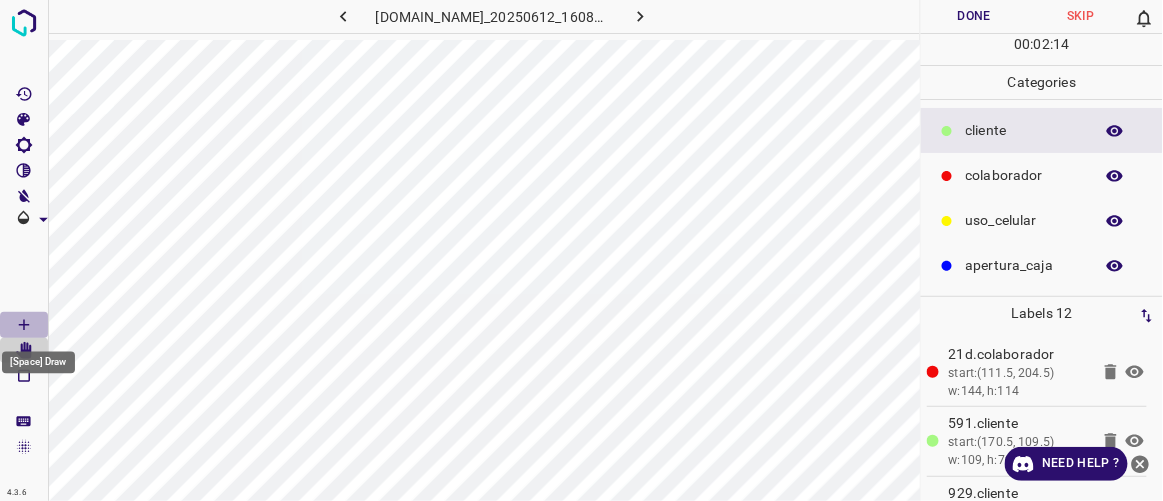 click 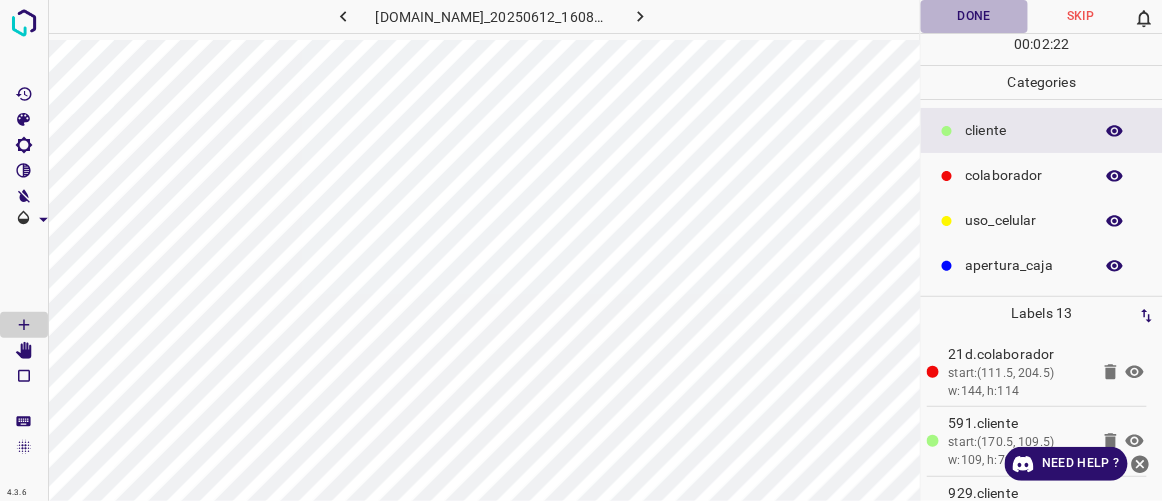 click on "Done" at bounding box center [974, 16] 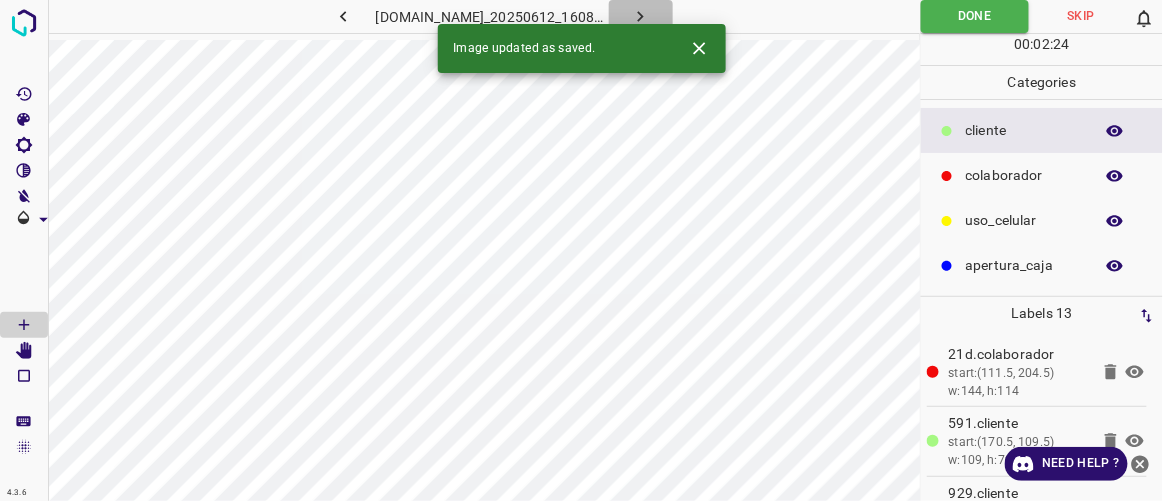 click 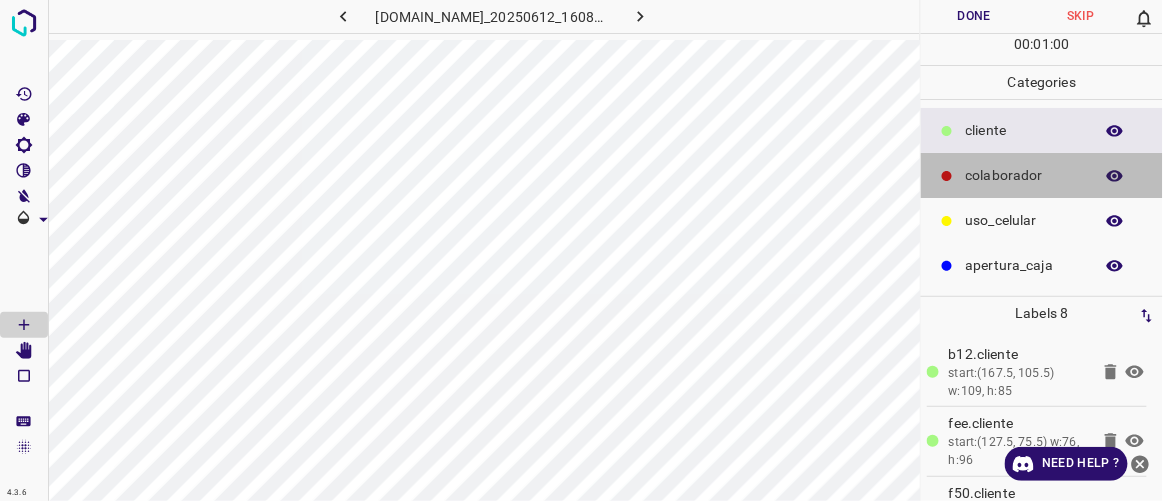 click on "colaborador" at bounding box center (1024, 175) 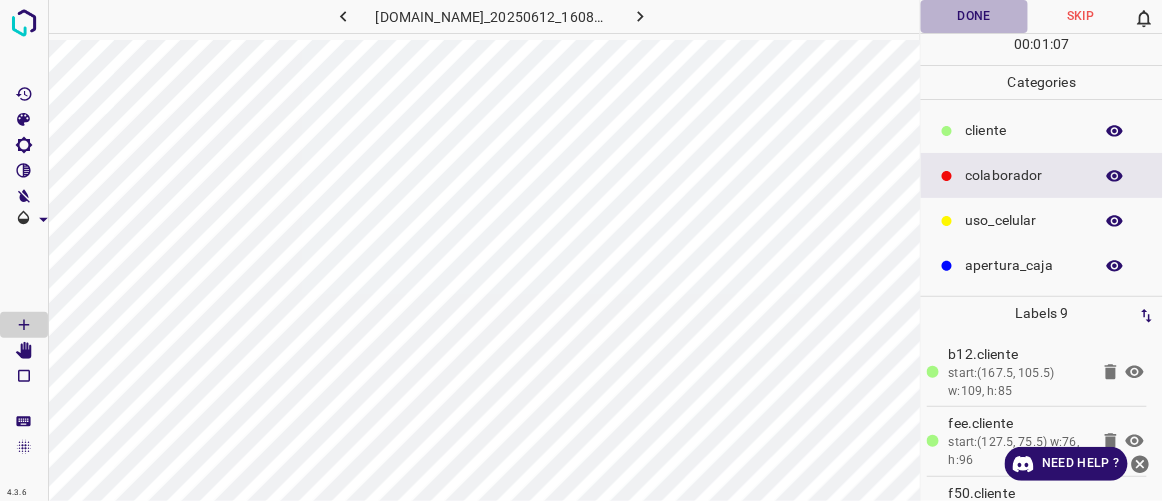 click on "Done" at bounding box center (974, 16) 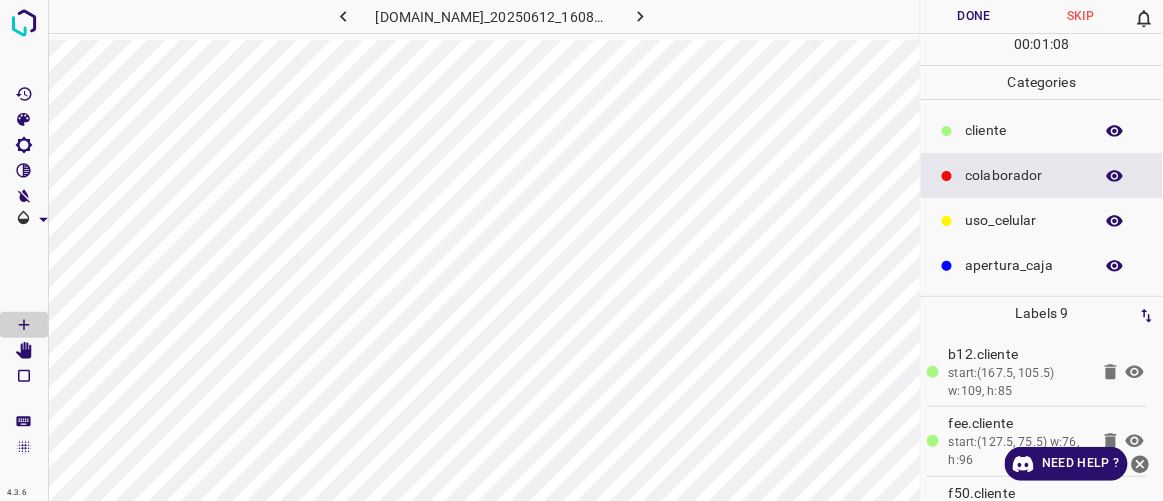 click 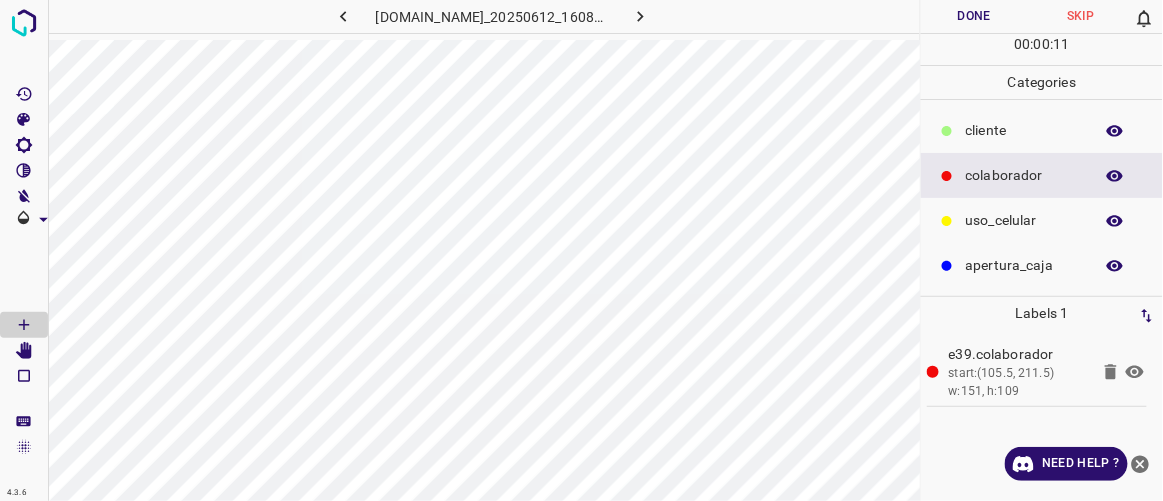 drag, startPoint x: 967, startPoint y: 120, endPoint x: 963, endPoint y: 130, distance: 10.770329 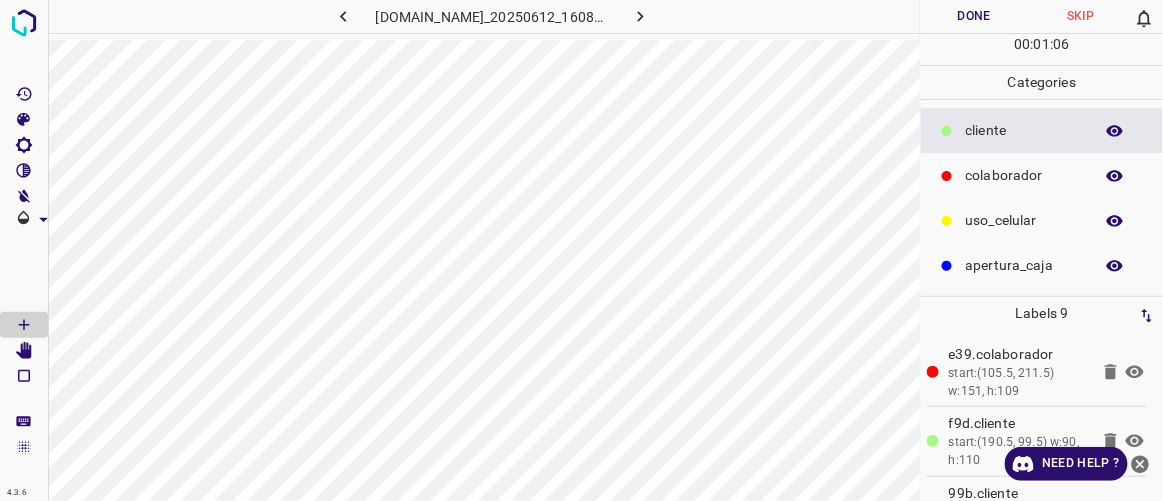 click on "Done" at bounding box center (974, 16) 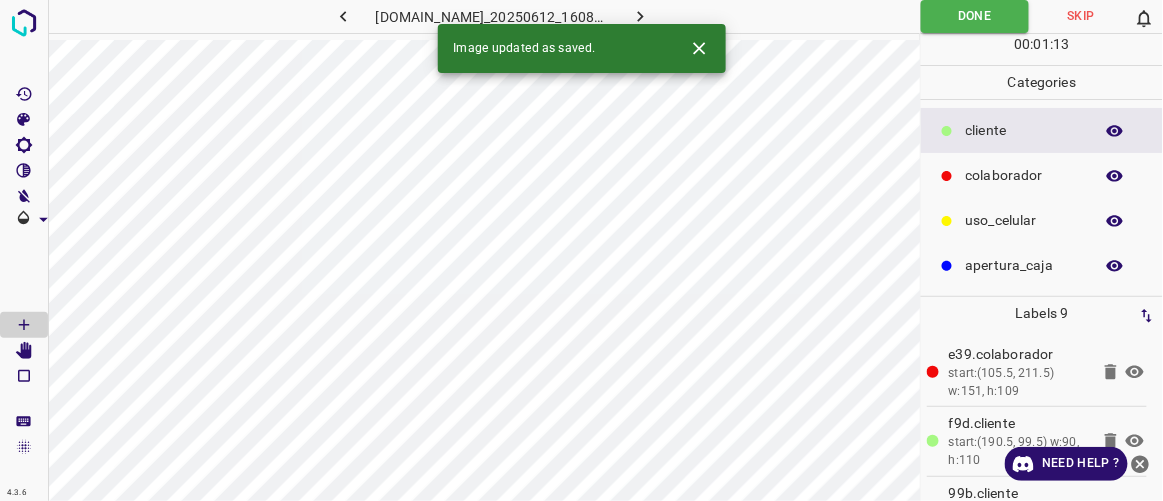 click 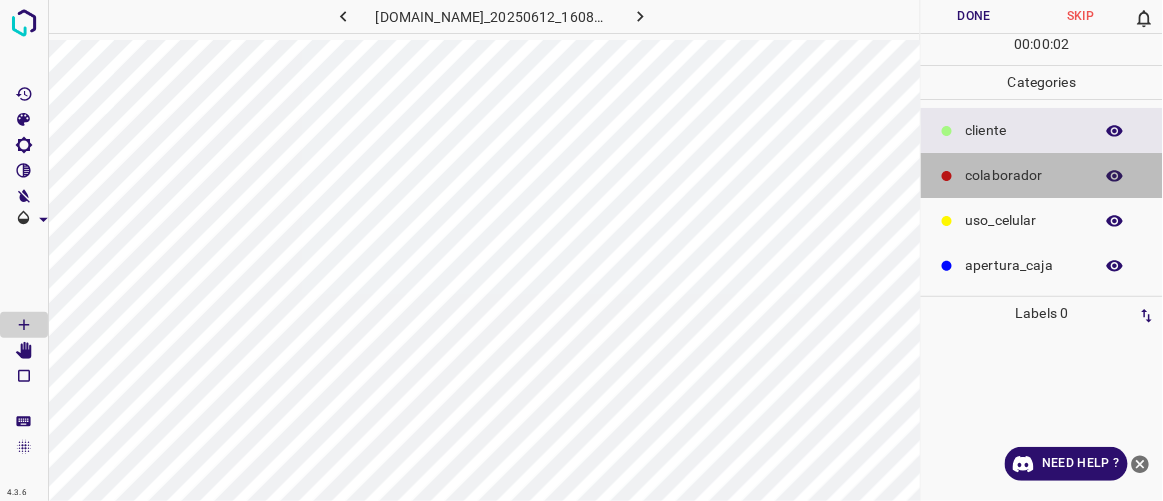 click on "colaborador" at bounding box center (1024, 175) 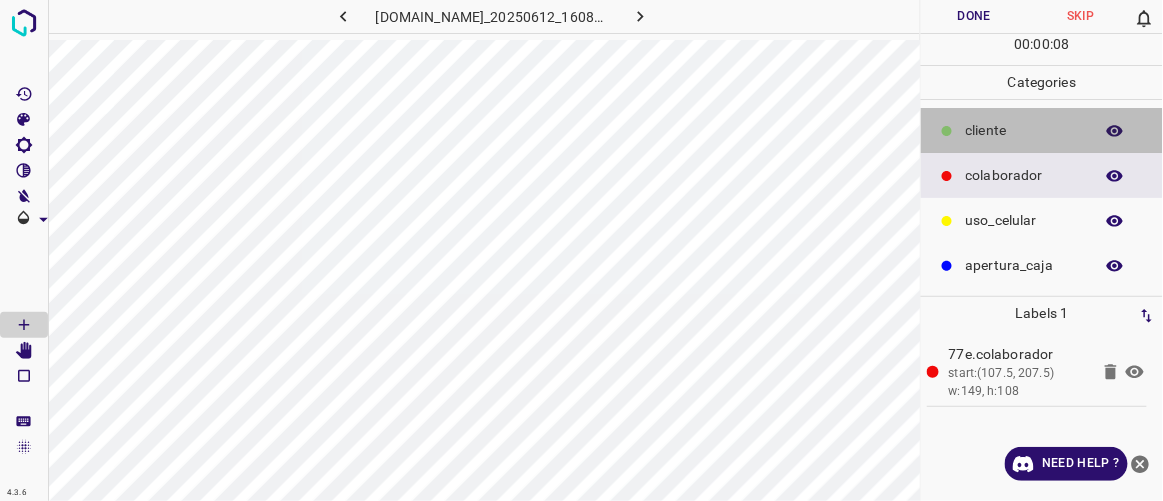 click 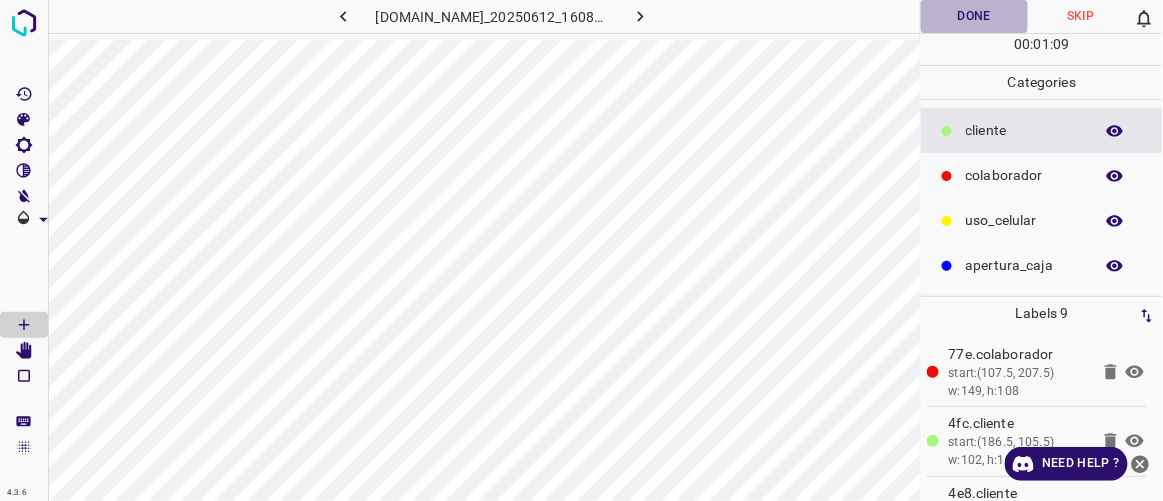 drag, startPoint x: 963, startPoint y: 5, endPoint x: 955, endPoint y: 31, distance: 27.202942 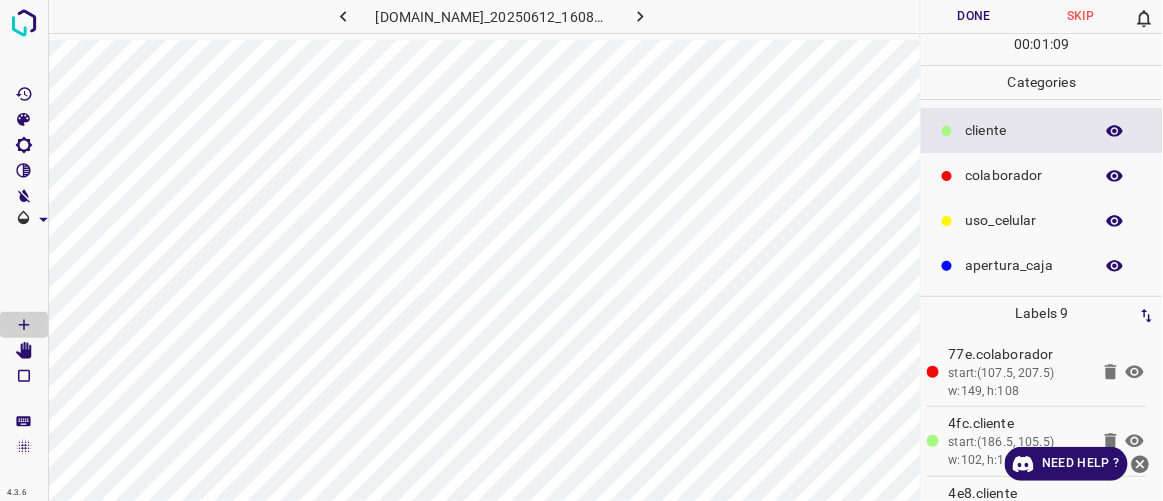 click 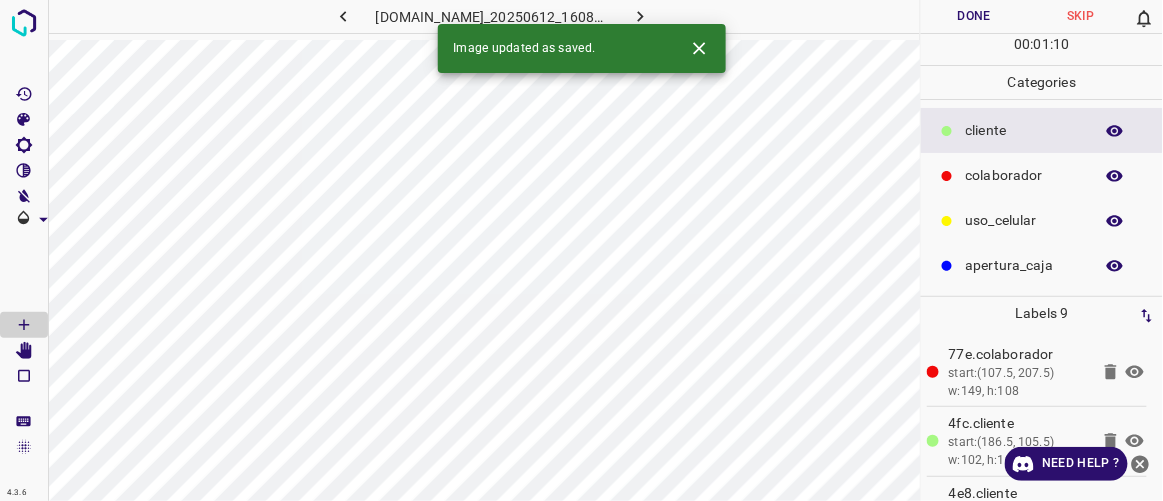 click 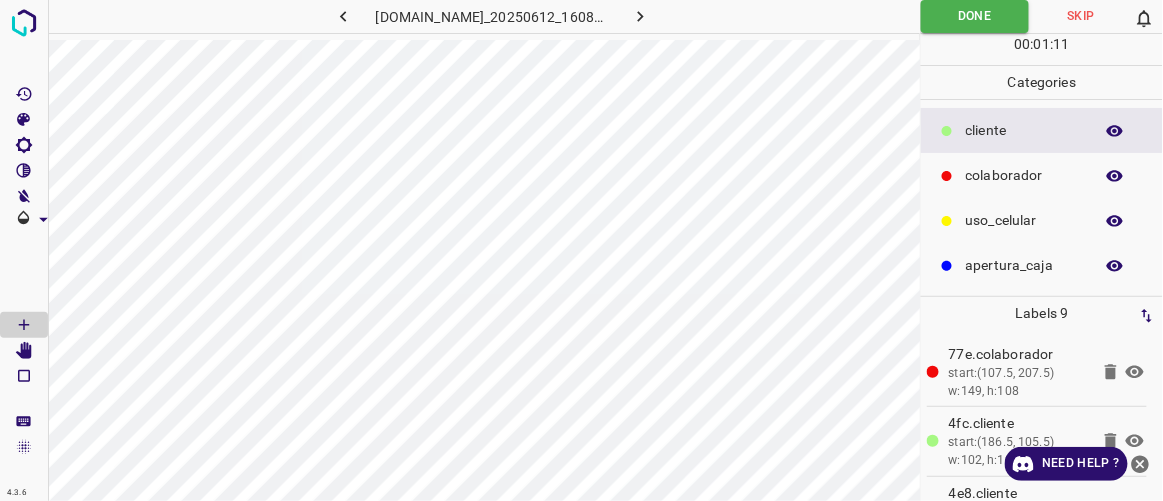 click 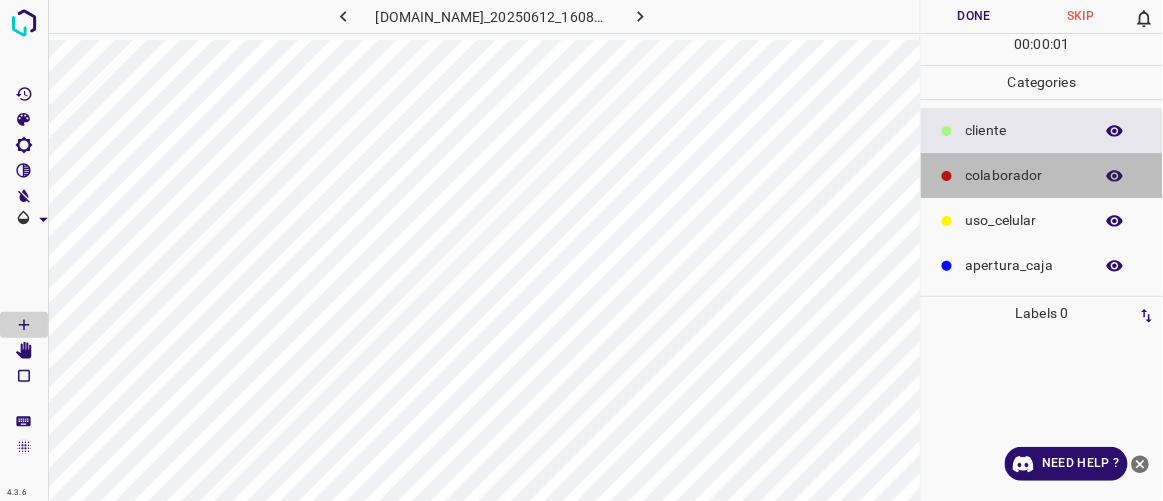 click on "colaborador" at bounding box center [1024, 175] 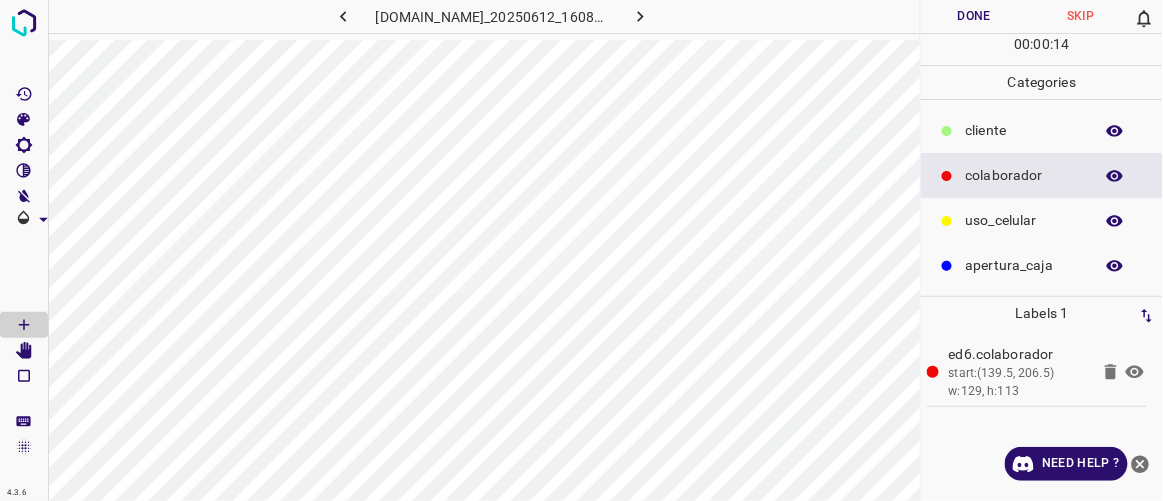 click on "​​cliente" at bounding box center [1024, 130] 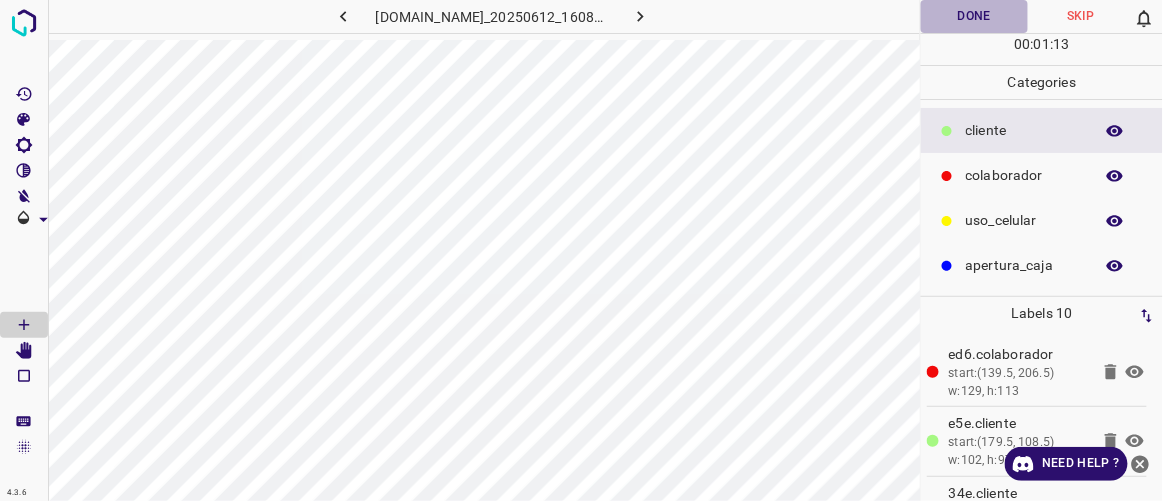 click on "Done" at bounding box center [974, 16] 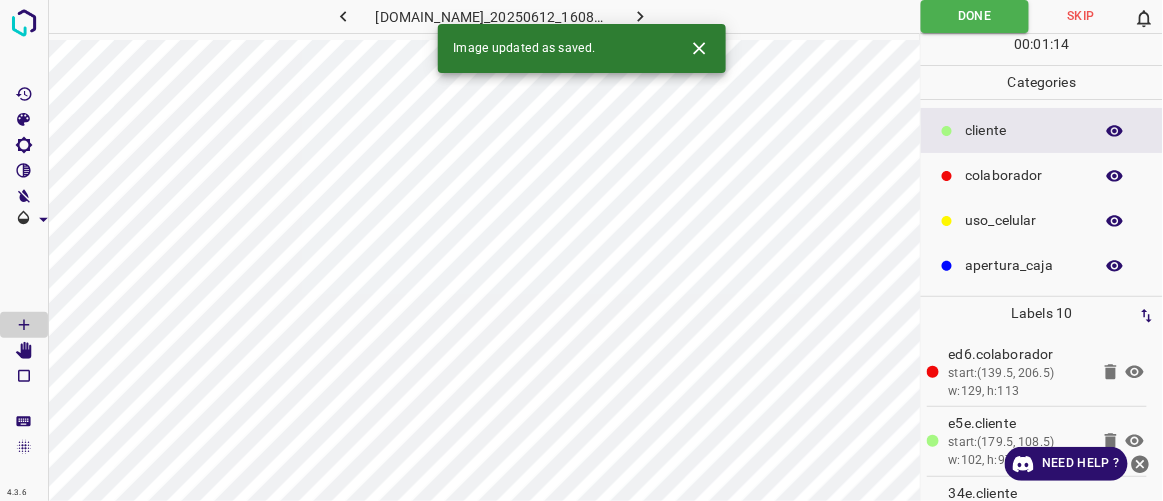 click 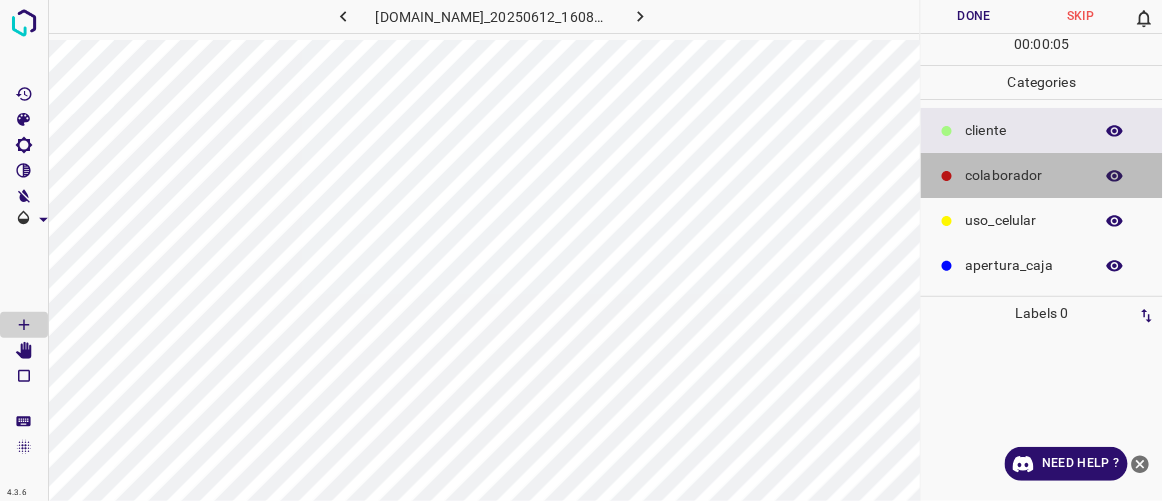 click on "colaborador" at bounding box center [1024, 175] 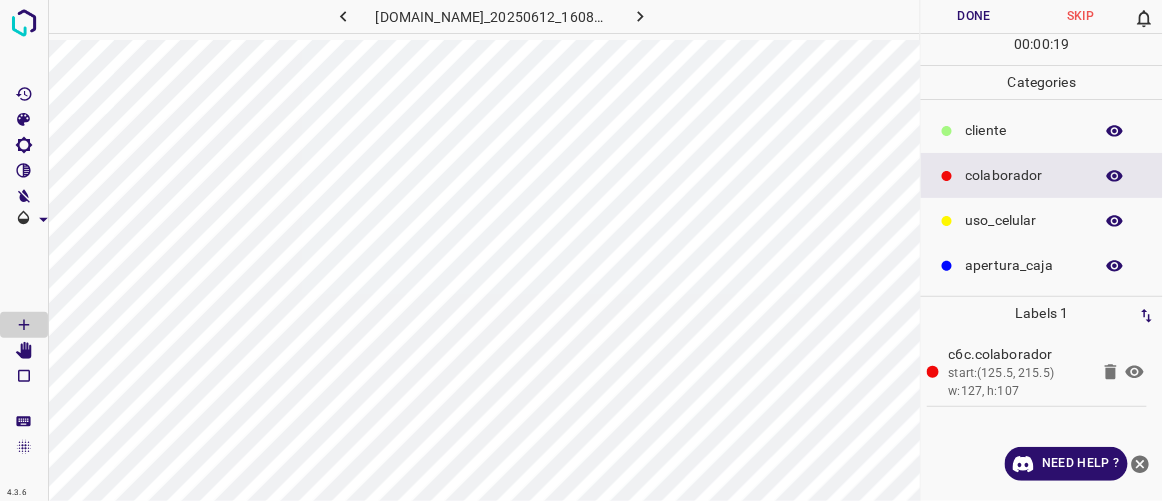 click on "​​cliente" at bounding box center (1024, 130) 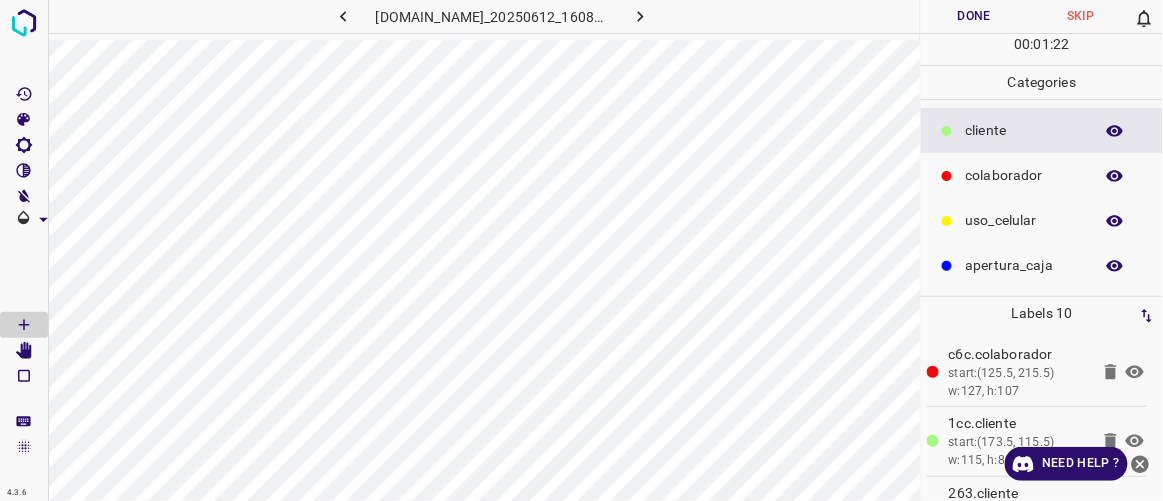 click on "Done" at bounding box center [974, 16] 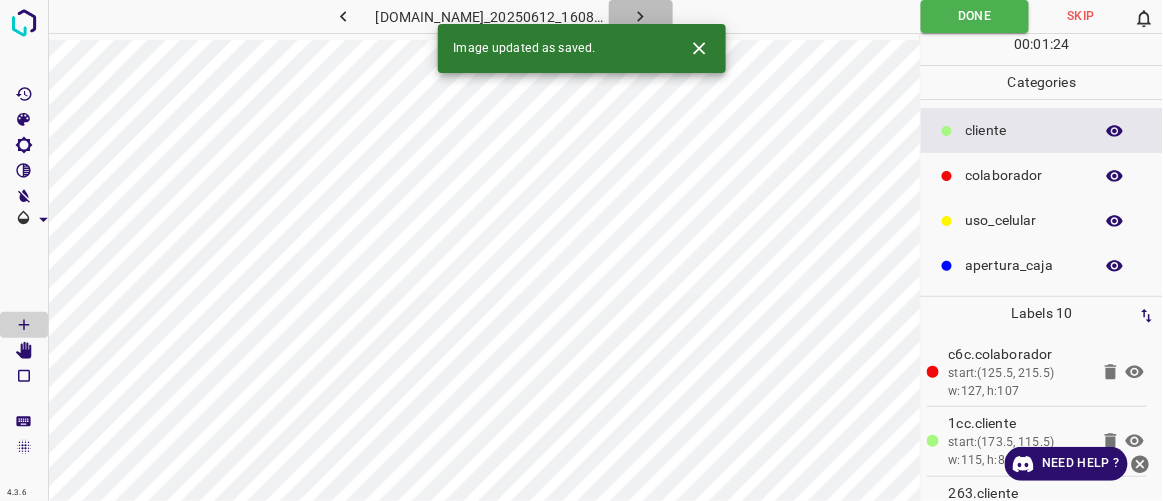 click at bounding box center [641, 16] 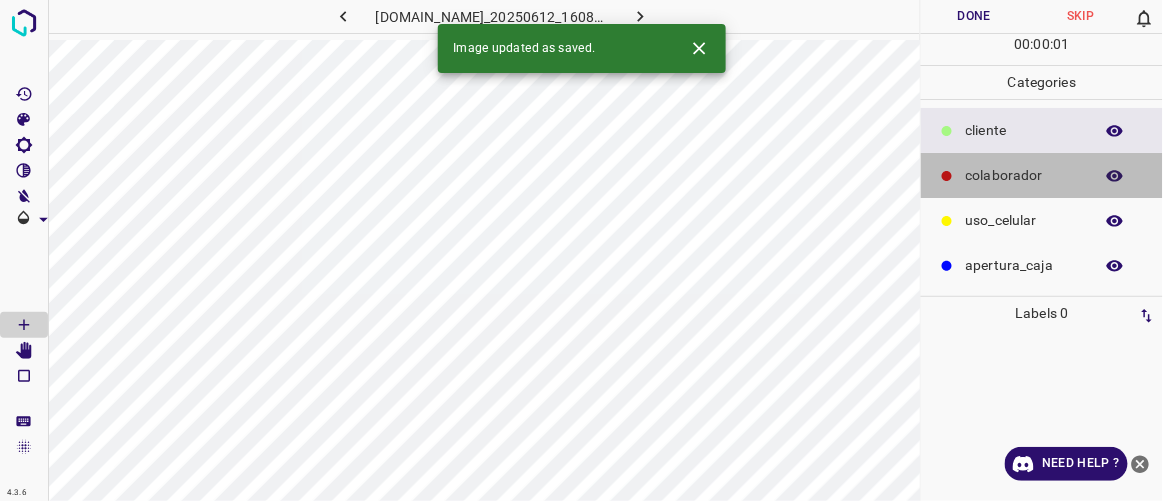 click on "colaborador" at bounding box center (1024, 175) 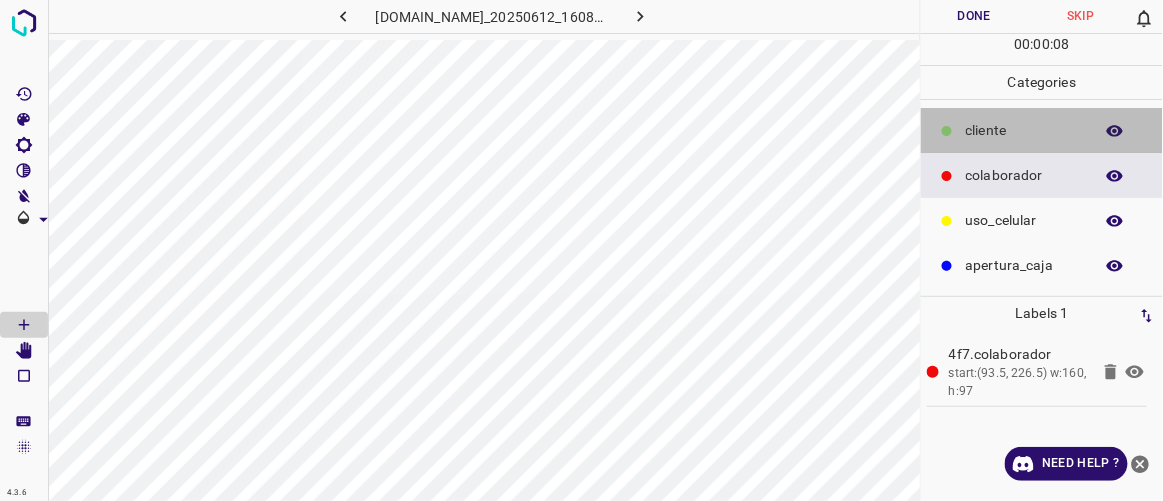 click on "​​cliente" at bounding box center (1024, 130) 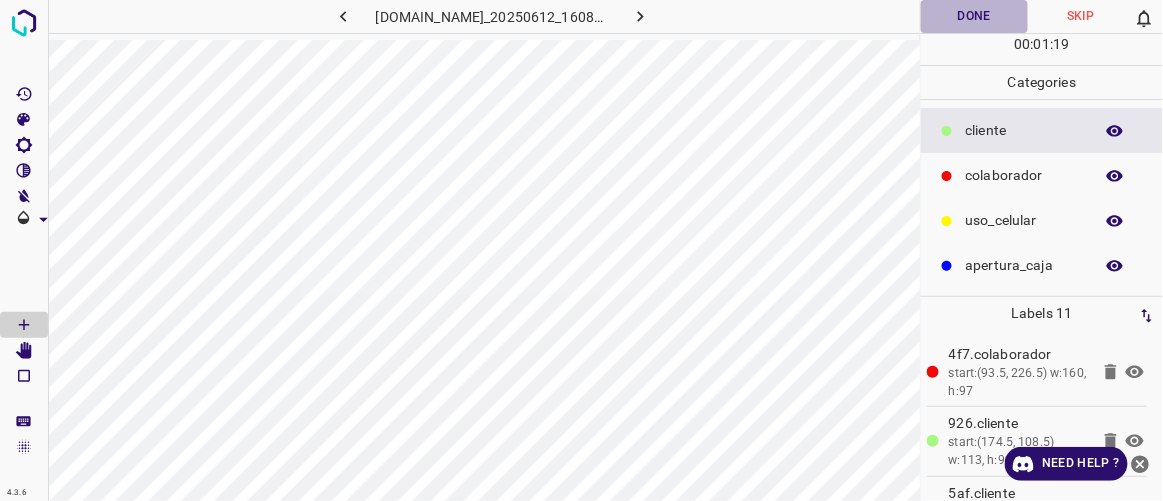 click on "Done" at bounding box center [974, 16] 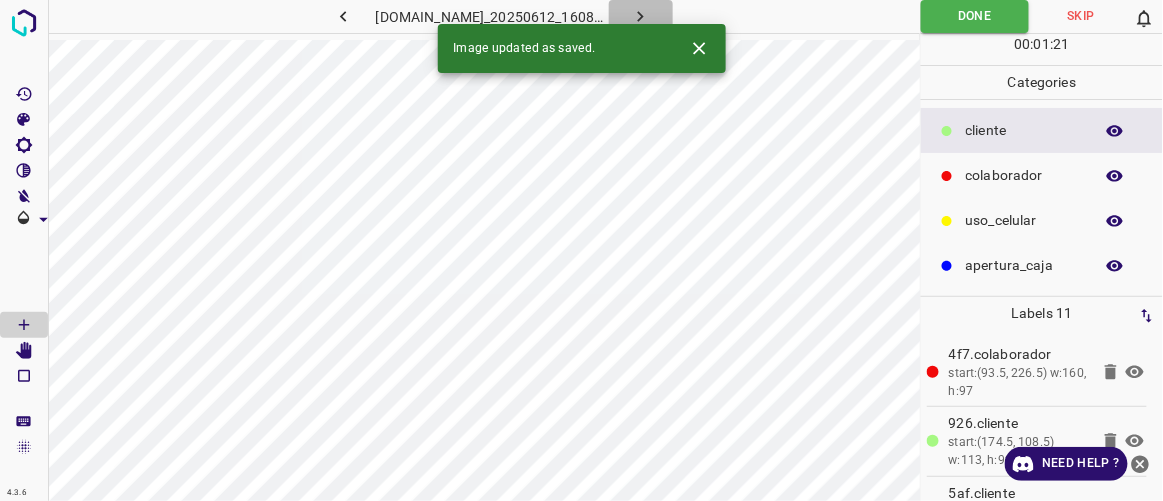 click 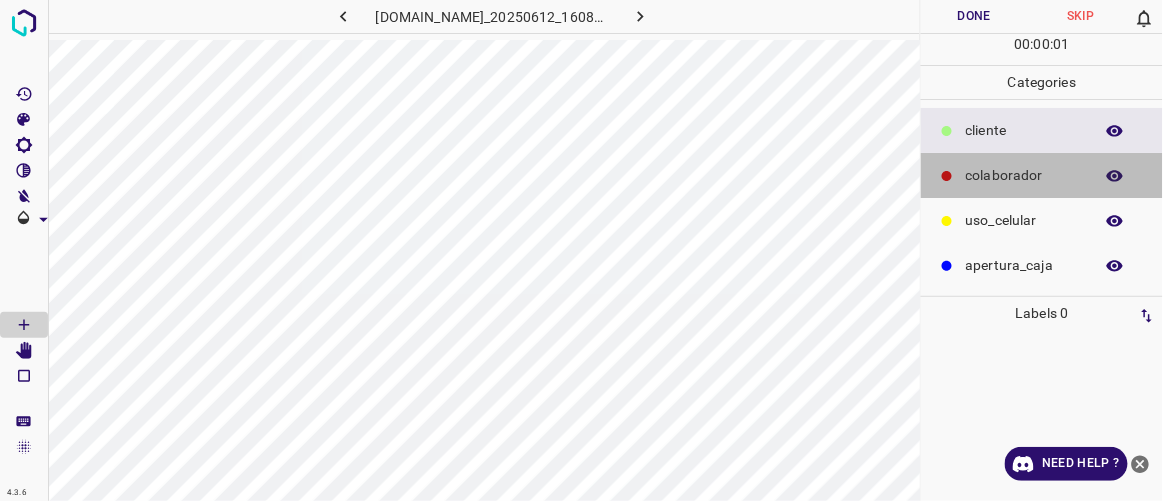 click on "colaborador" at bounding box center [1024, 175] 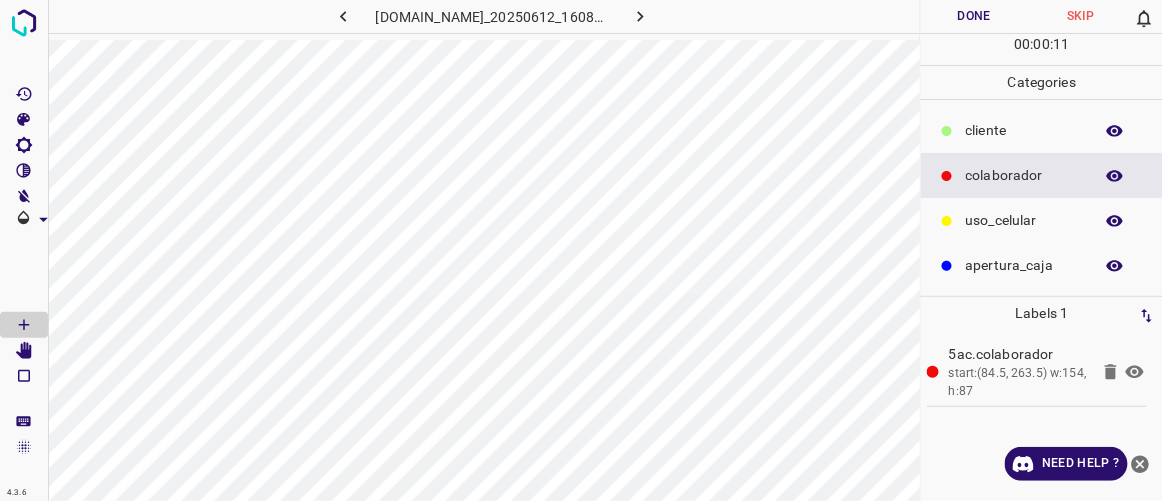 click on "​​cliente" at bounding box center (1024, 130) 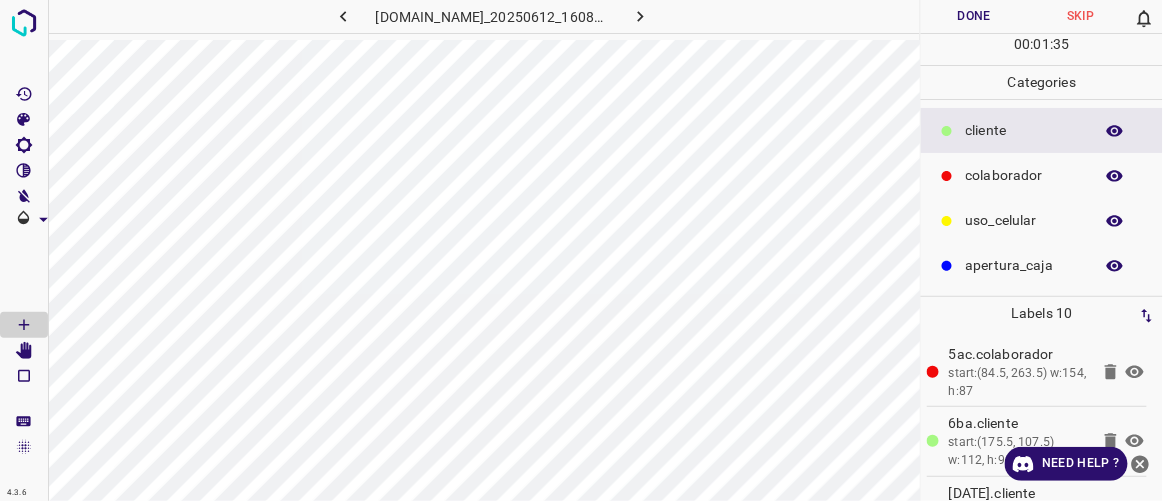 click on "Done" at bounding box center (974, 16) 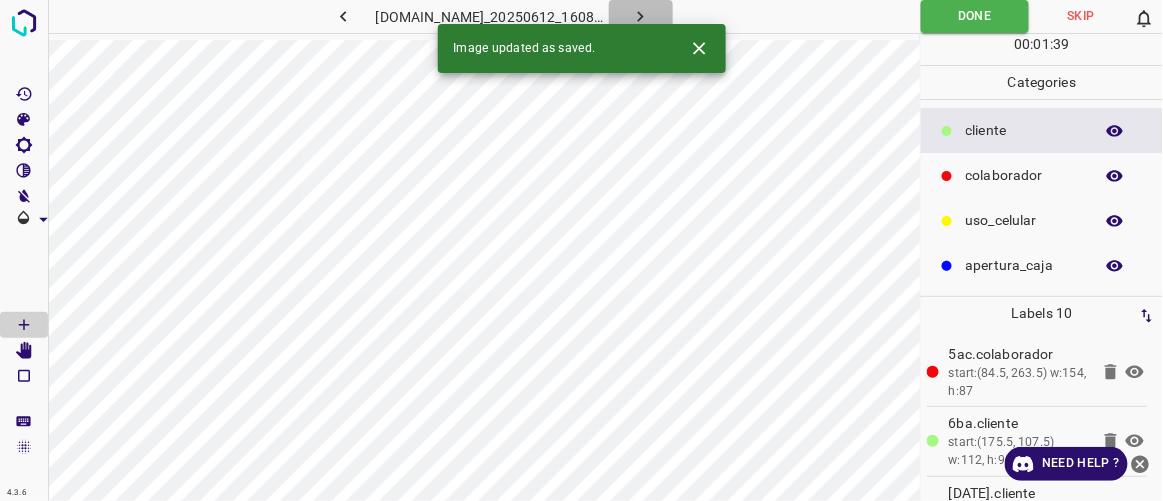 click 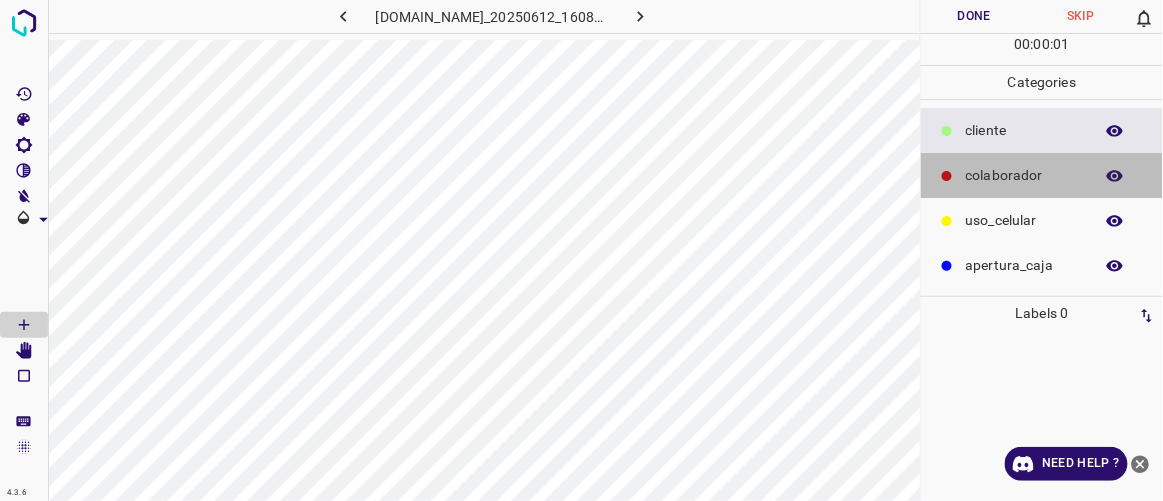 click on "colaborador" at bounding box center (1024, 175) 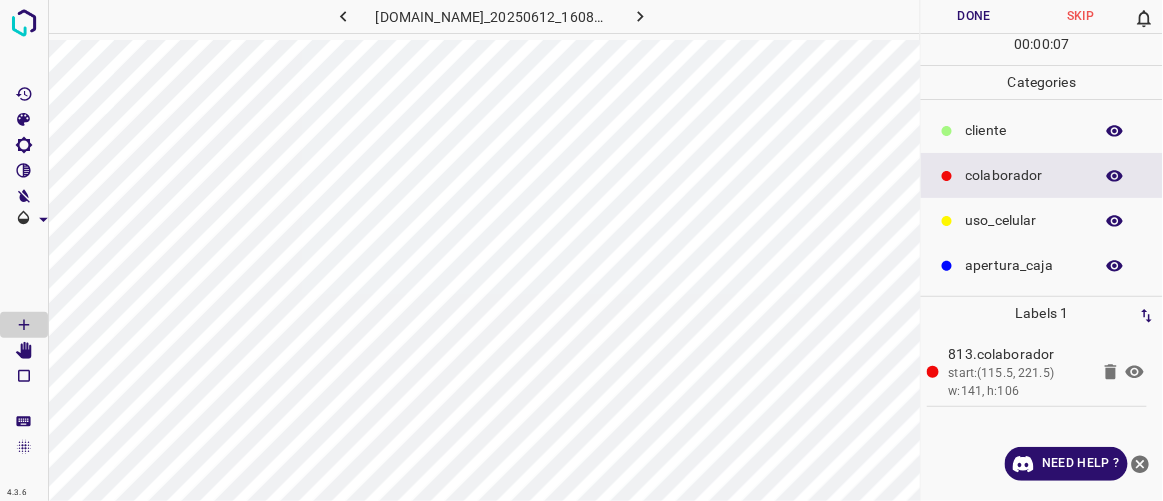click 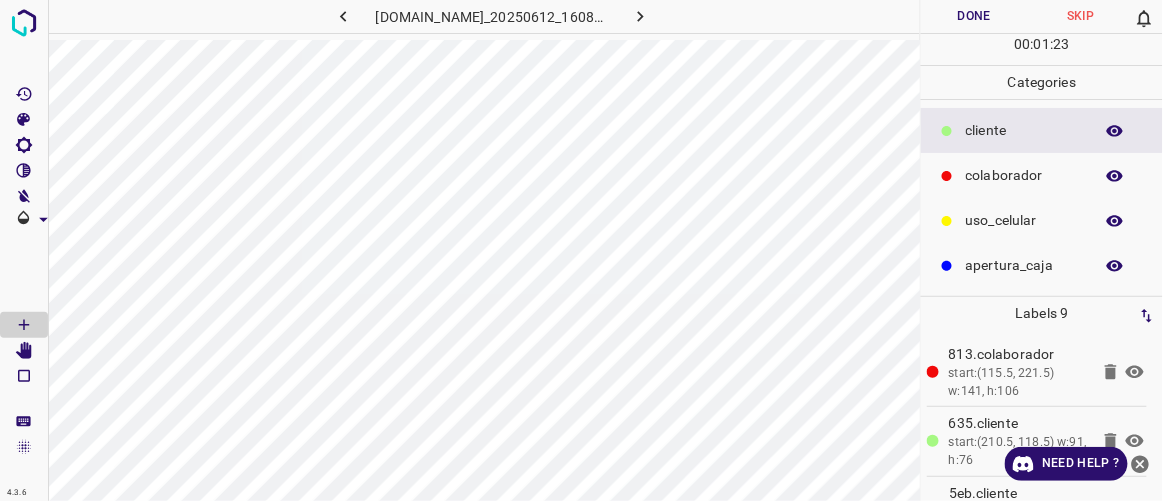 click on "Done" at bounding box center [974, 16] 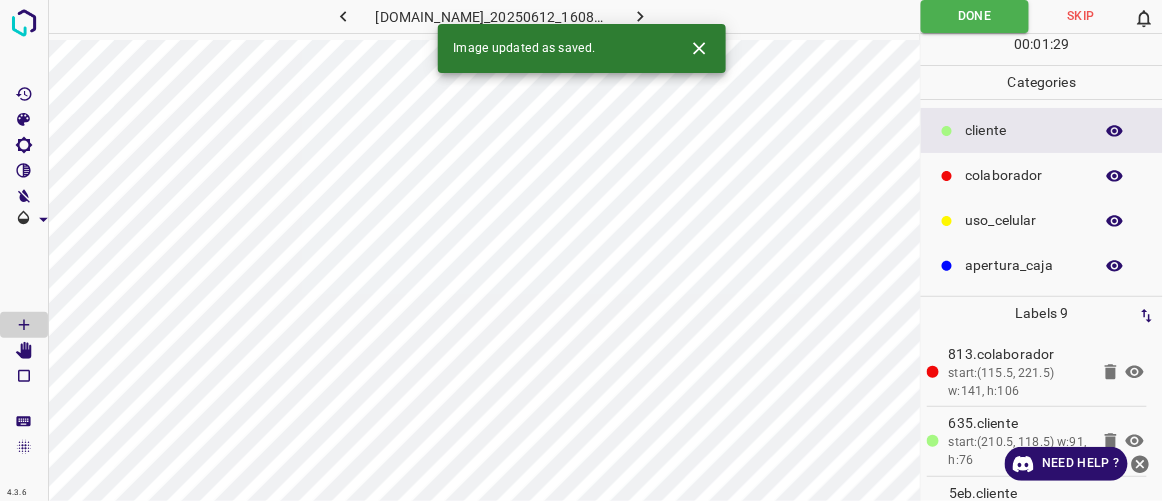 click 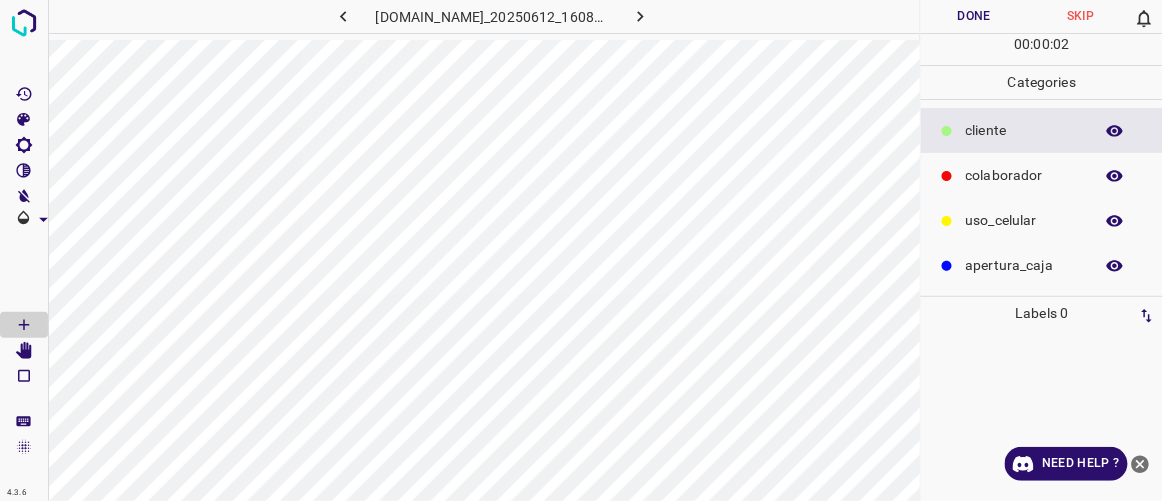 click on "colaborador" at bounding box center (1024, 175) 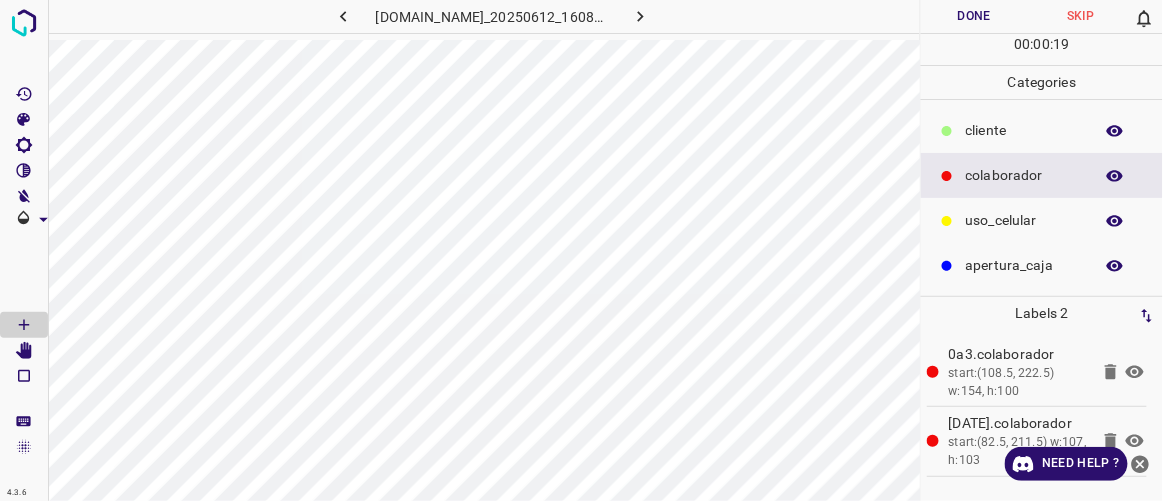 click on "​​cliente" at bounding box center [1024, 130] 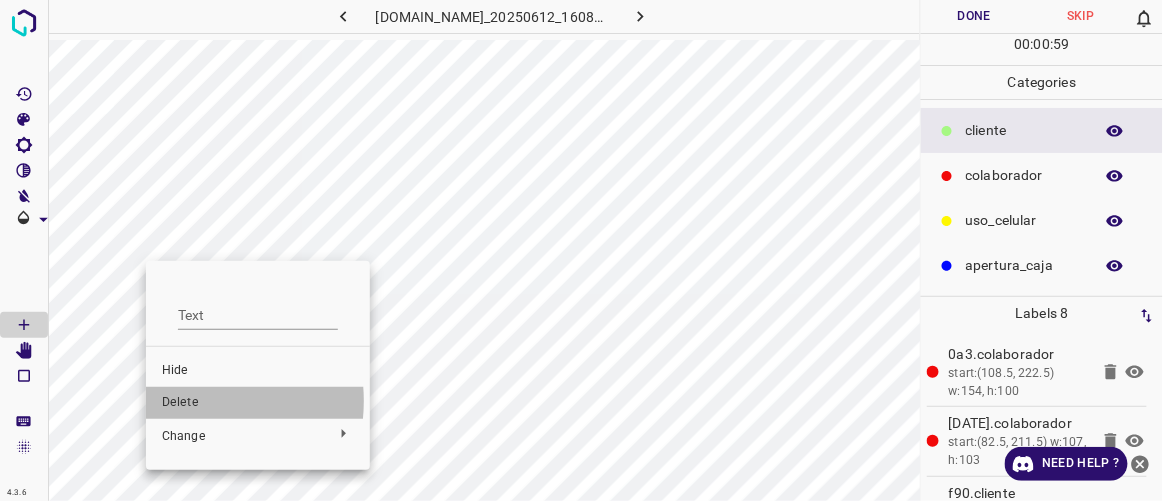 click on "Delete" at bounding box center [258, 403] 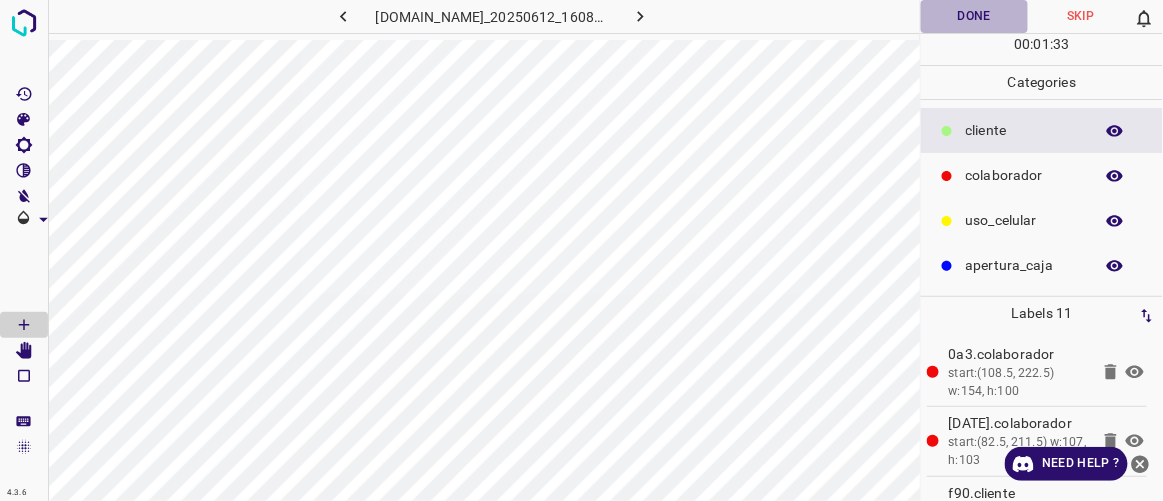 click on "Done" at bounding box center [974, 16] 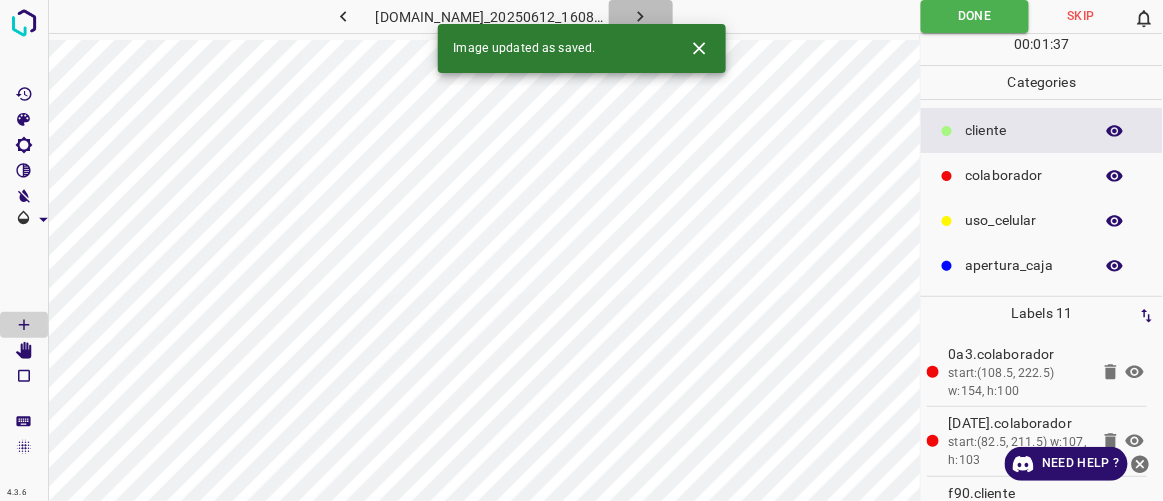 click 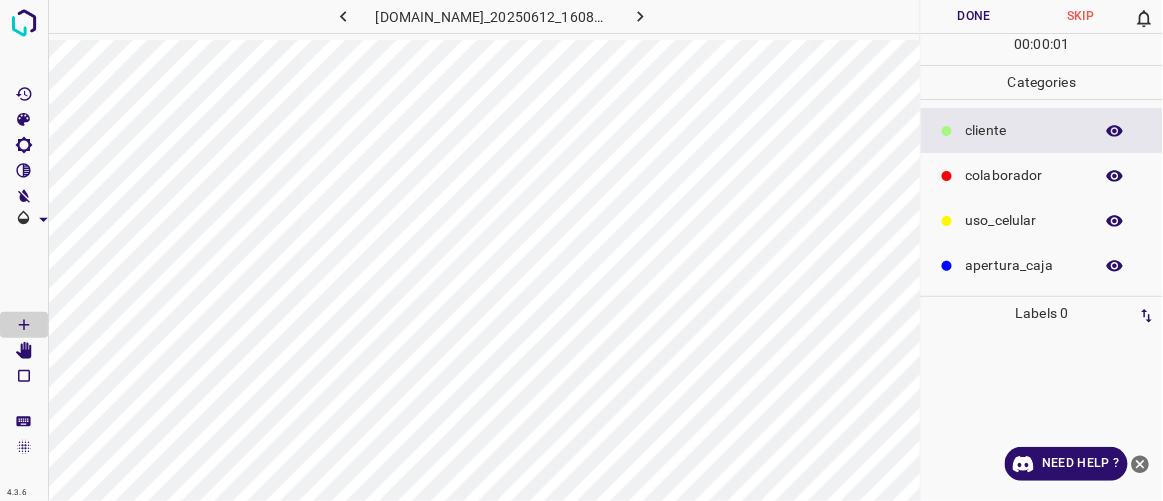 click on "colaborador" at bounding box center (1024, 175) 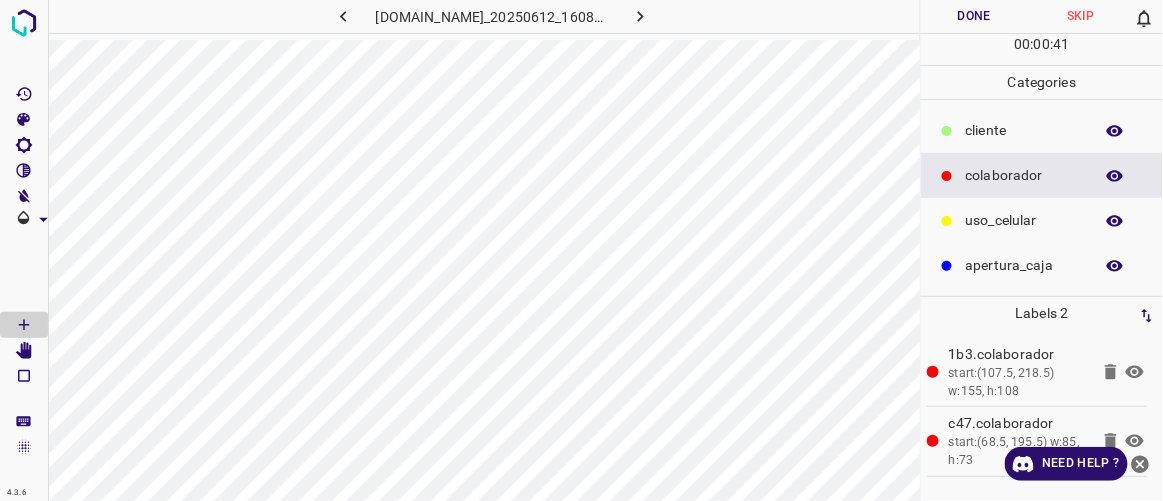 click on "​​cliente" at bounding box center [1024, 130] 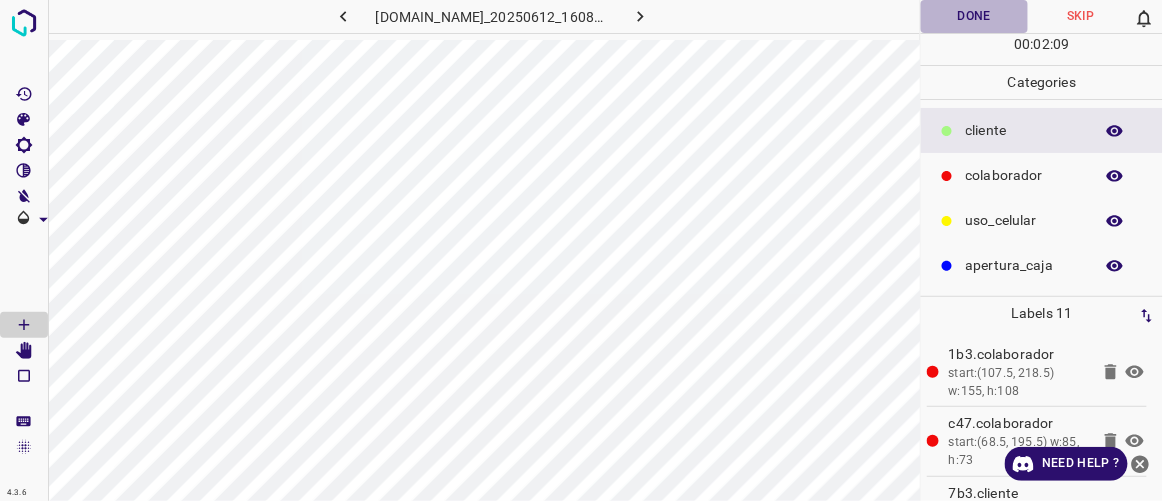 click on "Done" at bounding box center [974, 16] 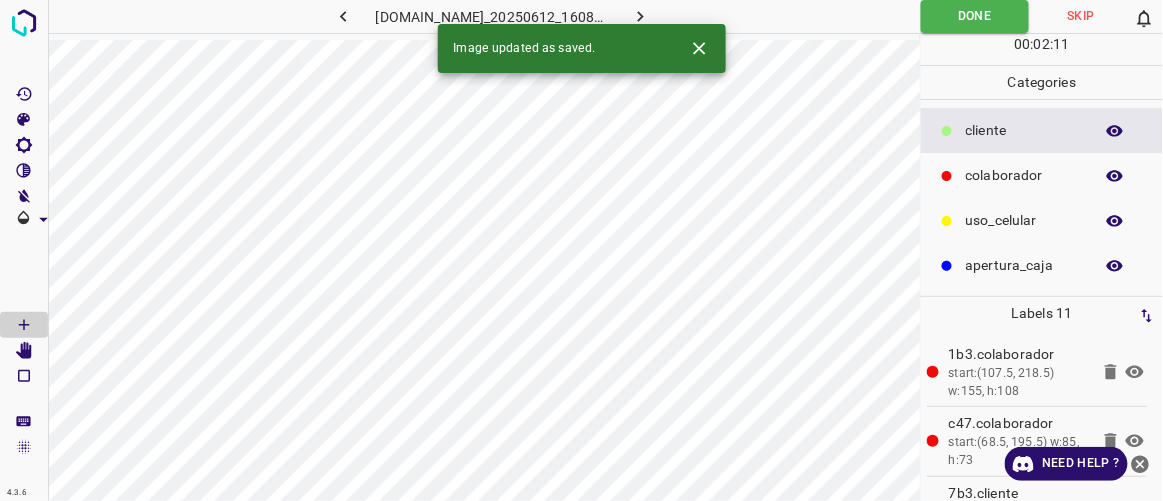 click 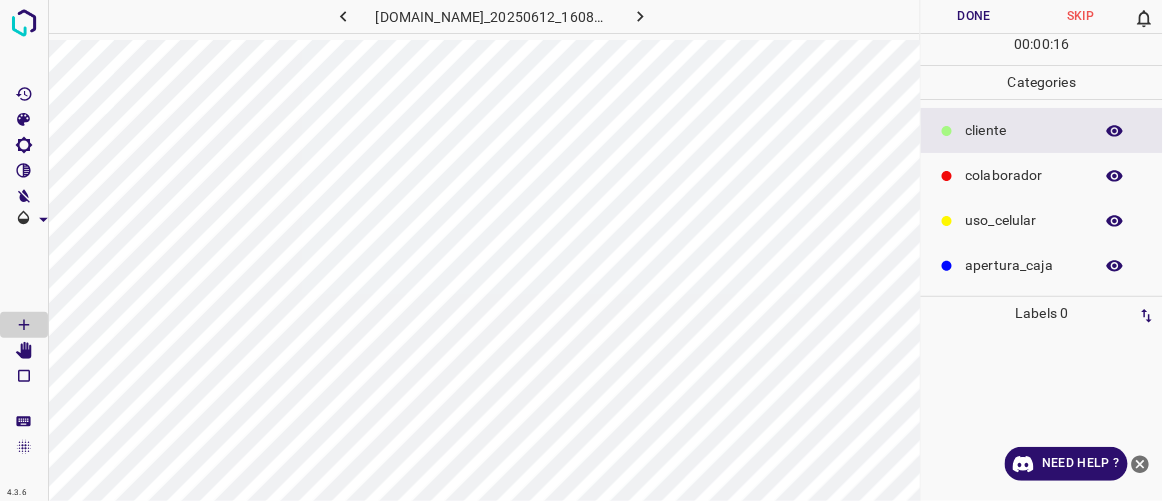 click on "colaborador" at bounding box center (1024, 175) 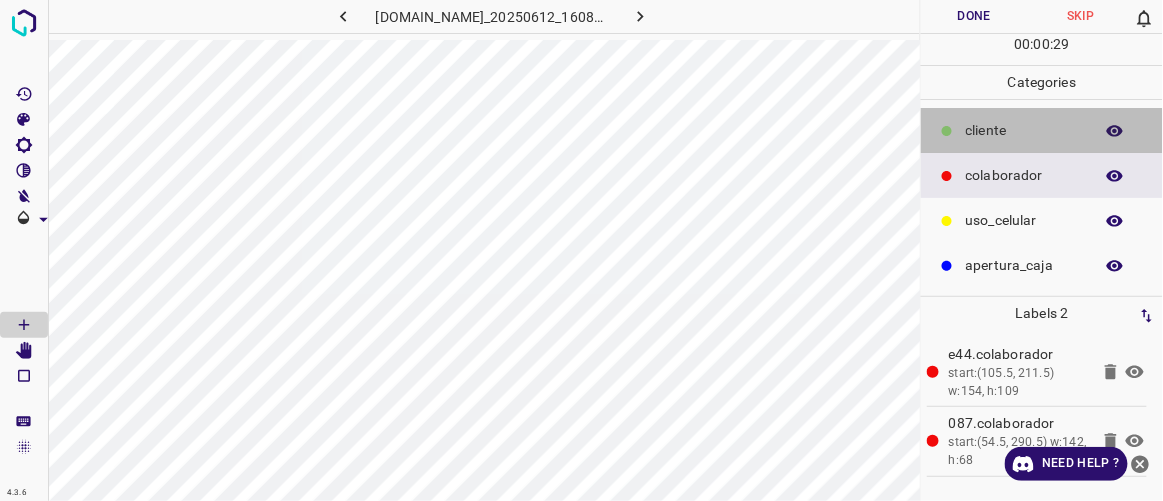 click on "​​cliente" at bounding box center [1024, 130] 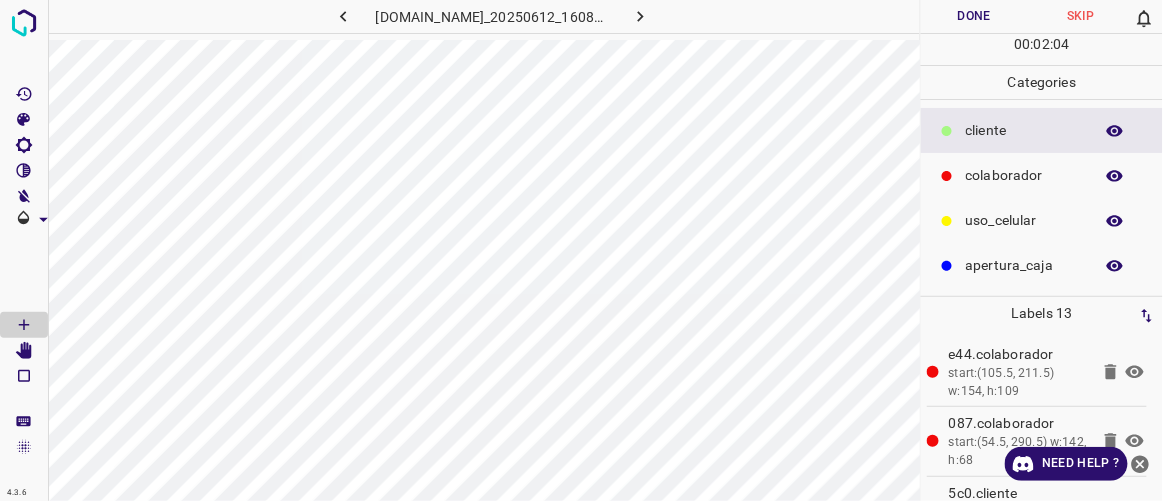 click on "Done" at bounding box center [974, 16] 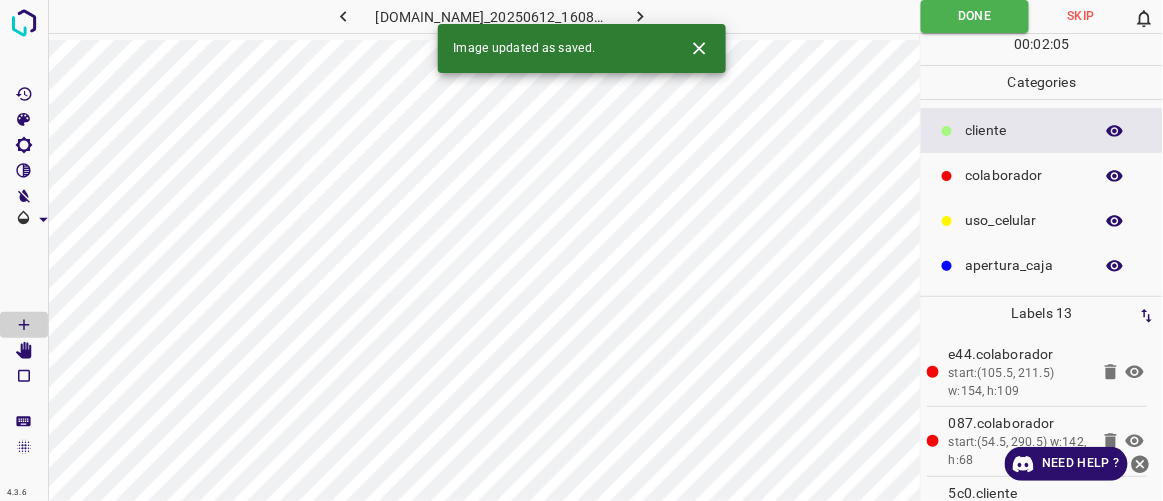 drag, startPoint x: 687, startPoint y: 17, endPoint x: 676, endPoint y: 23, distance: 12.529964 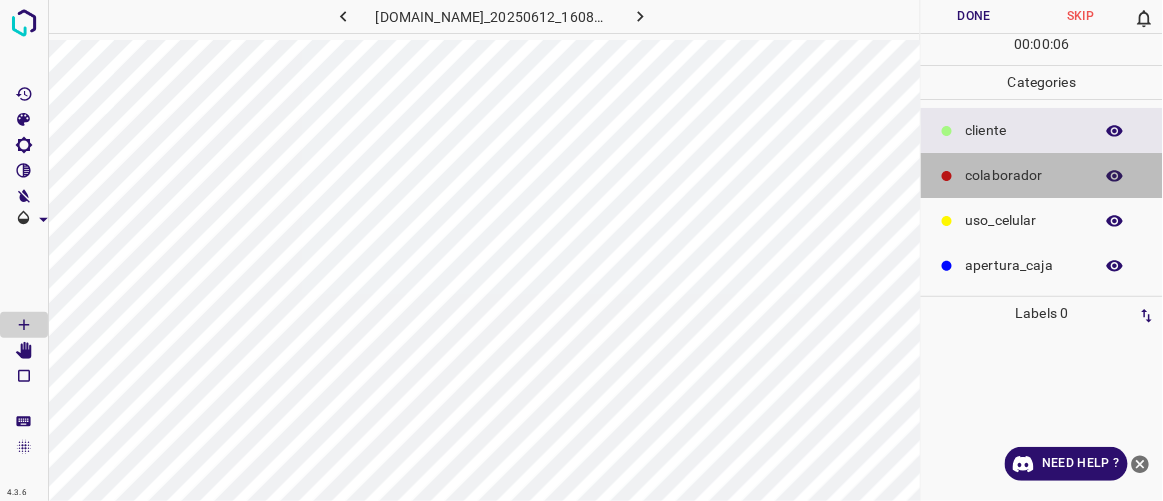 drag, startPoint x: 966, startPoint y: 176, endPoint x: 943, endPoint y: 188, distance: 25.942244 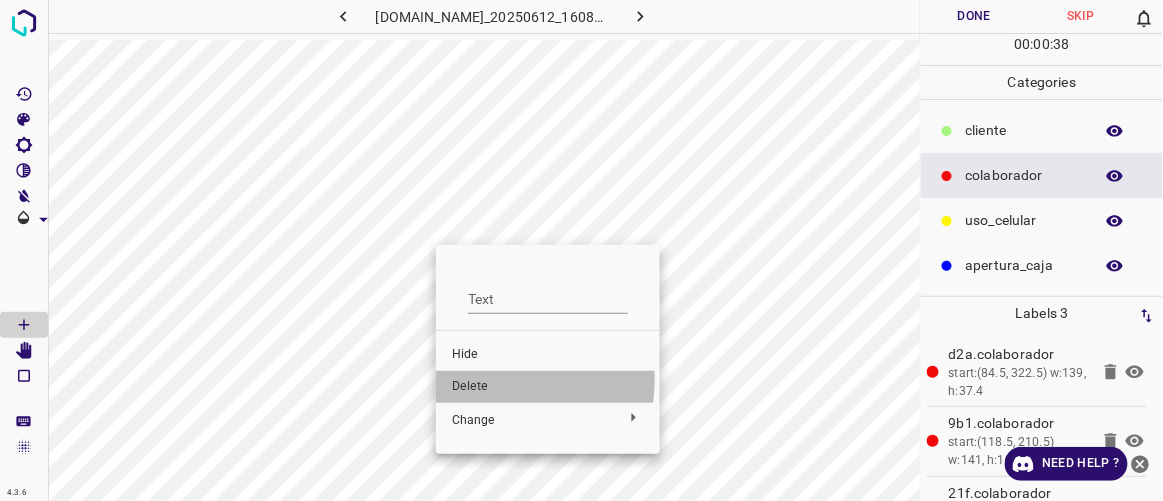 click on "Delete" at bounding box center (548, 387) 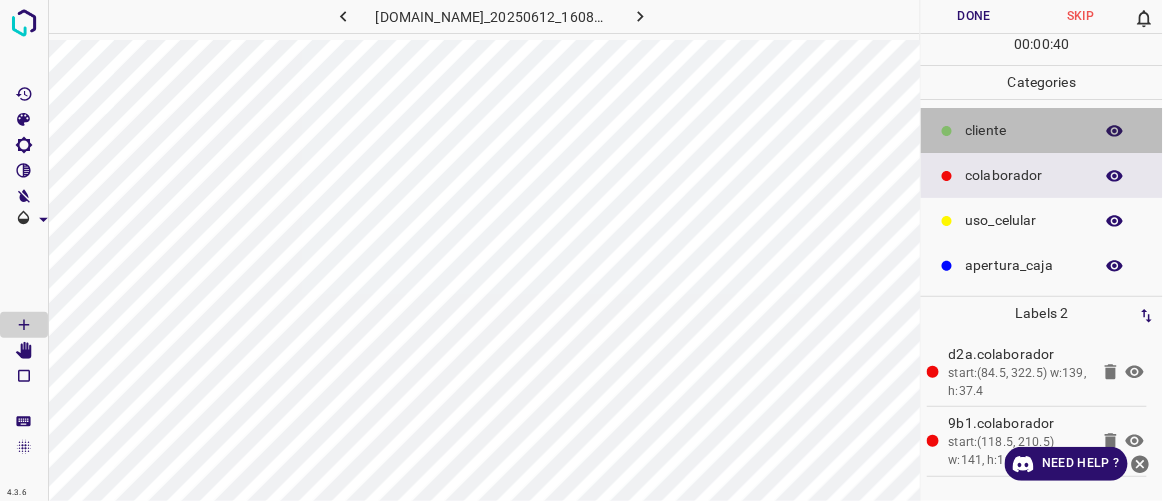 click on "​​cliente" at bounding box center (1024, 130) 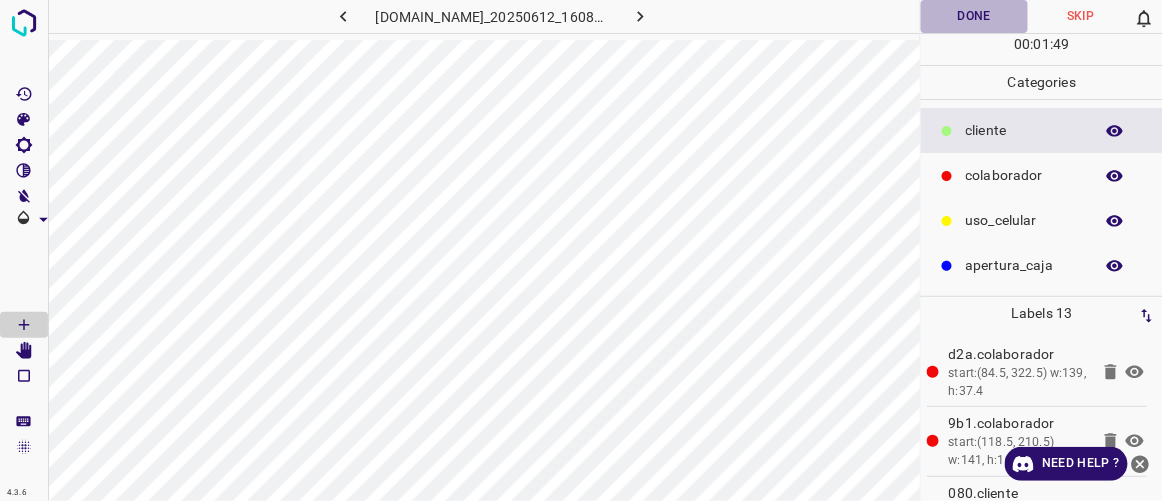 click on "Done" at bounding box center [974, 16] 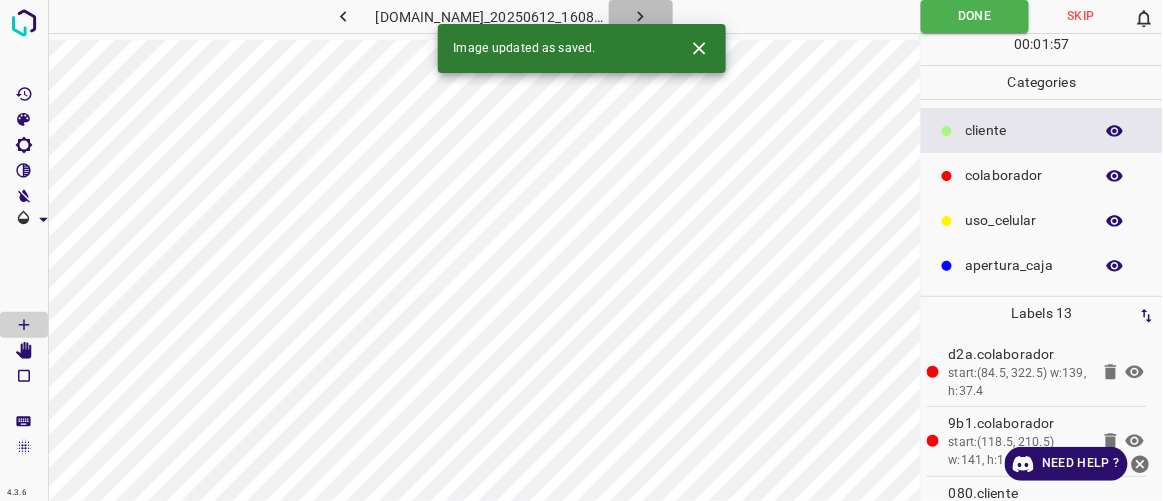 click 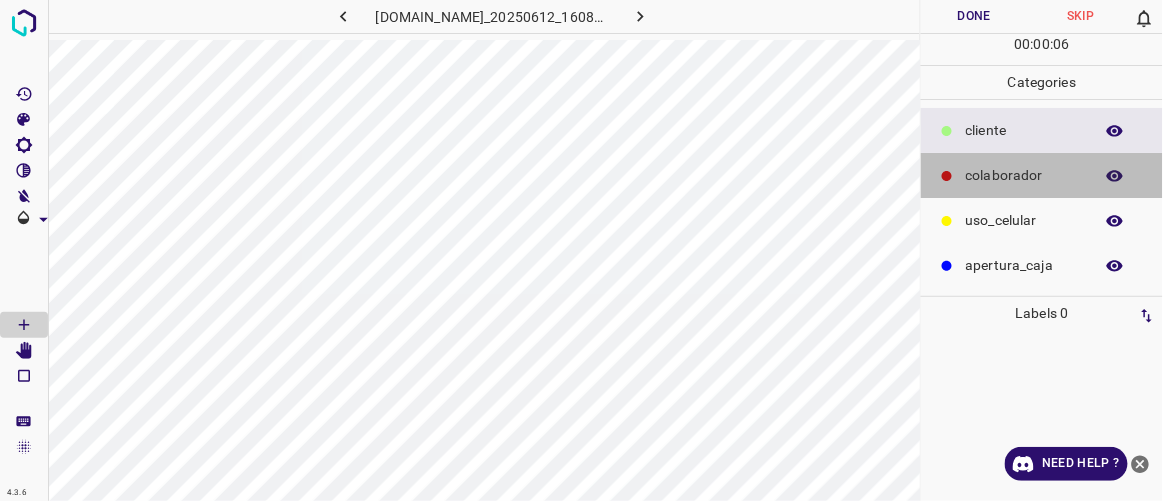 click on "colaborador" at bounding box center [1024, 175] 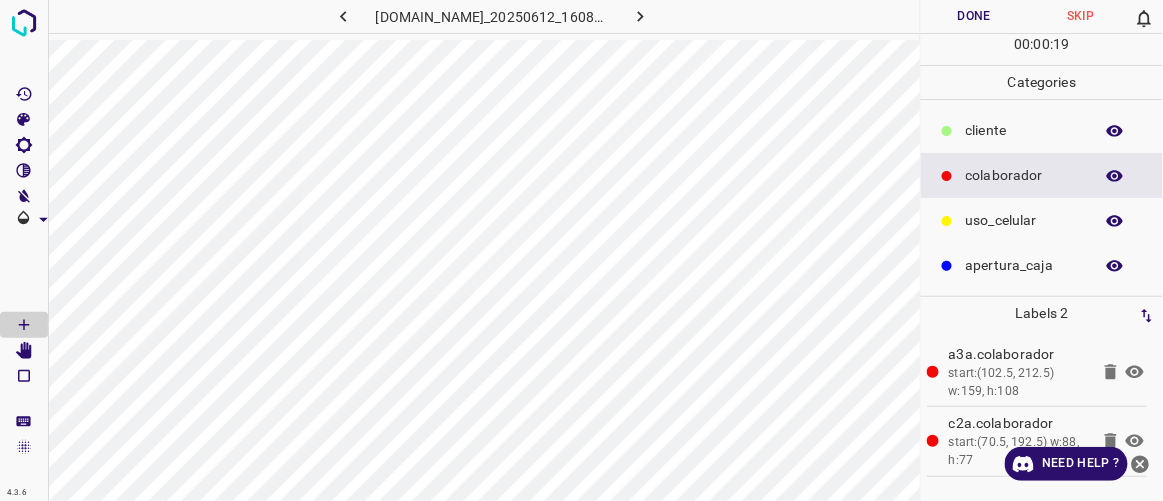 click on "​​cliente" at bounding box center [1024, 130] 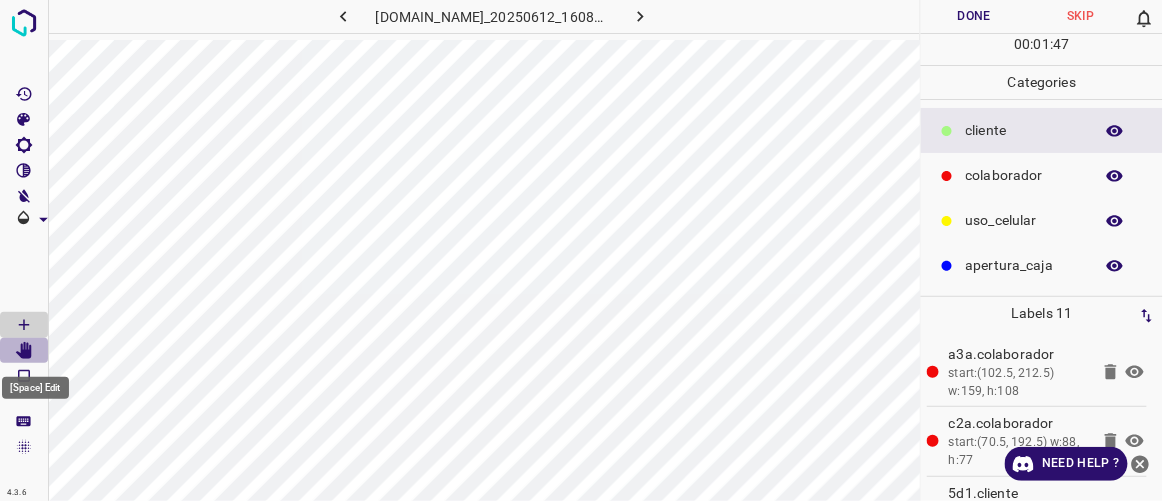 click 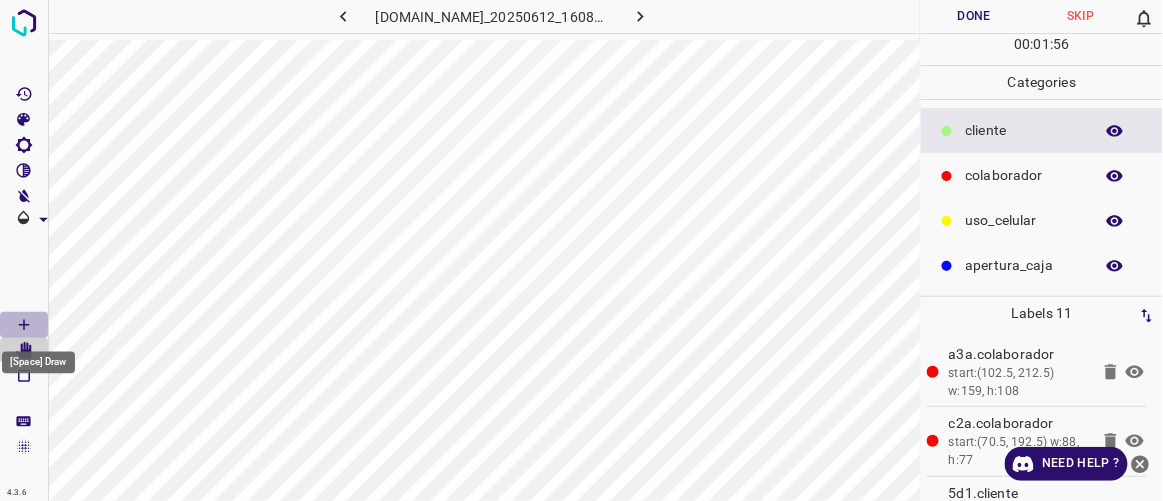 click 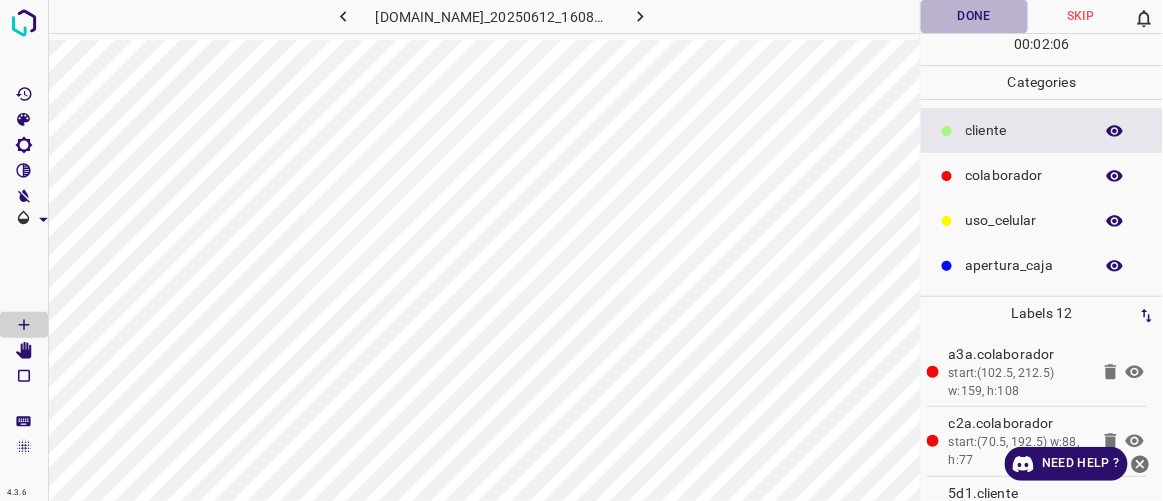 click on "Done" at bounding box center [974, 16] 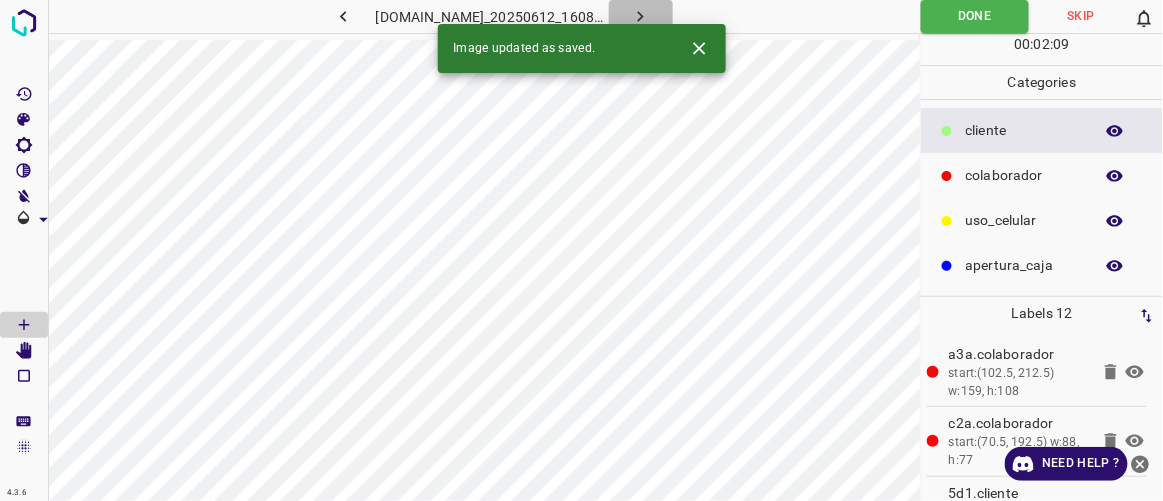 click 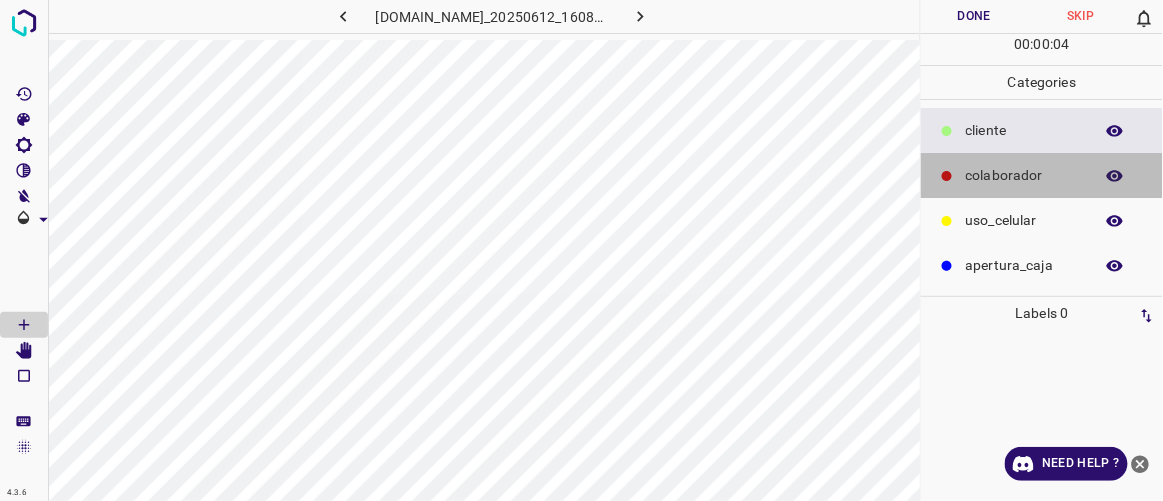 click on "colaborador" at bounding box center [1024, 175] 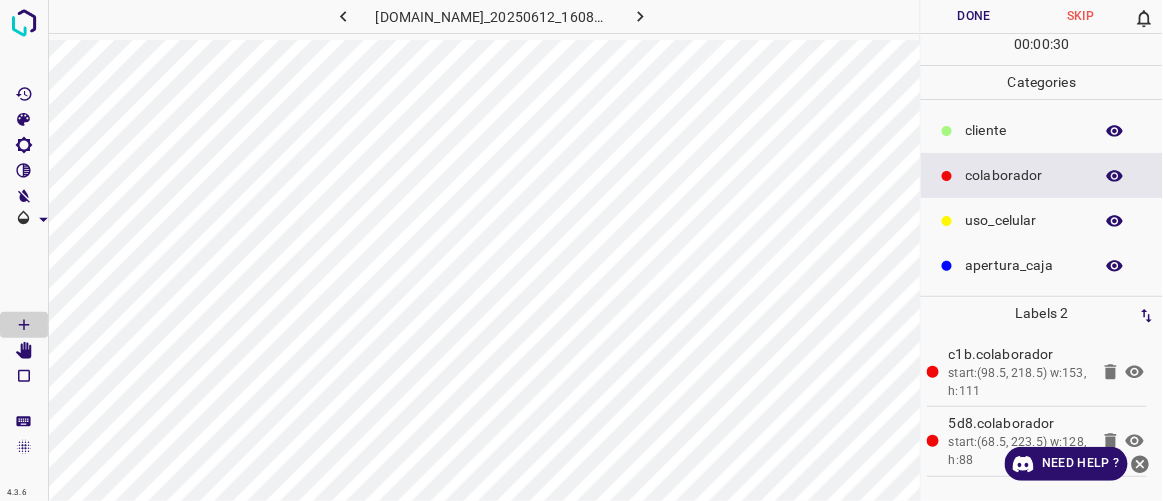 click on "​​cliente" at bounding box center (1024, 130) 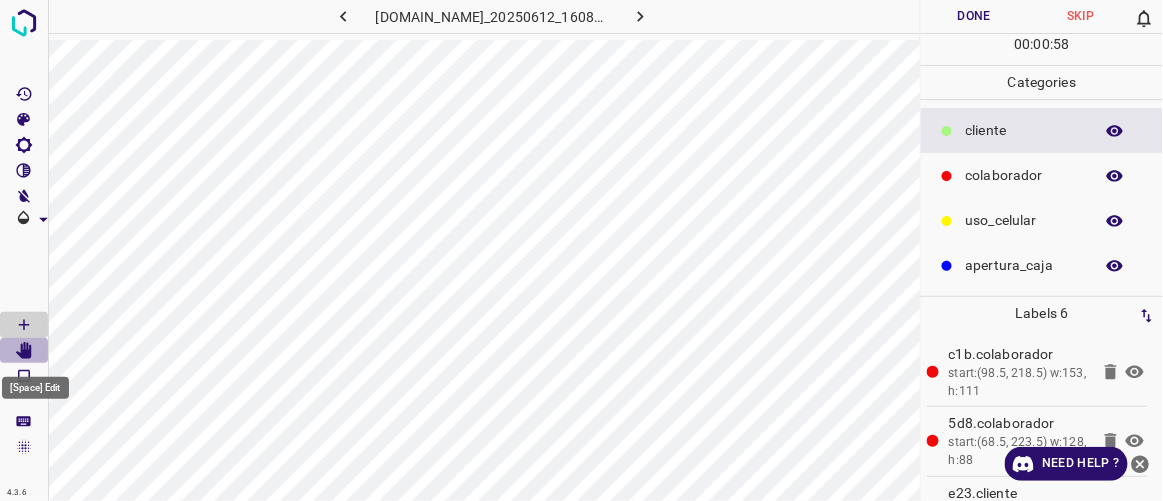 click 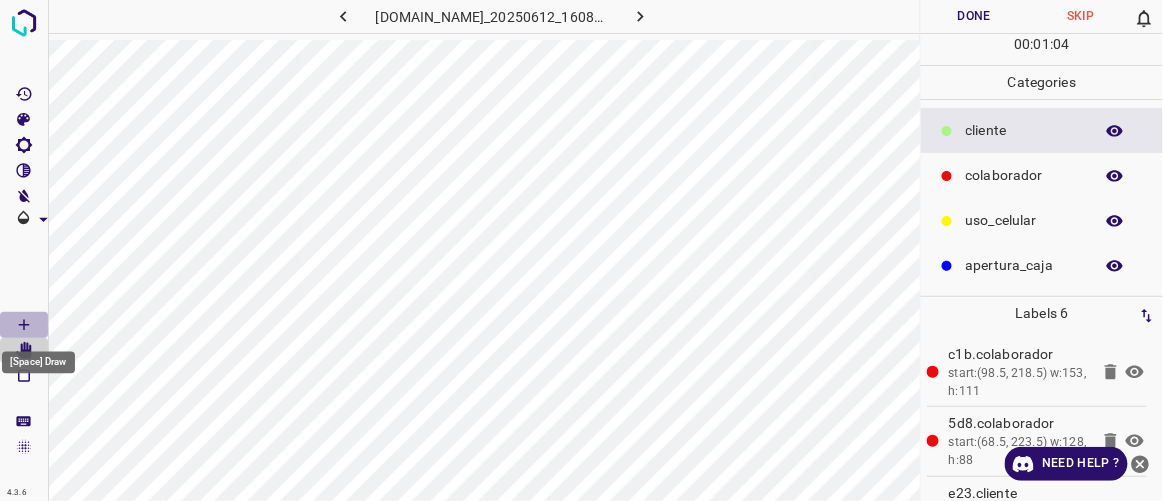click 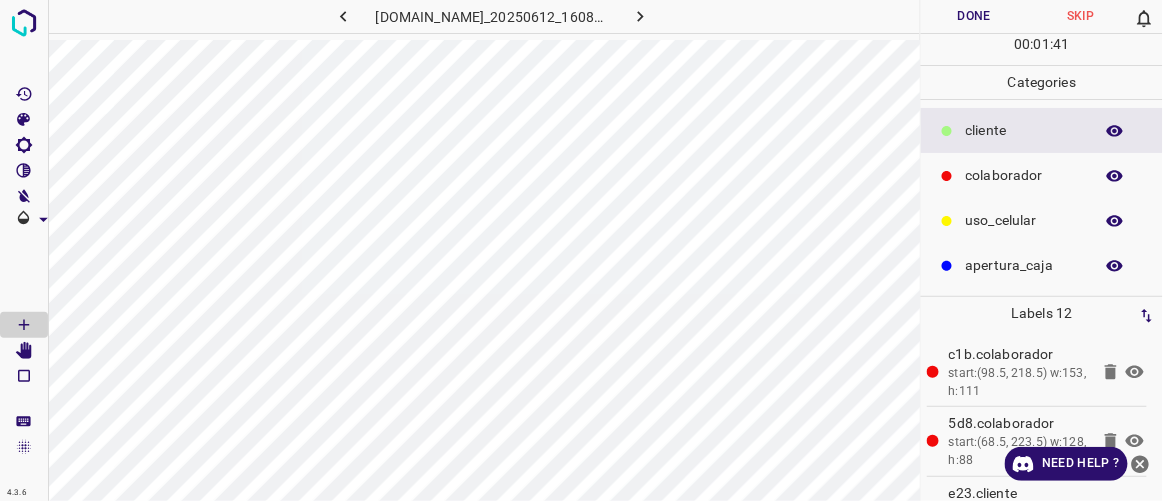 click on "Done" at bounding box center [974, 16] 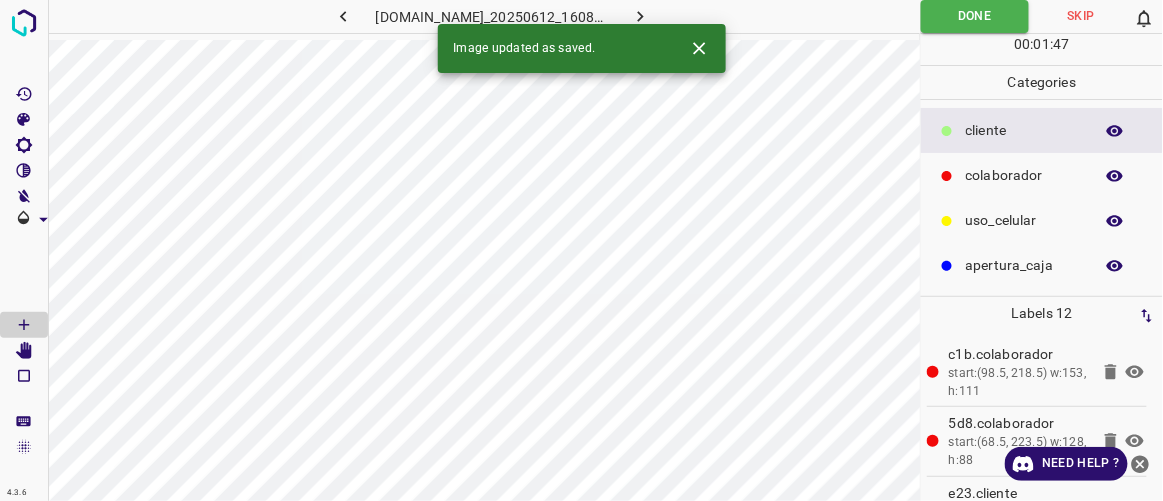click 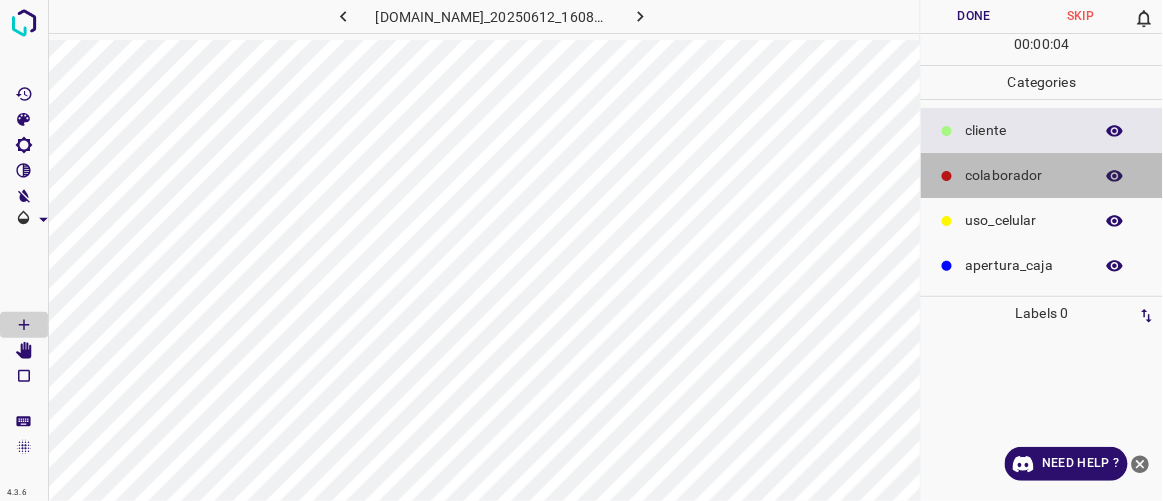 click on "colaborador" at bounding box center (1024, 175) 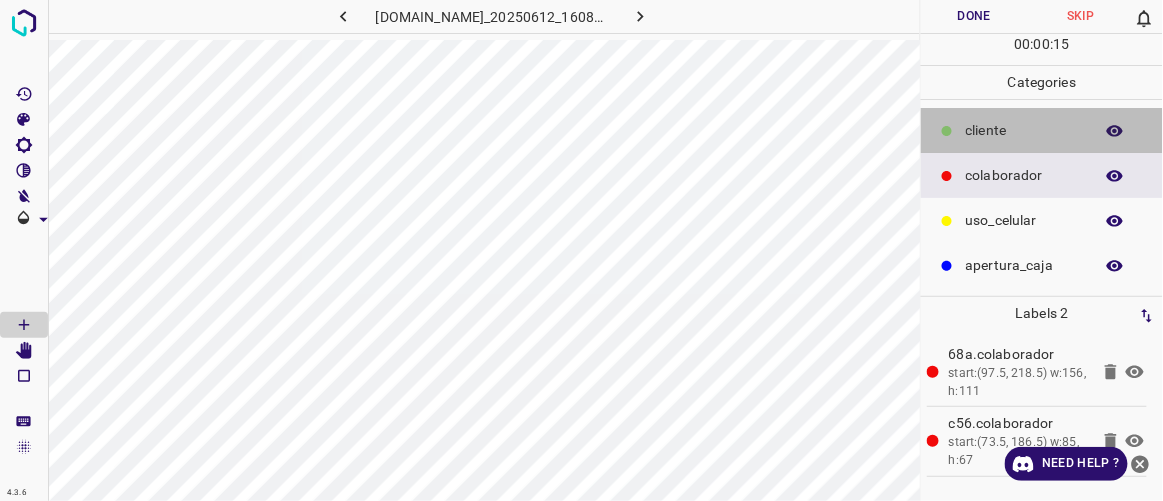 click on "​​cliente" at bounding box center (1024, 130) 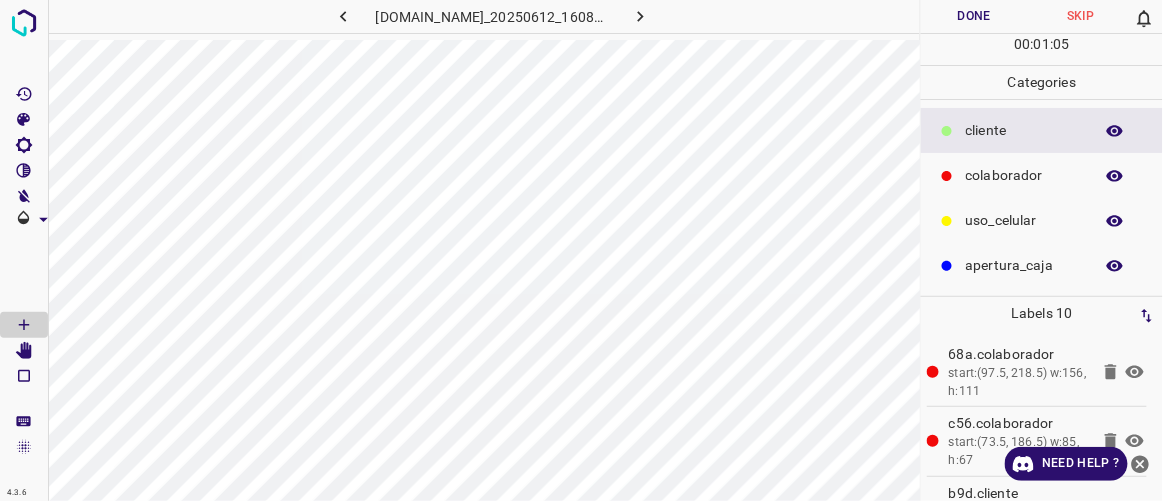 click on "Done" at bounding box center (974, 16) 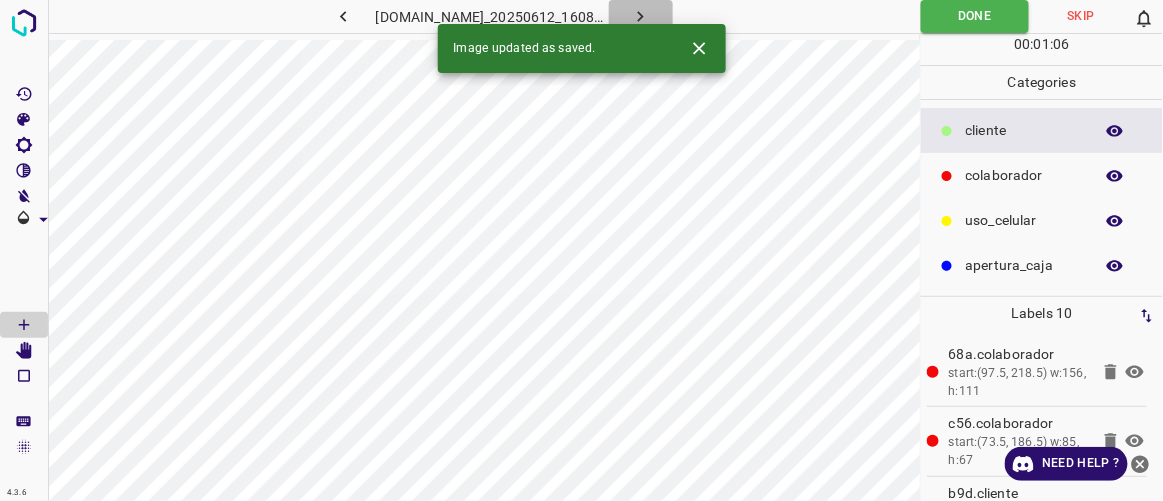 click 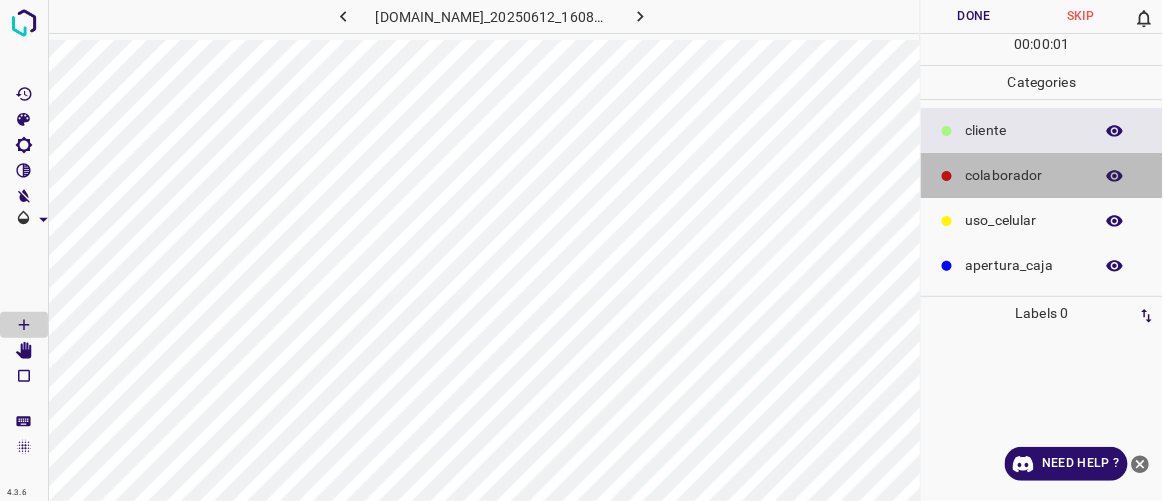 click on "colaborador" at bounding box center [1024, 175] 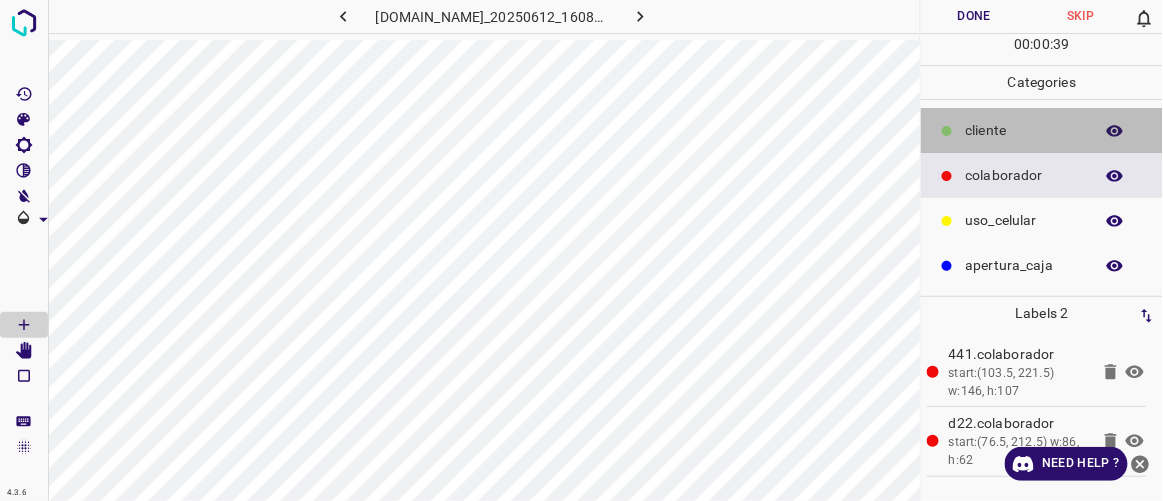 click on "​​cliente" at bounding box center [1024, 130] 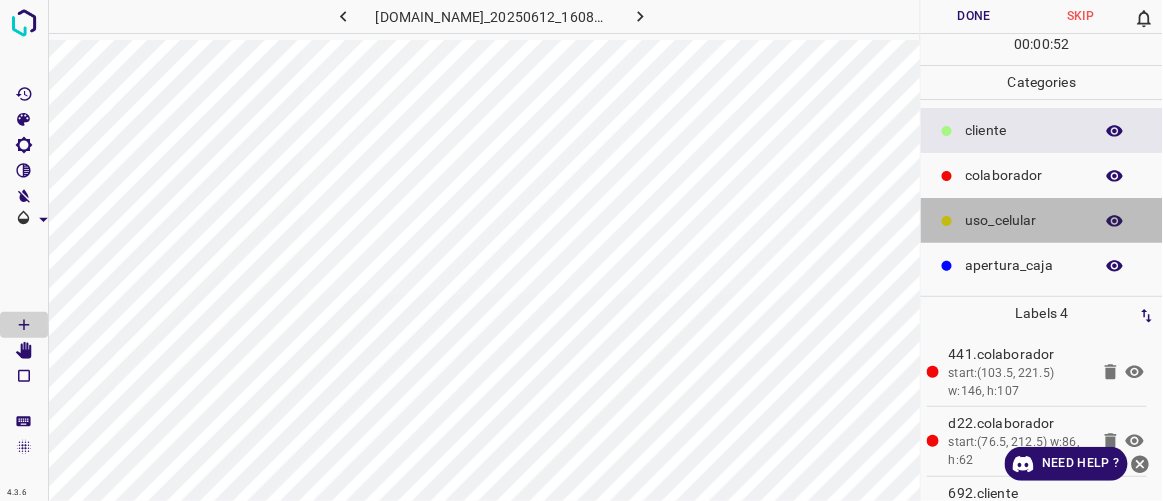 click on "uso_celular" at bounding box center [1024, 220] 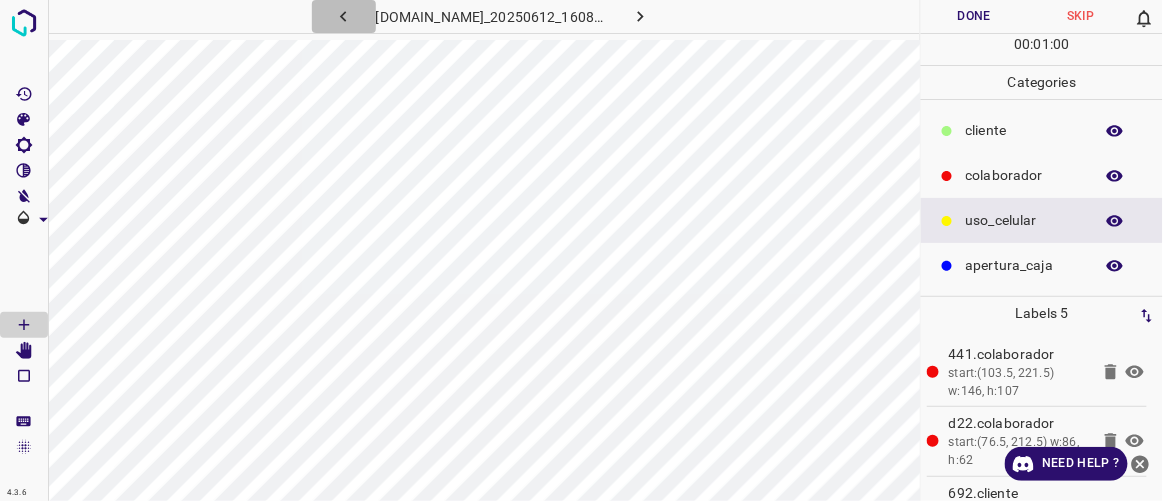 click 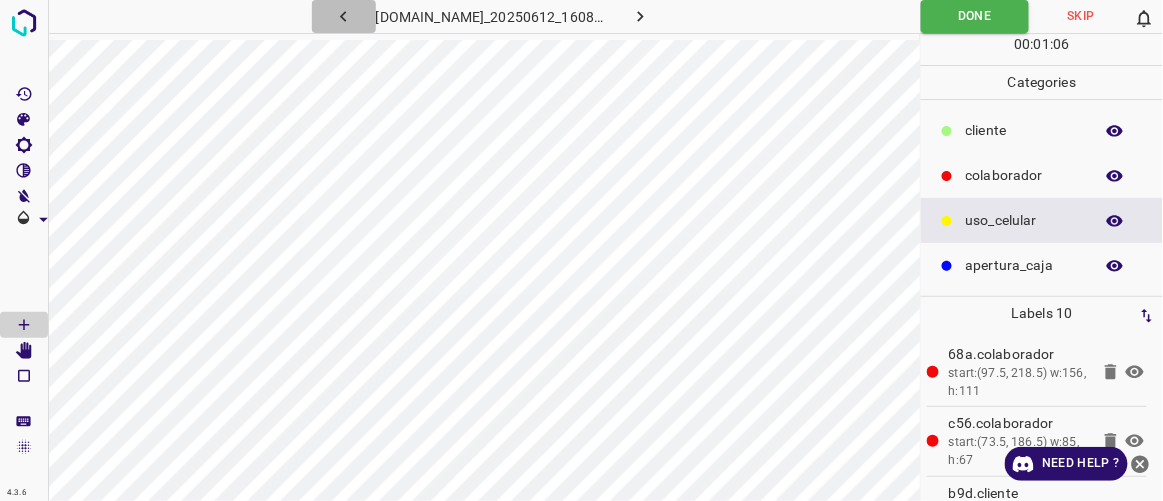 click 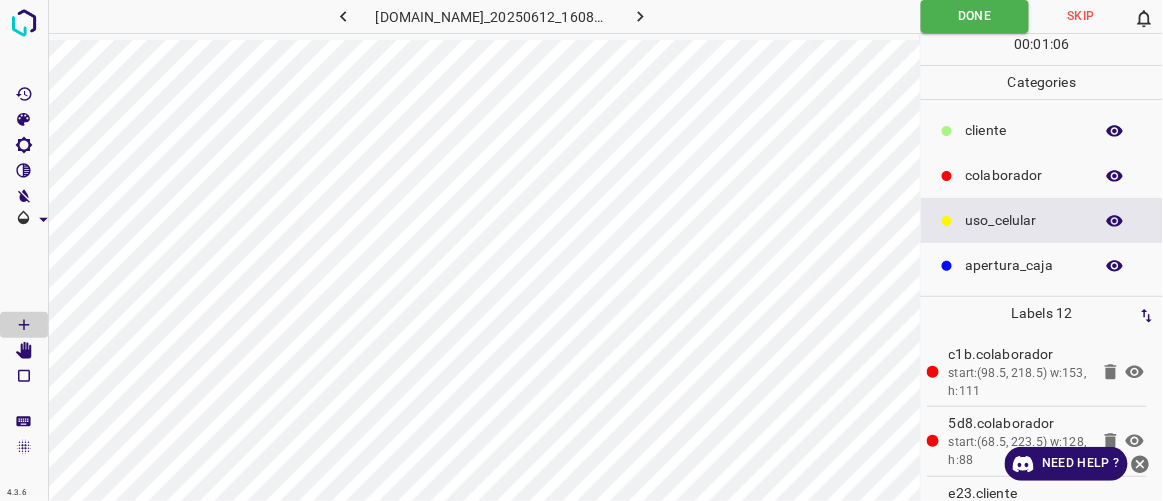 click 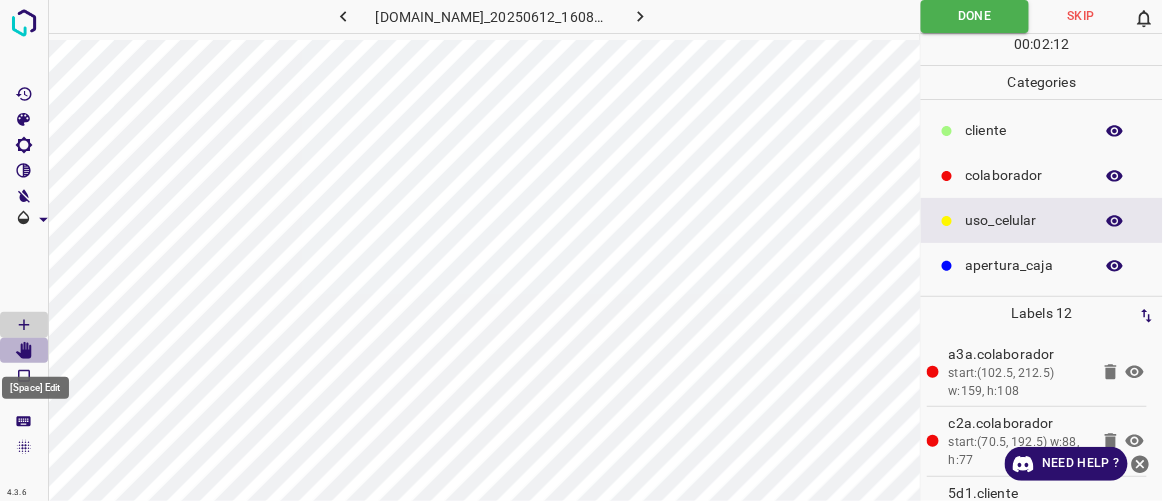 click 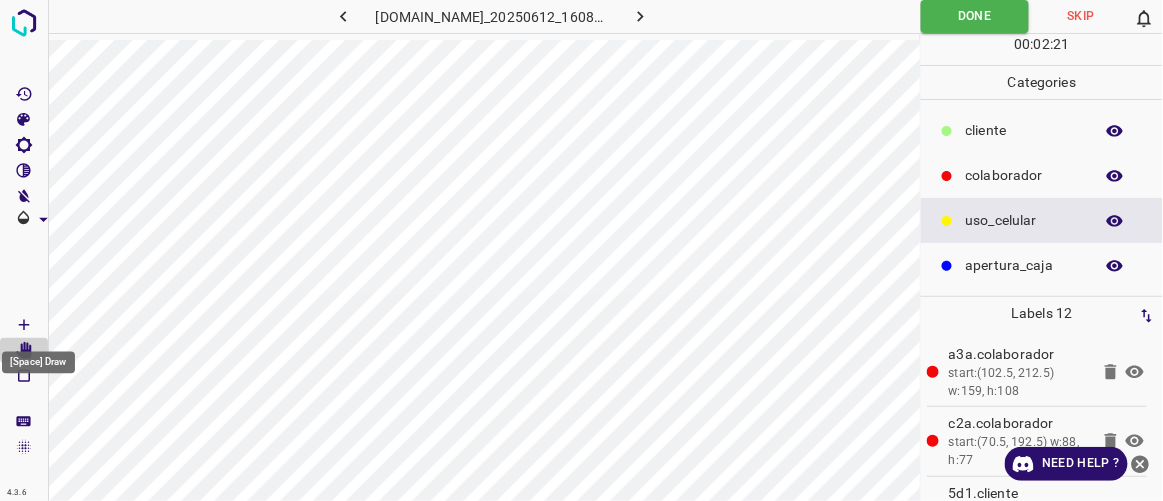 click 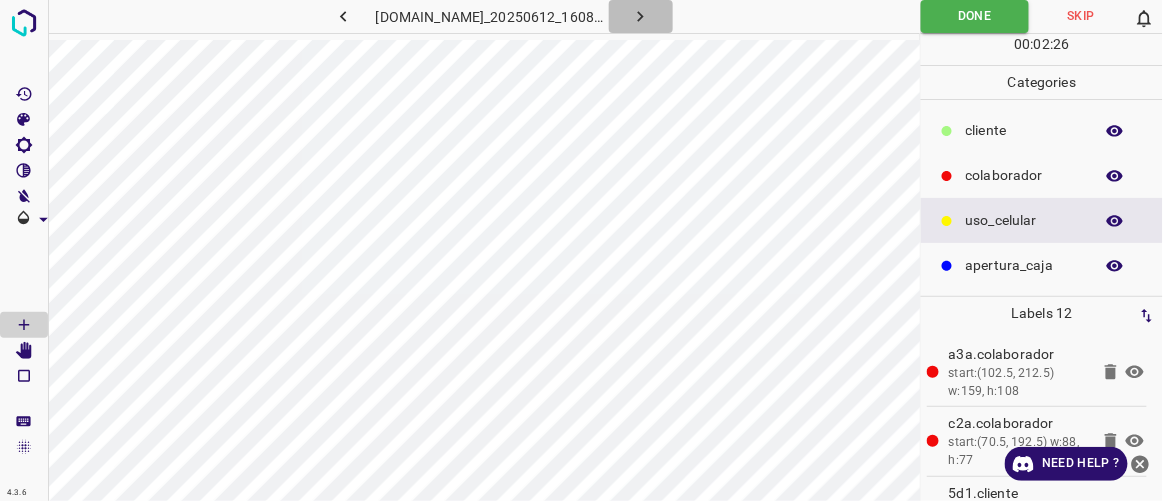 click 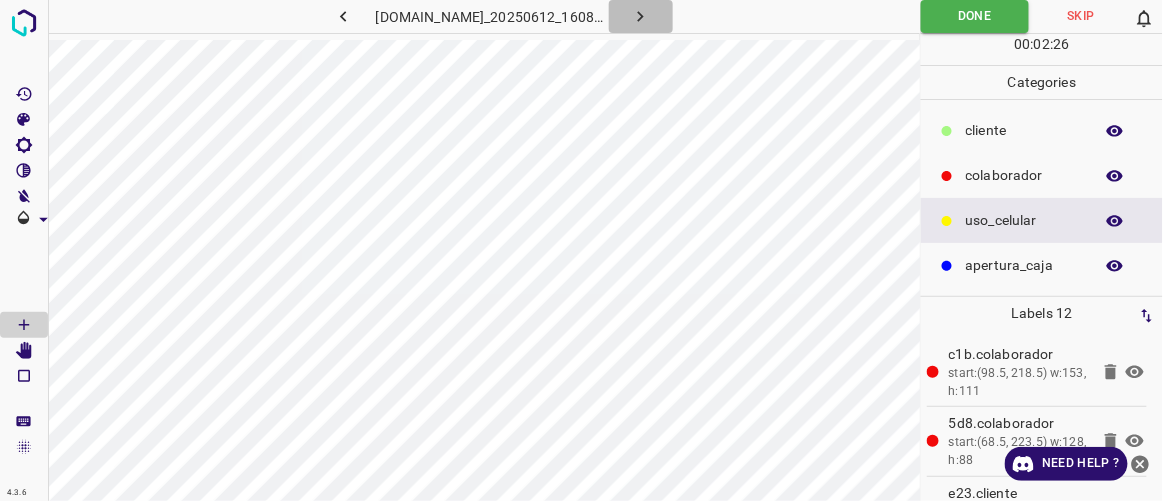 click 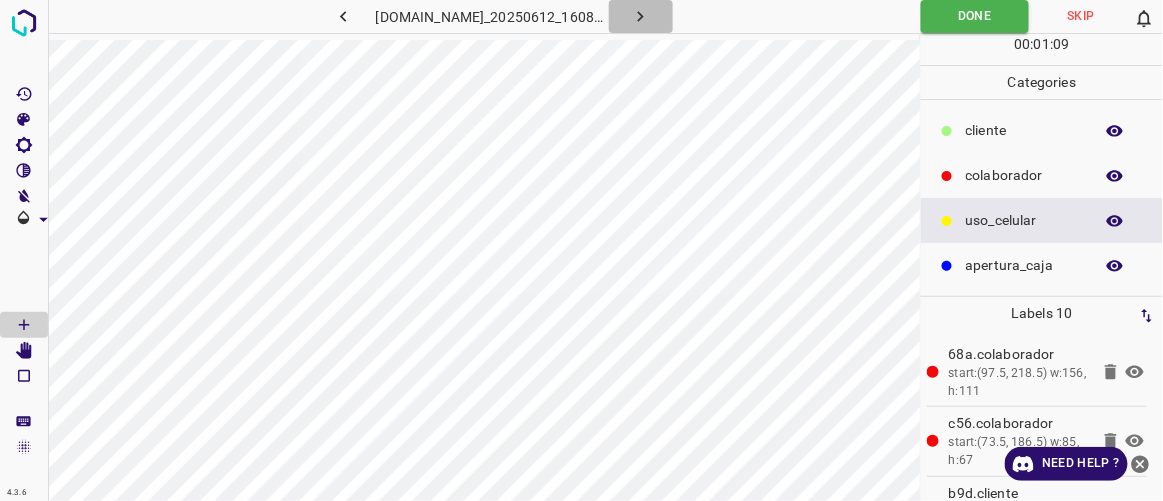click 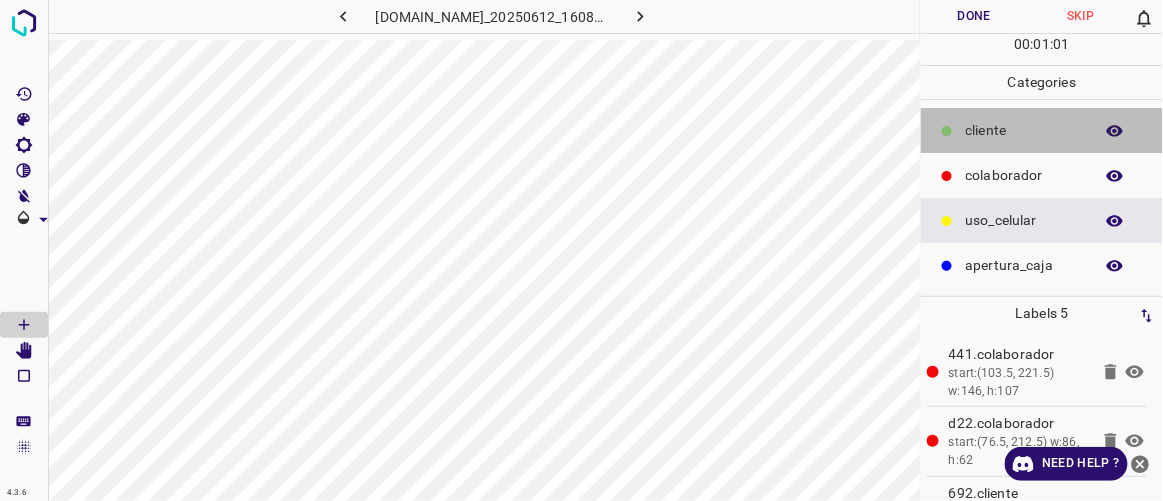 click on "​​cliente" at bounding box center [1024, 130] 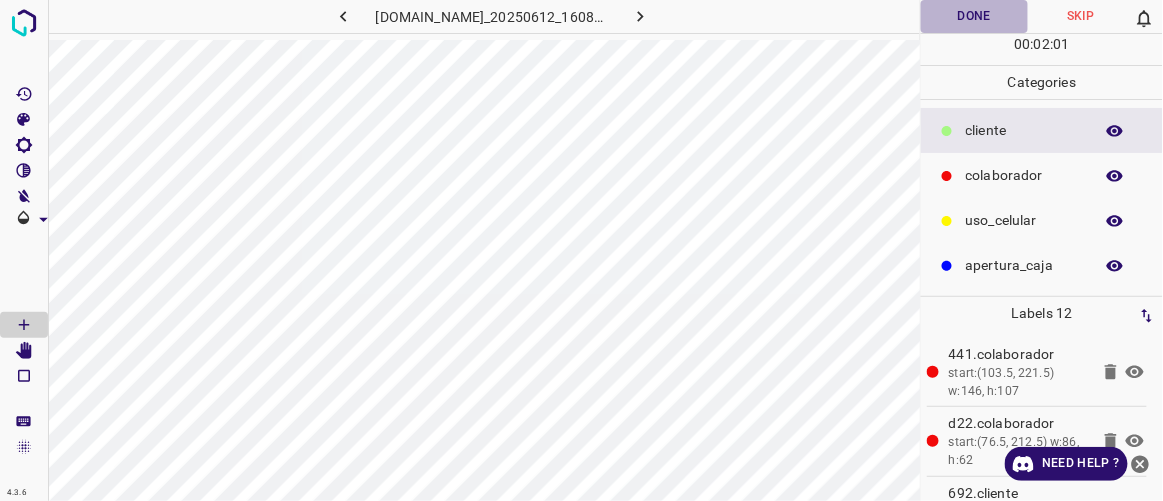 click on "Done" at bounding box center (974, 16) 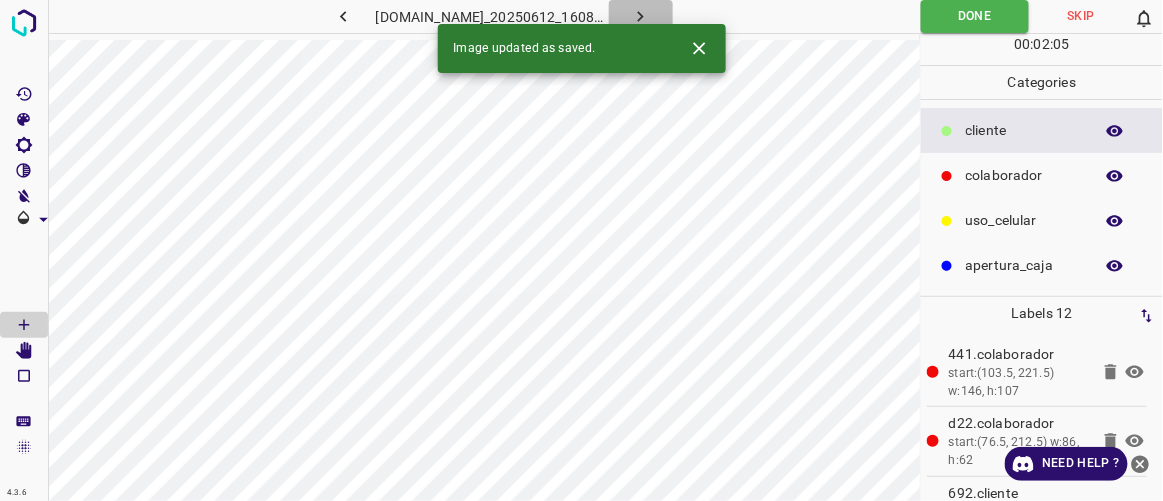 click 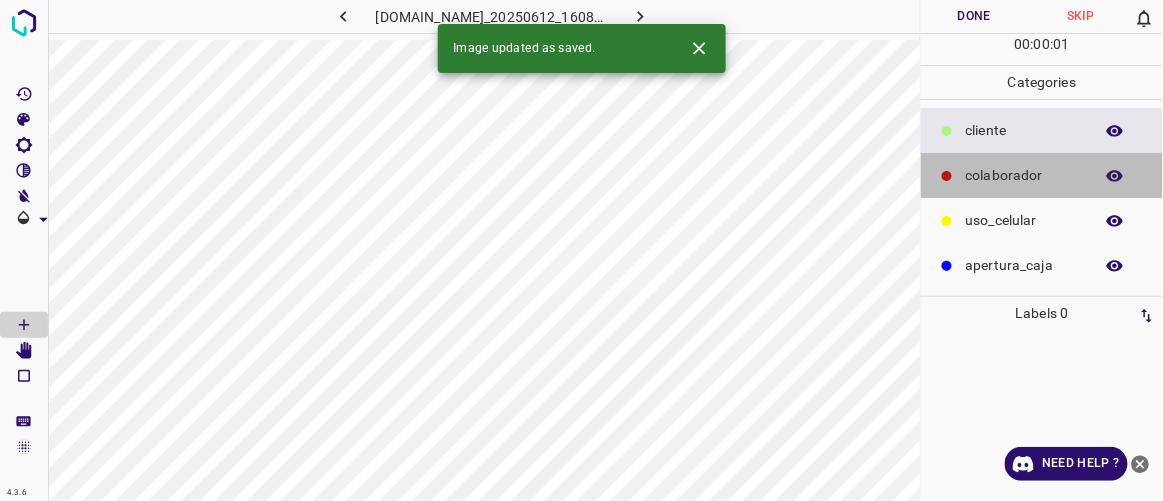 click on "colaborador" at bounding box center [1024, 175] 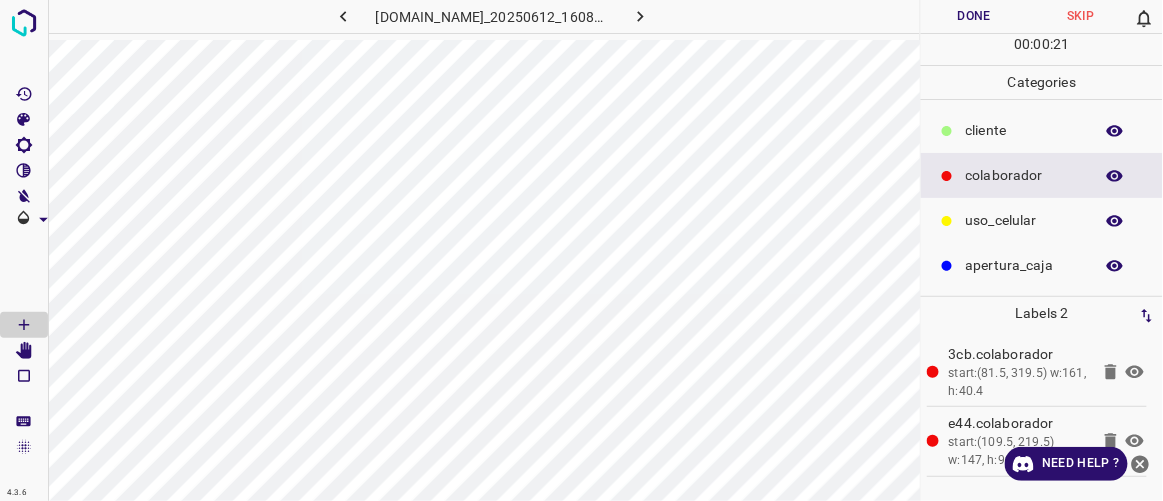 click on "​​cliente" at bounding box center (1024, 130) 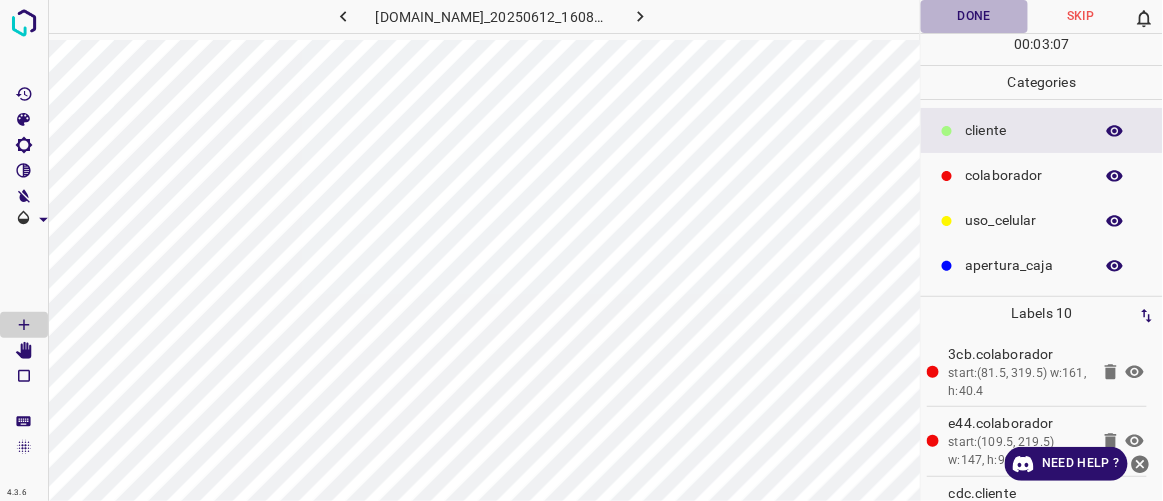 click on "Done" at bounding box center [974, 16] 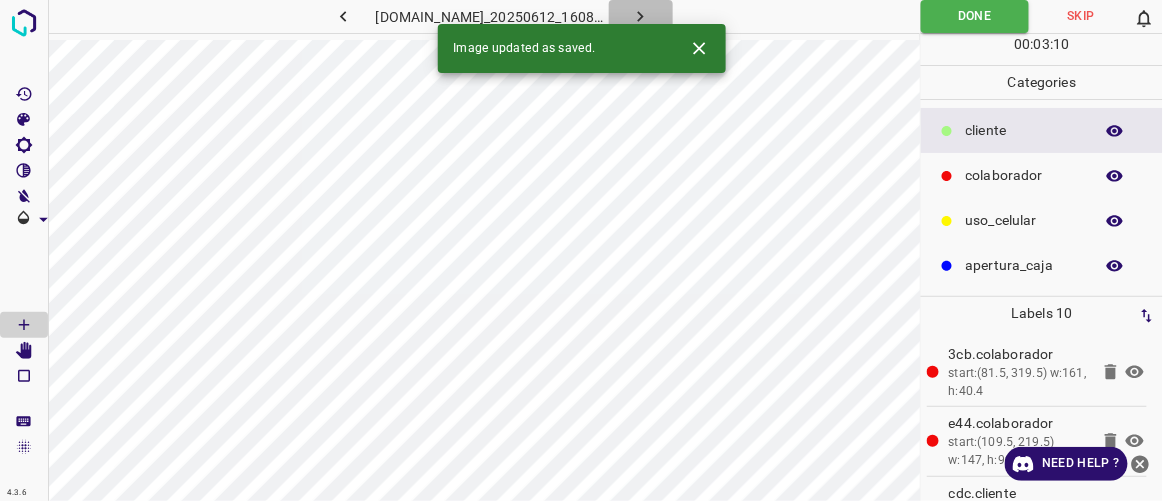 click 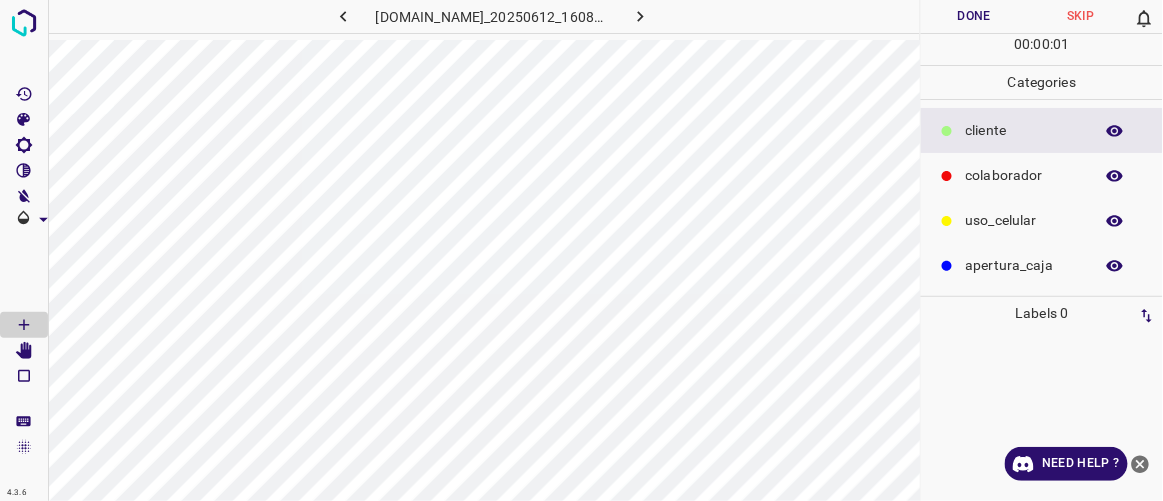 click on "colaborador" at bounding box center (1024, 175) 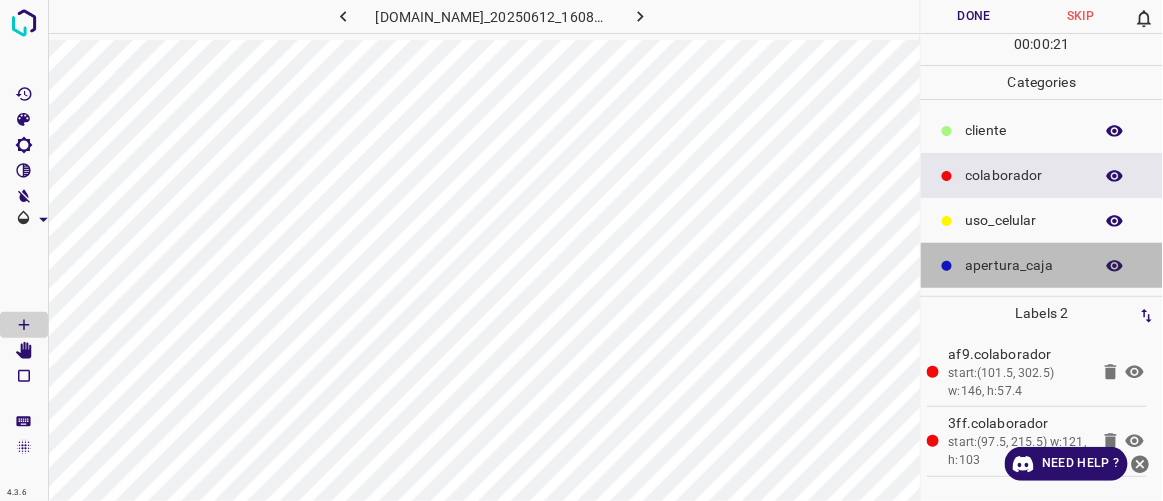 click on "apertura_caja" at bounding box center [1024, 265] 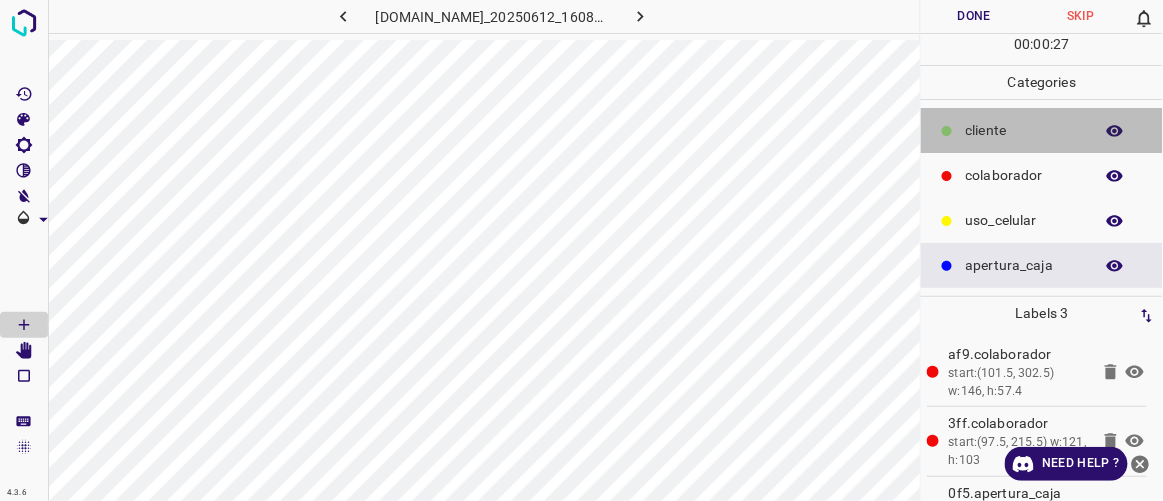 click on "​​cliente" at bounding box center (1024, 130) 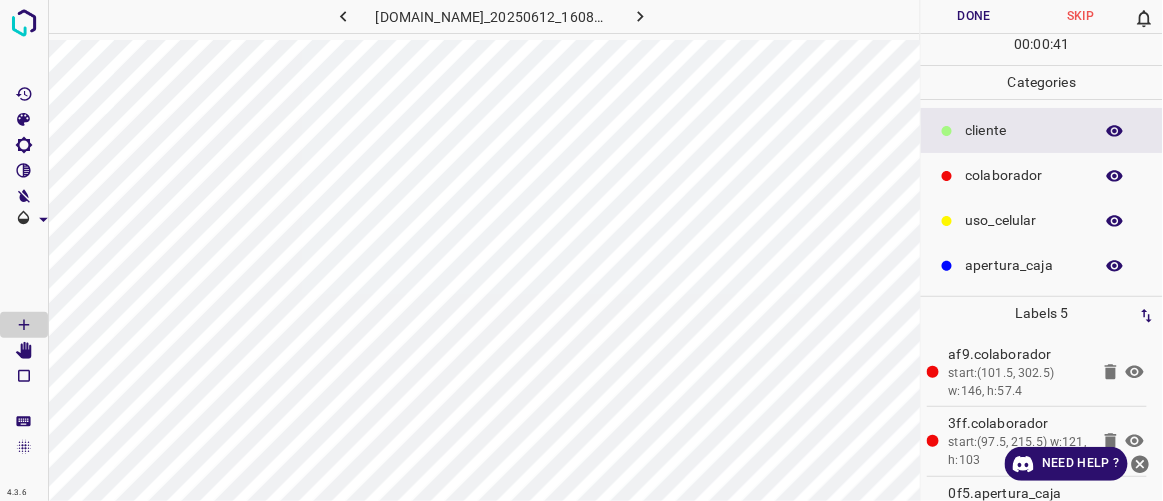 click on "uso_celular" at bounding box center (1024, 220) 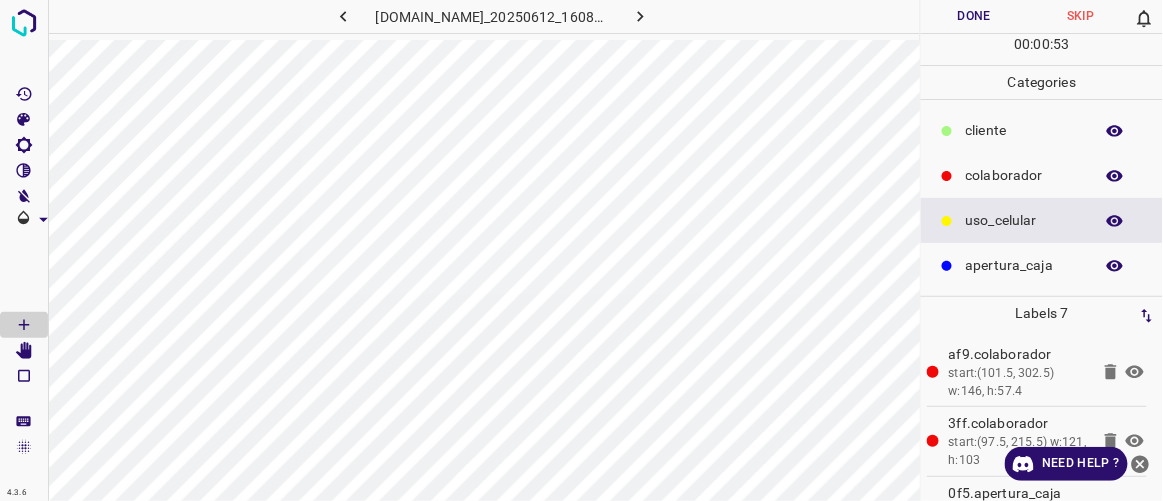 click on "​​cliente" at bounding box center [1024, 130] 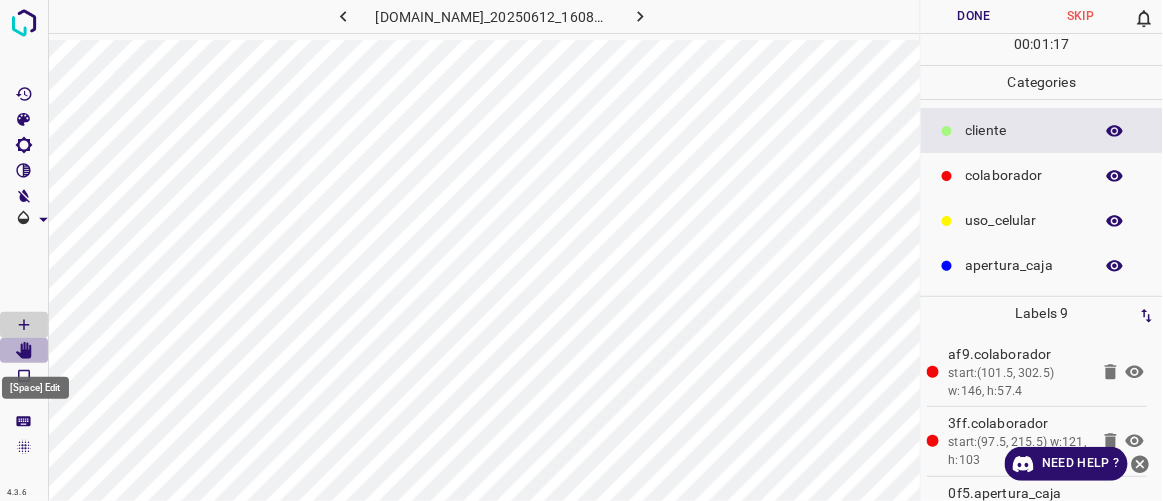 click 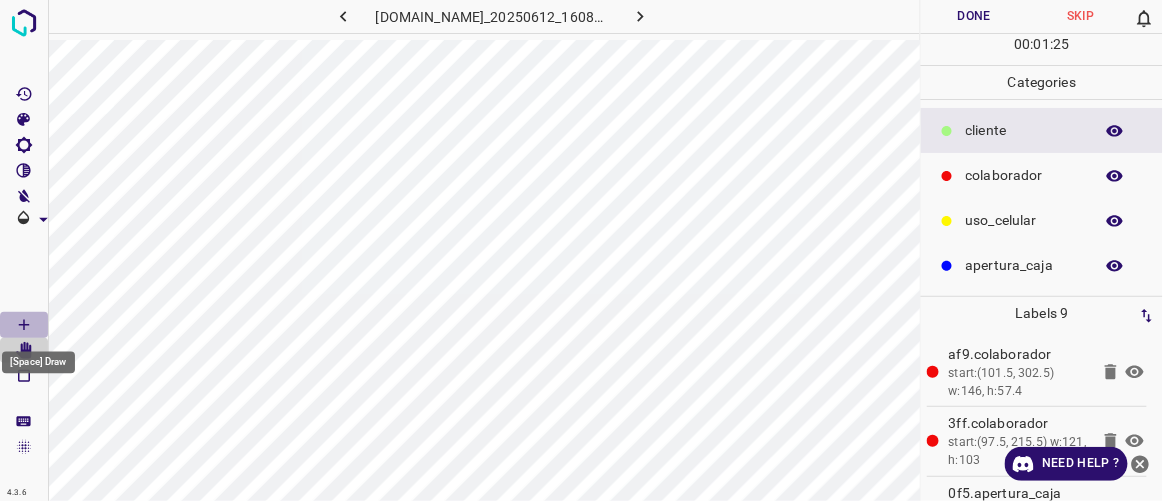 click 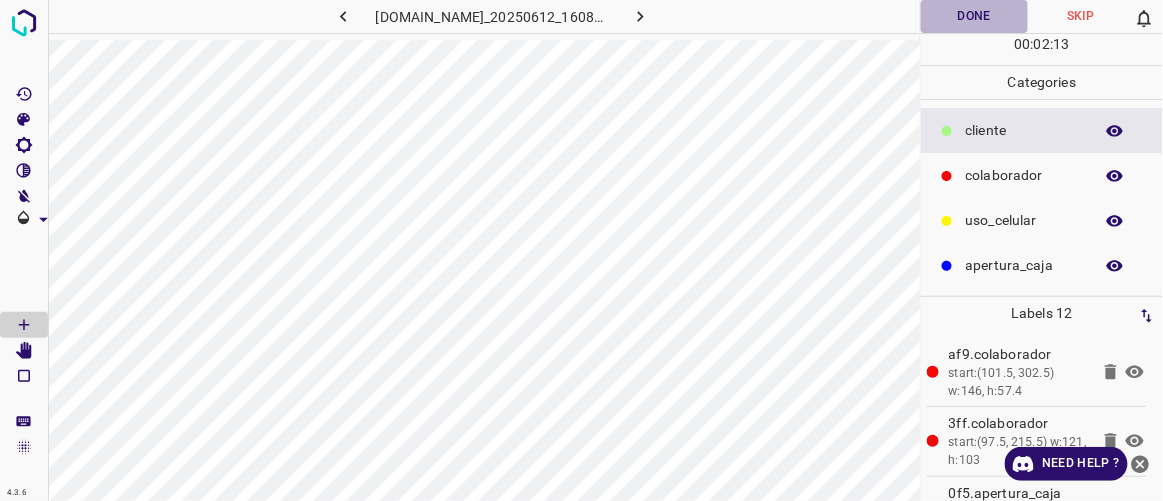 click on "Done" at bounding box center (974, 16) 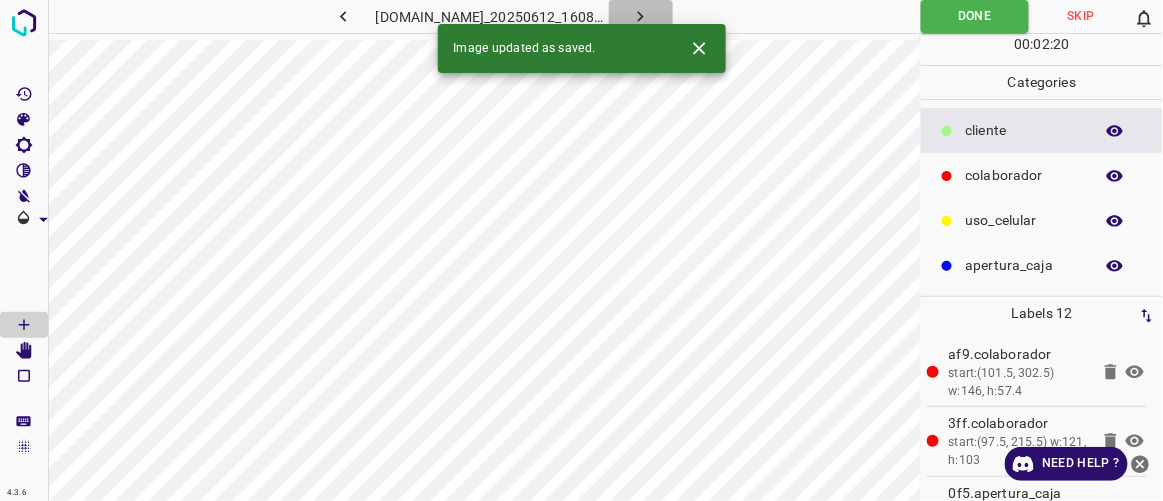 click at bounding box center (641, 16) 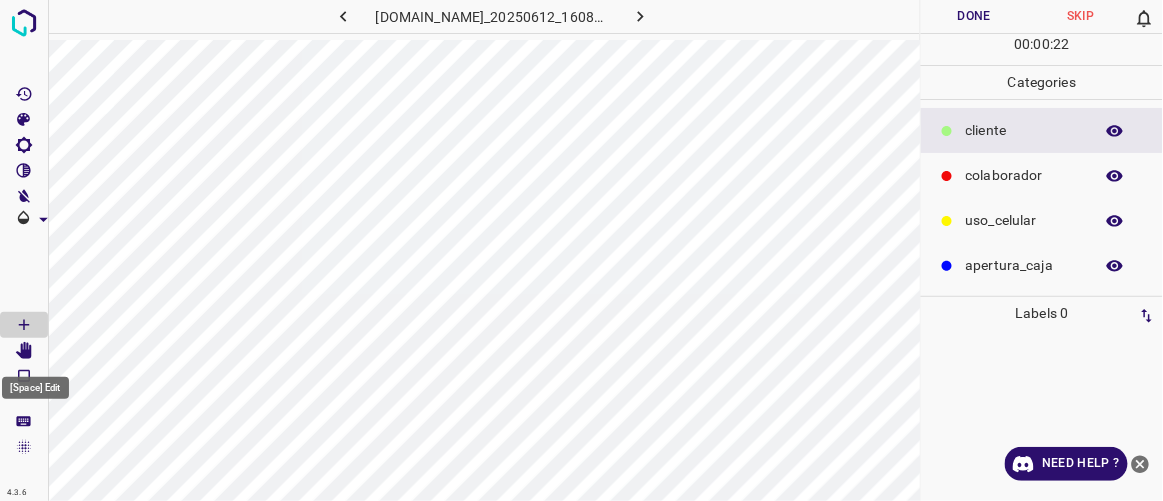click 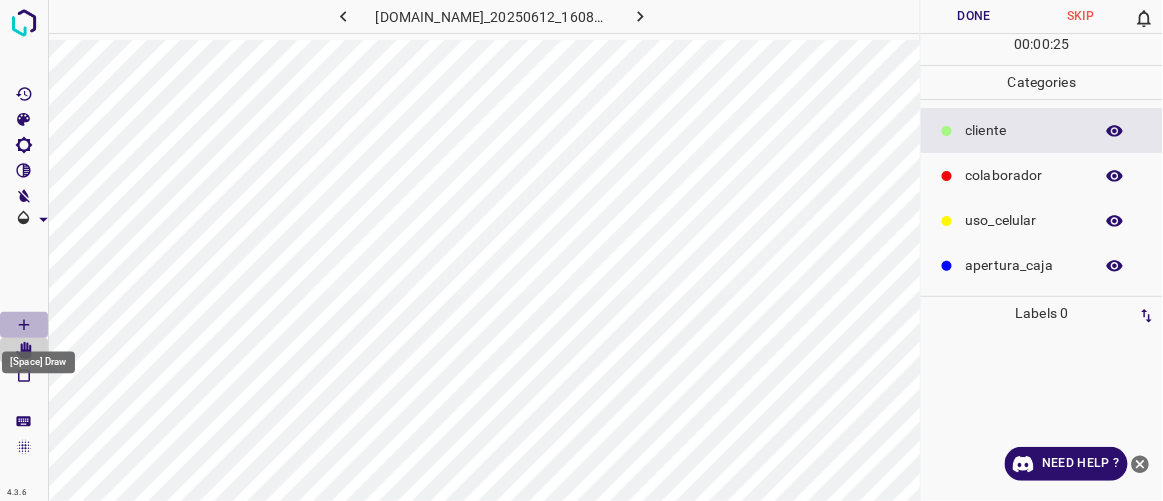 click 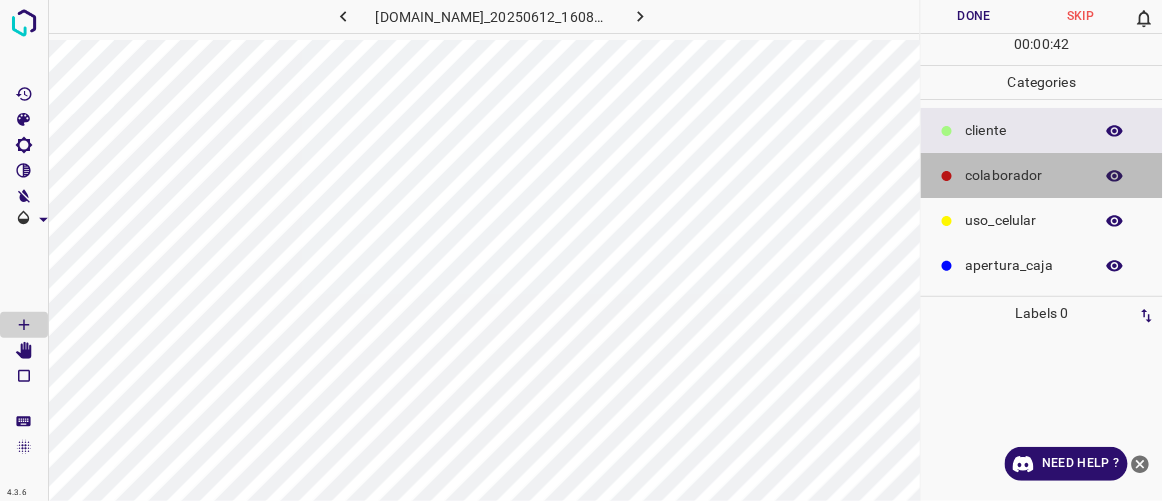 click on "colaborador" at bounding box center (1024, 175) 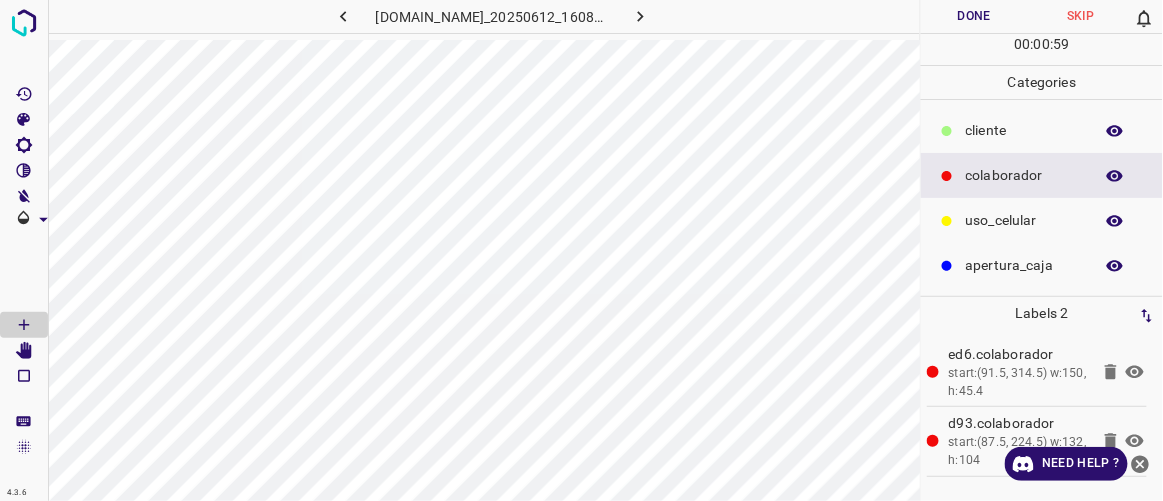 click on "​​cliente" at bounding box center (1024, 130) 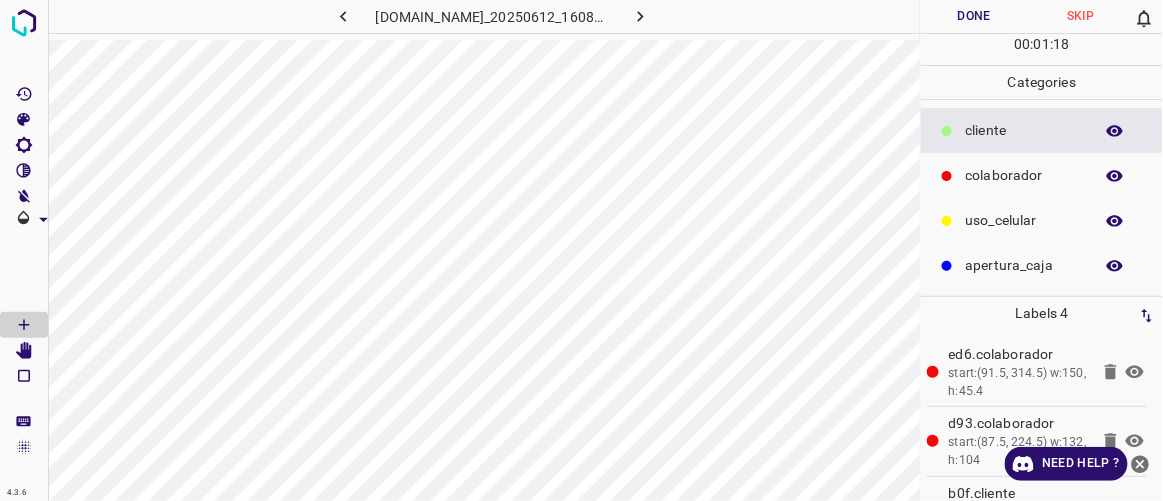 click on "uso_celular" at bounding box center [1042, 220] 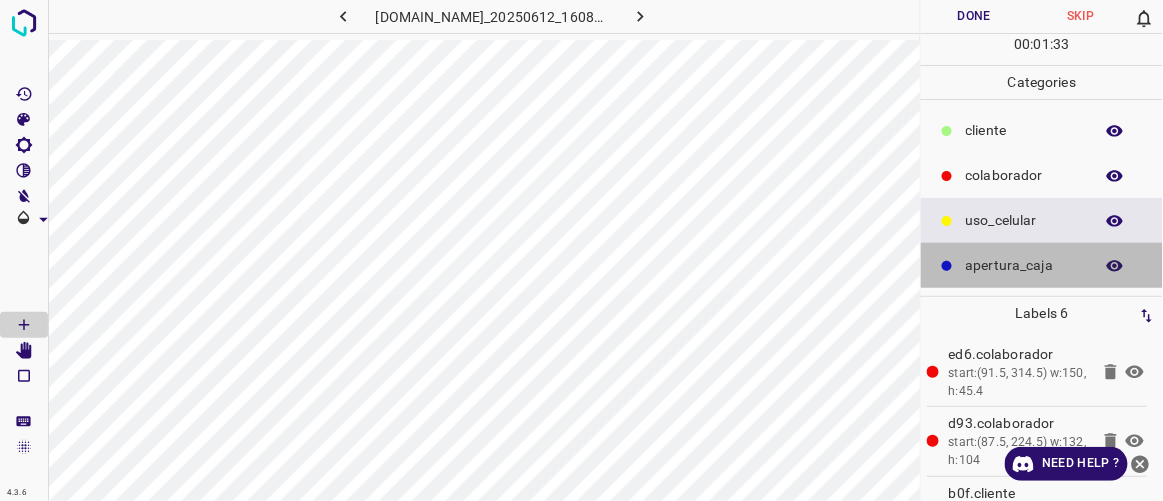 click 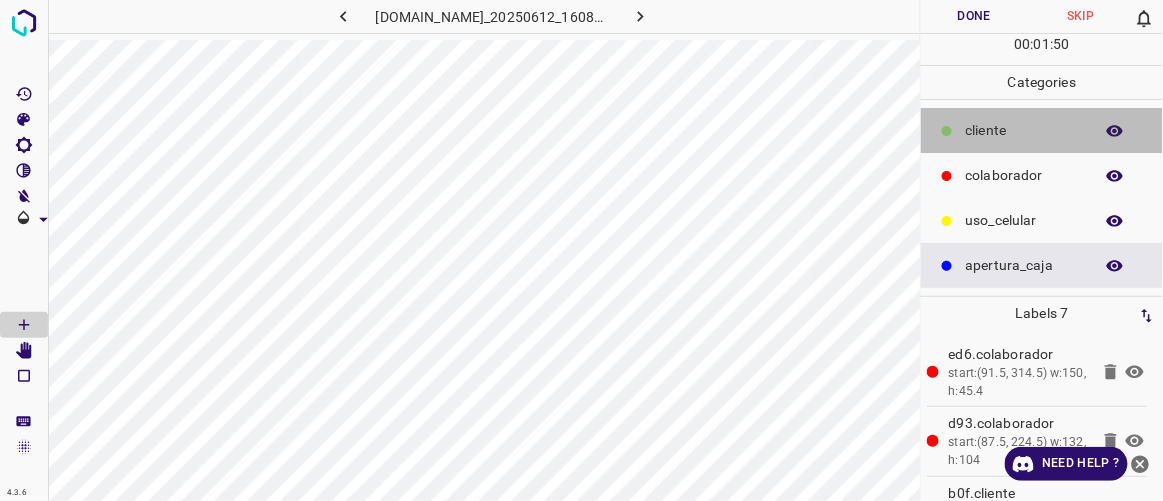 click on "​​cliente" at bounding box center [1024, 130] 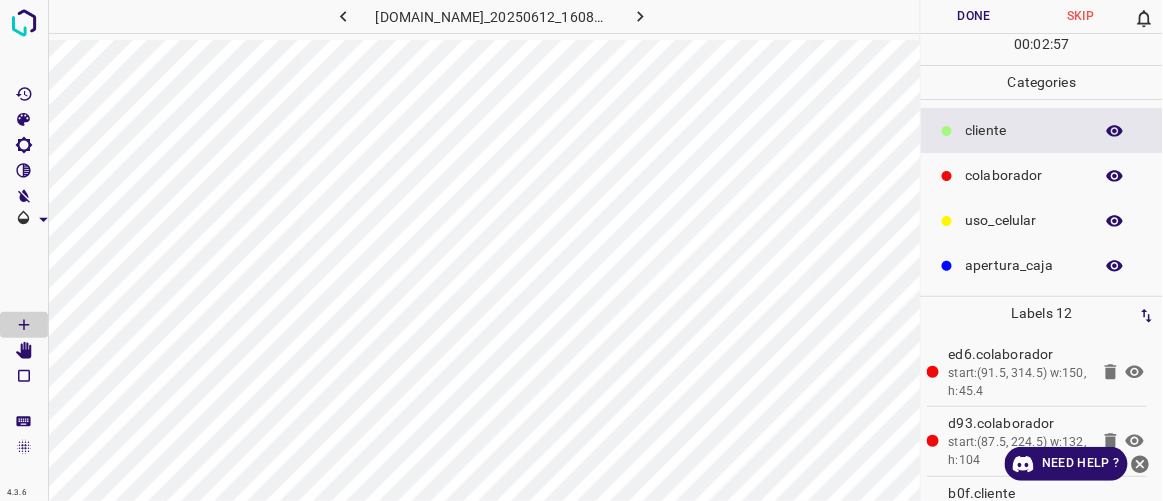 click on "Done" at bounding box center [974, 16] 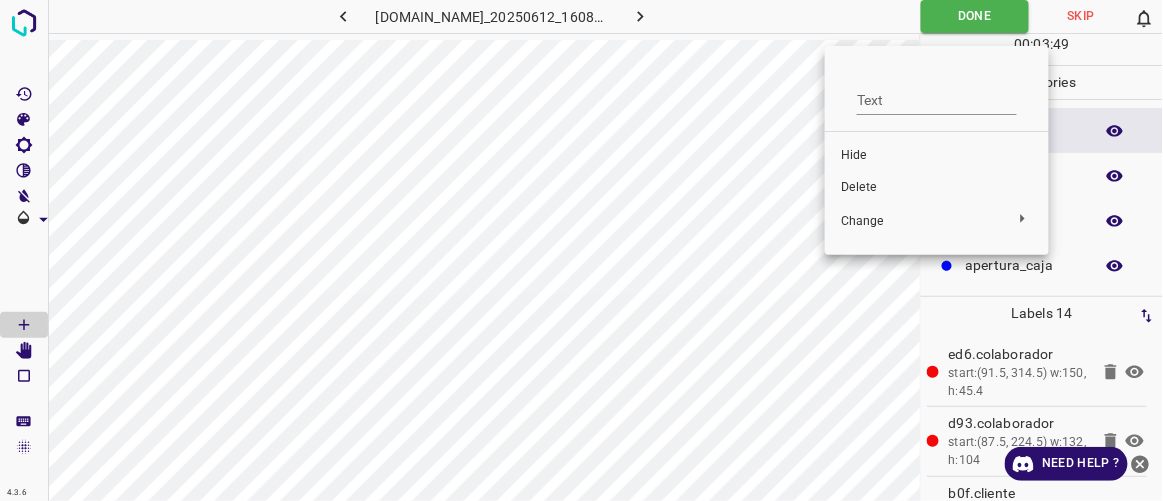 click at bounding box center (581, 250) 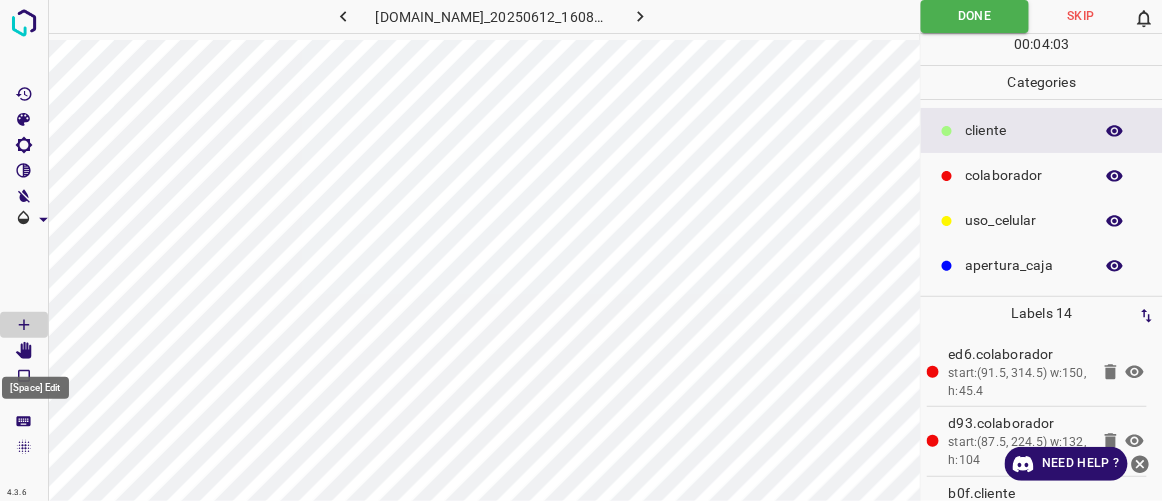click 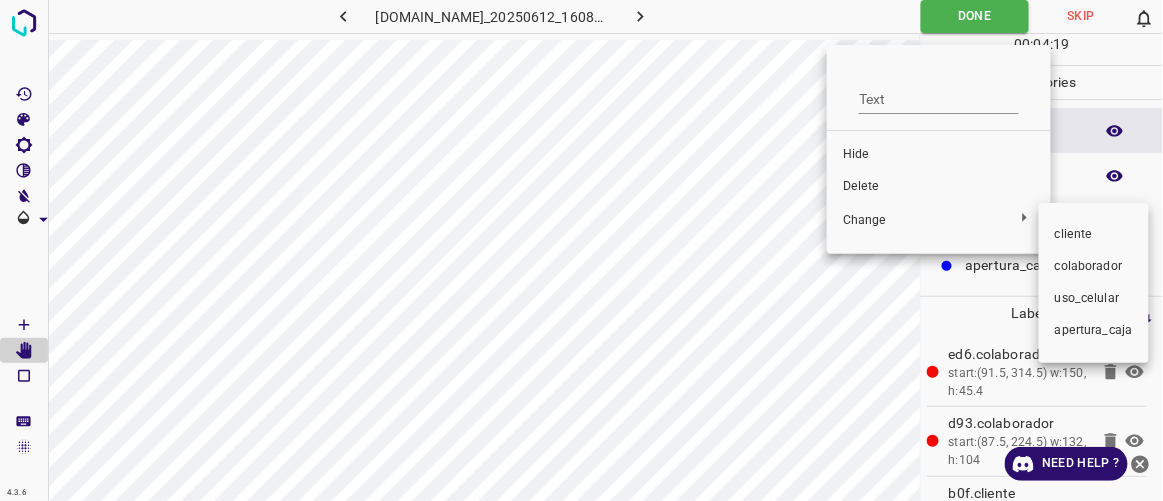 click at bounding box center (581, 250) 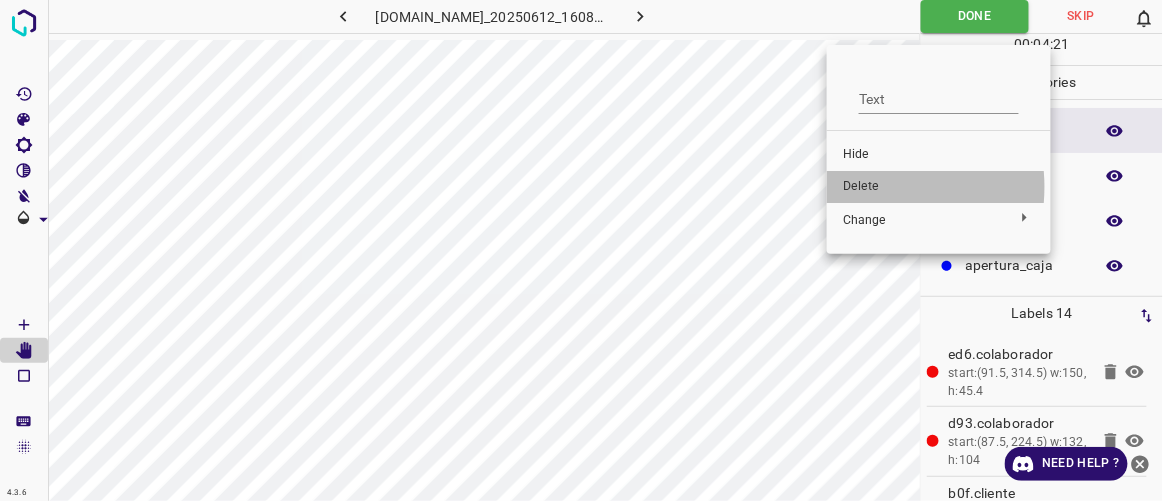 click on "Delete" at bounding box center [939, 187] 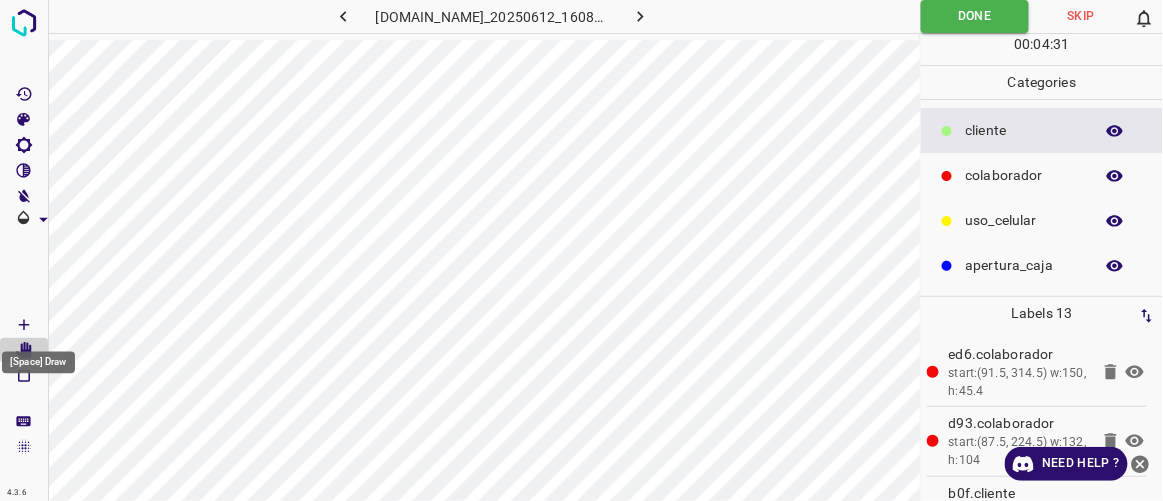 click 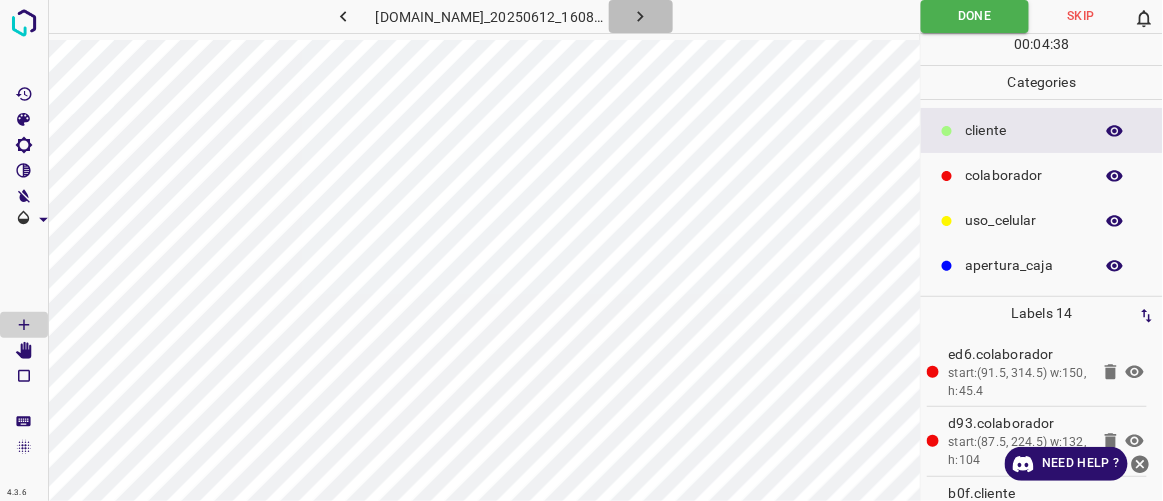 click 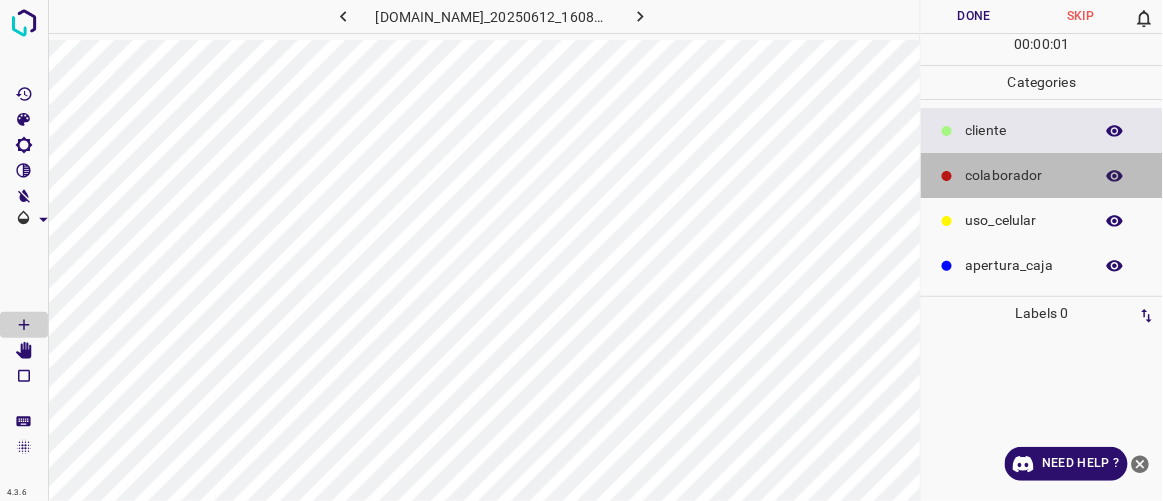 click on "colaborador" at bounding box center (1024, 175) 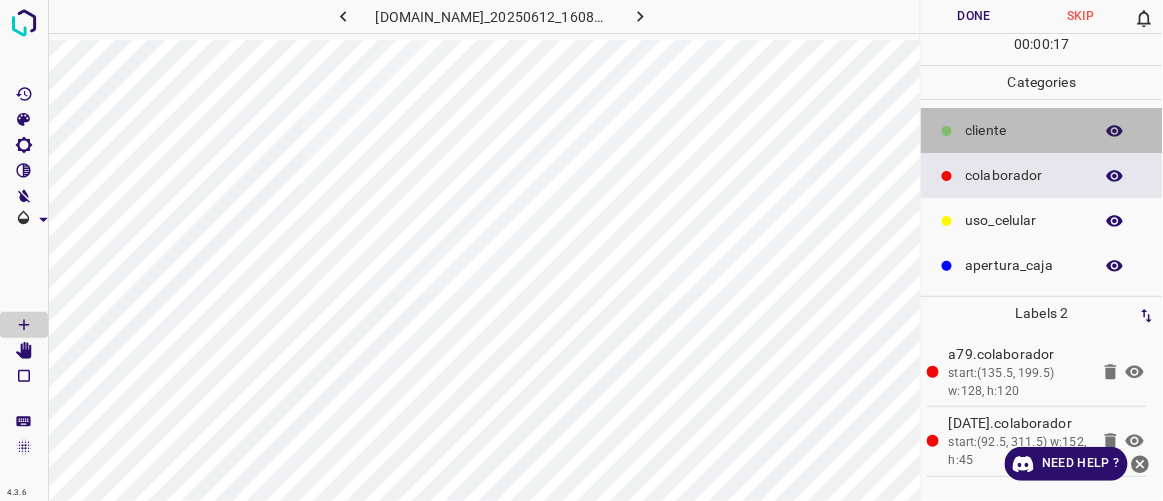 click on "​​cliente" at bounding box center (1024, 130) 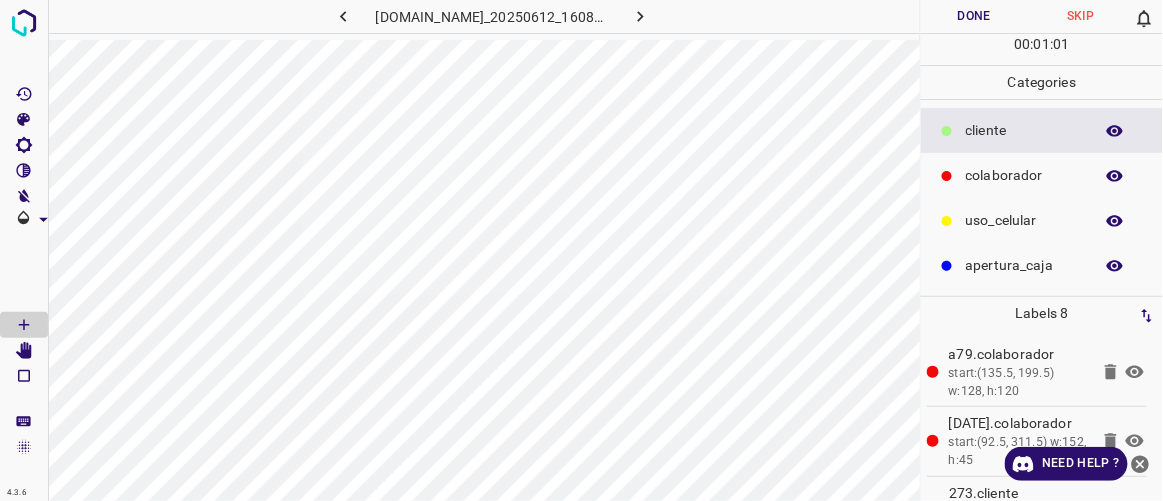 click on "uso_celular" at bounding box center [1024, 220] 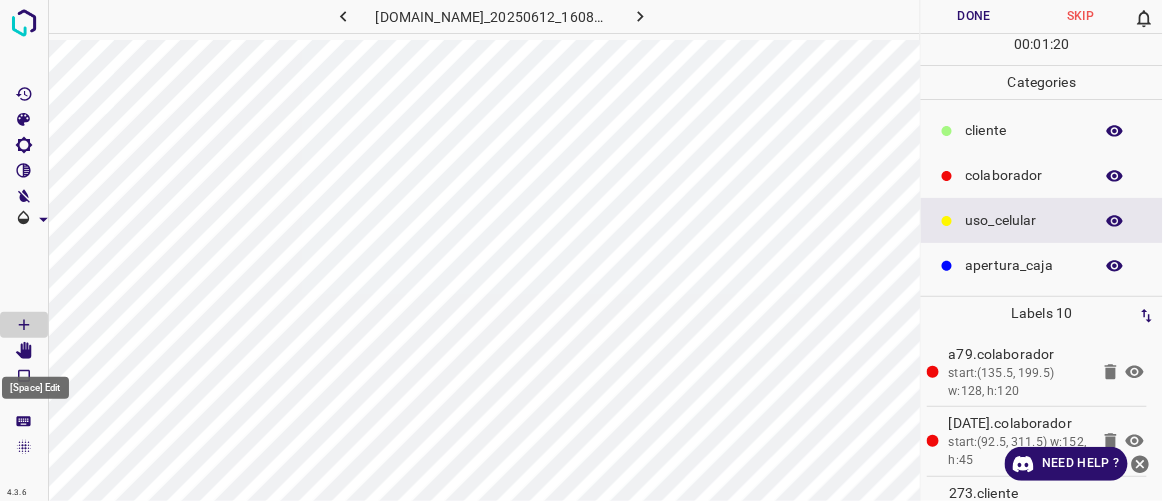 click 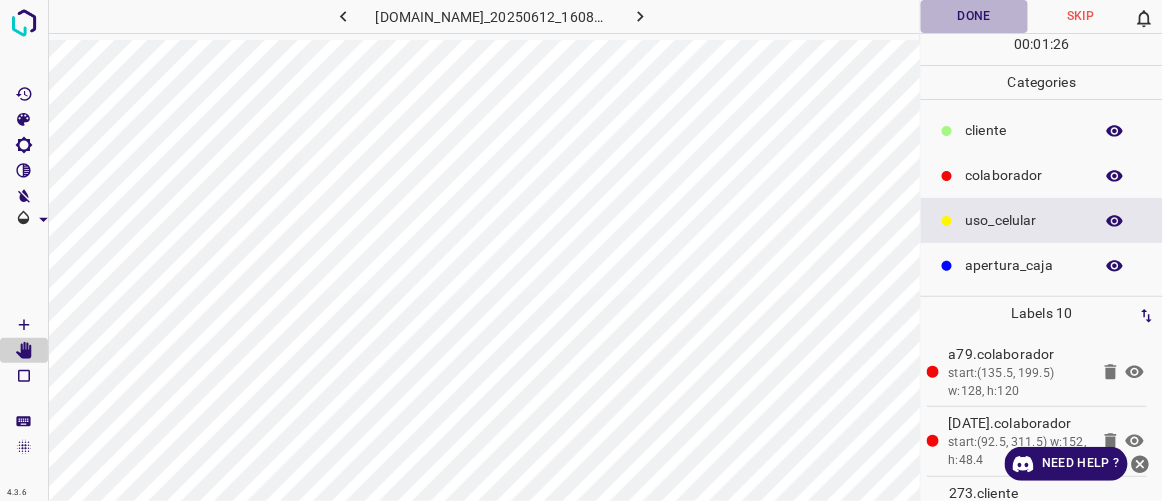 click on "Done" at bounding box center (974, 16) 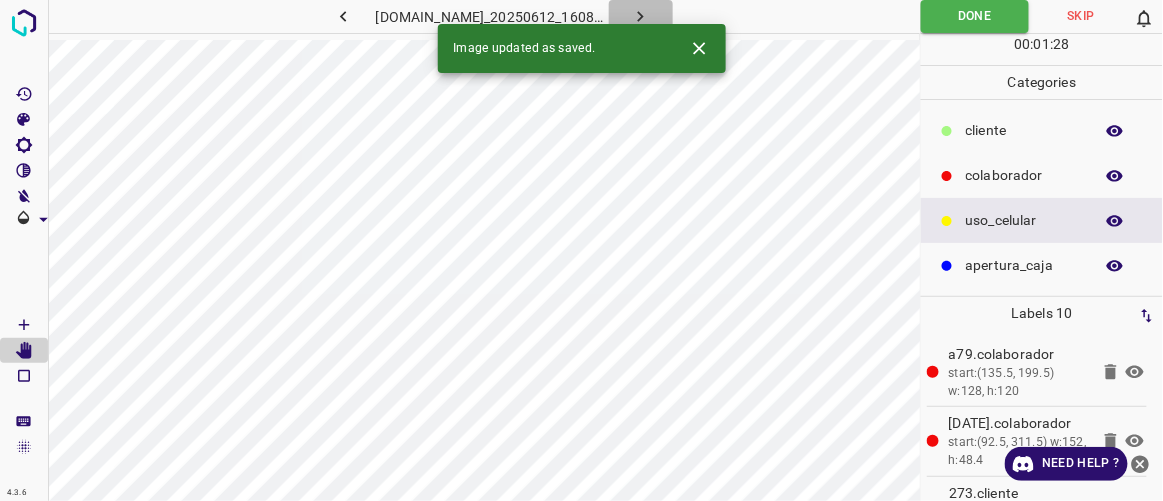 click 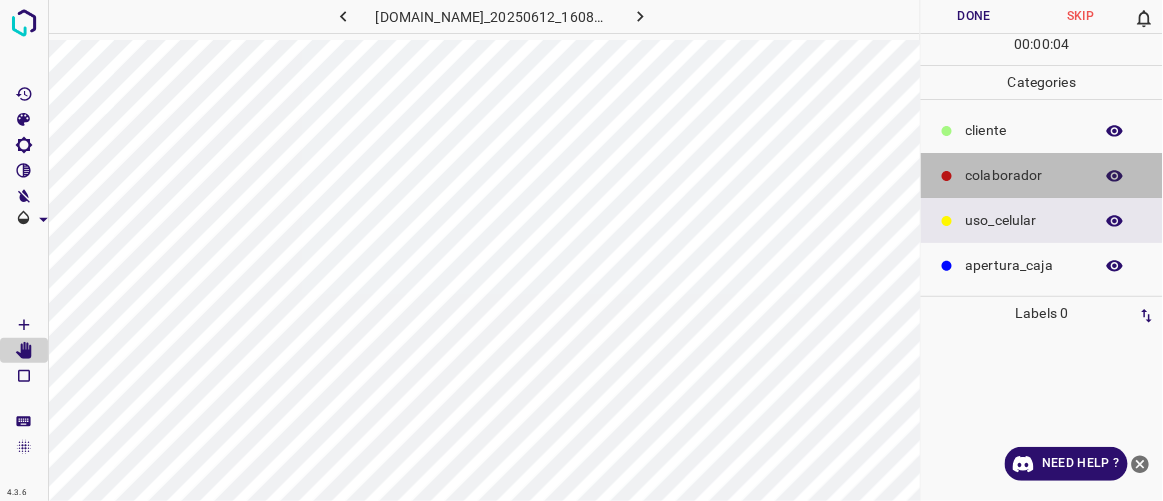 click on "colaborador" at bounding box center (1024, 175) 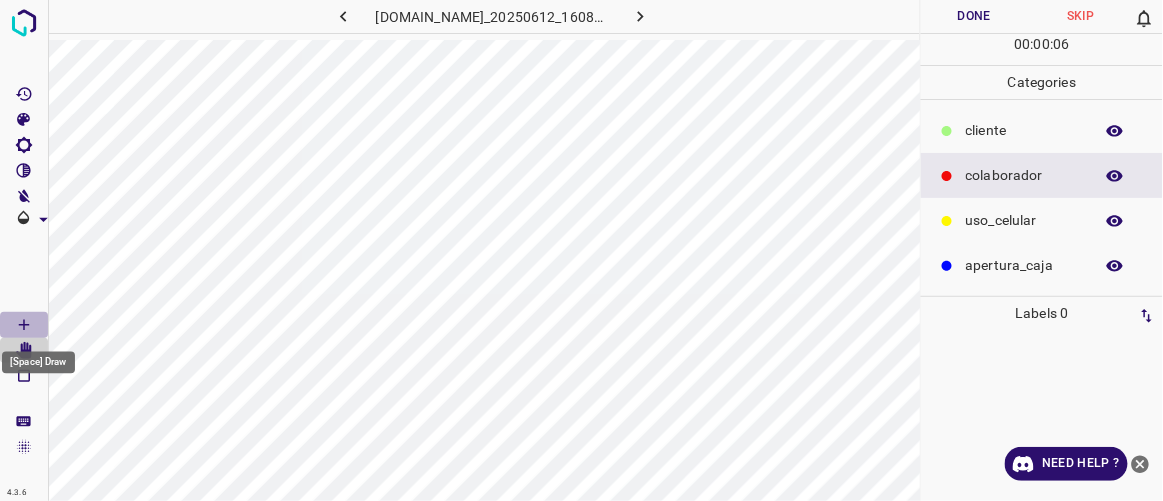 click 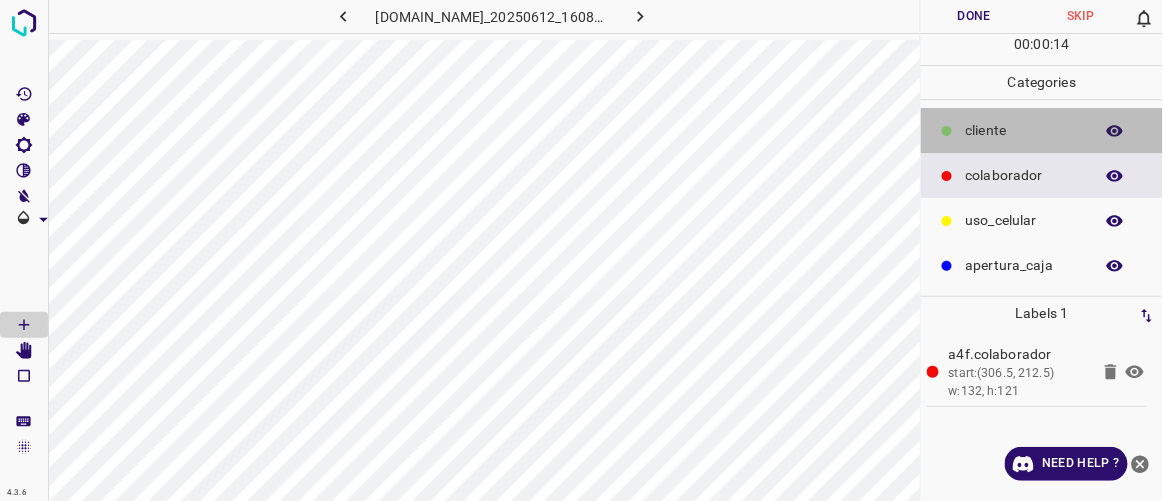 click at bounding box center (947, 131) 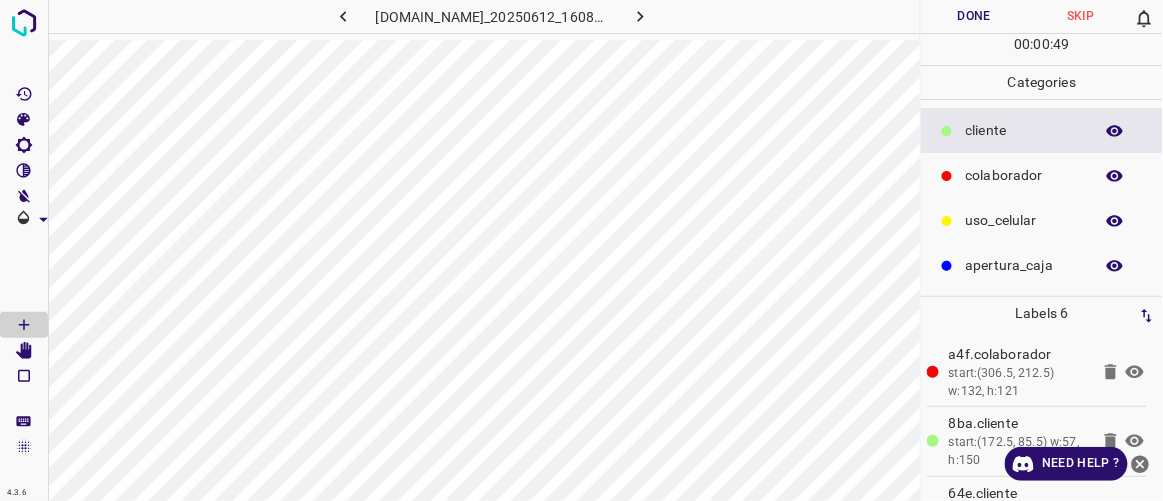 click on "Done" at bounding box center [974, 16] 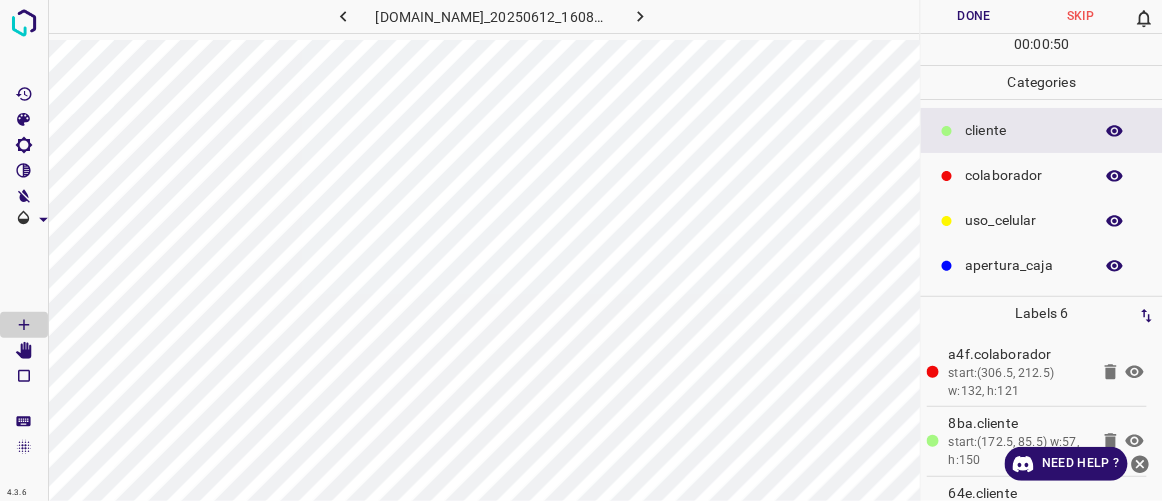 click at bounding box center [641, 16] 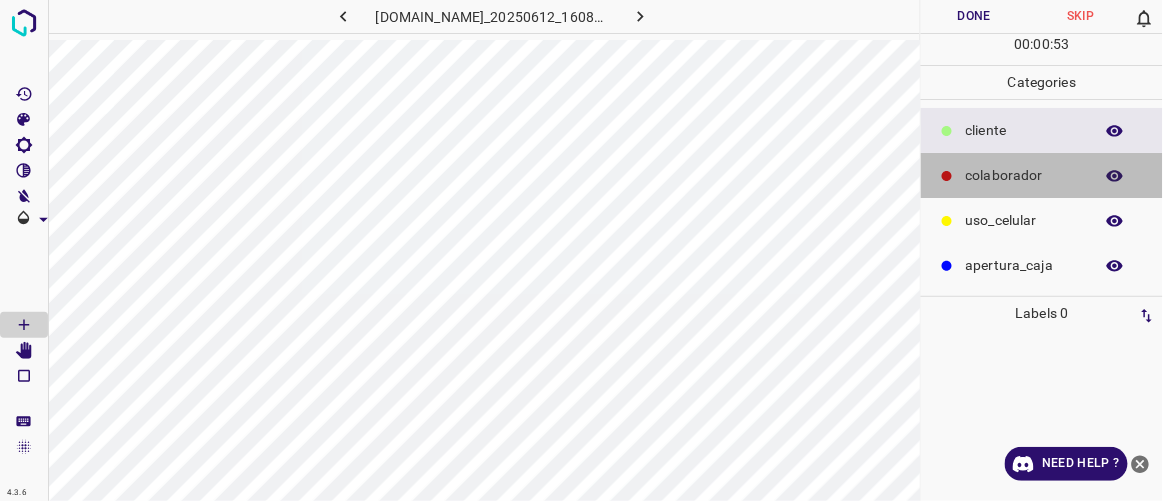 click on "colaborador" at bounding box center [1024, 175] 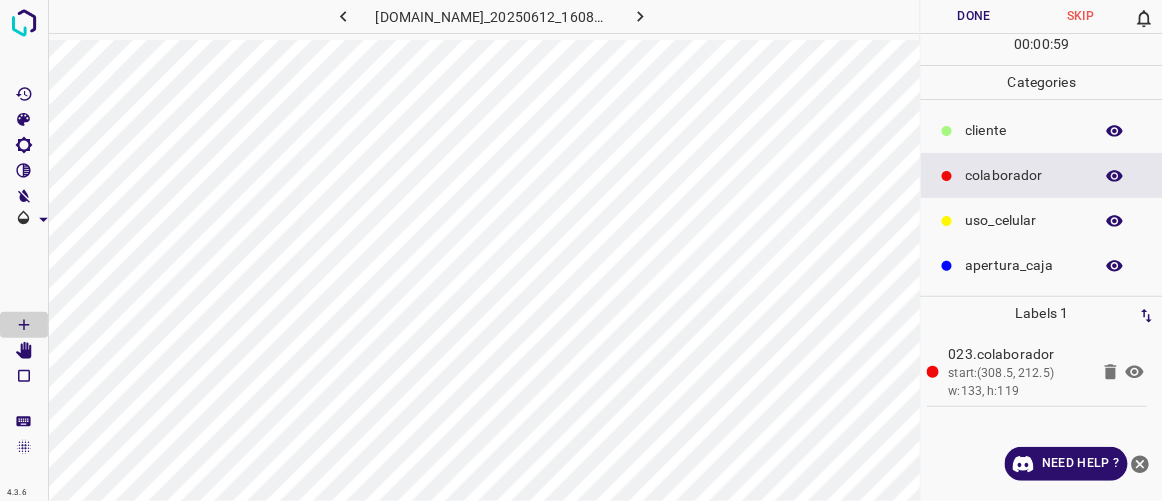 click on "​​cliente" at bounding box center (1024, 130) 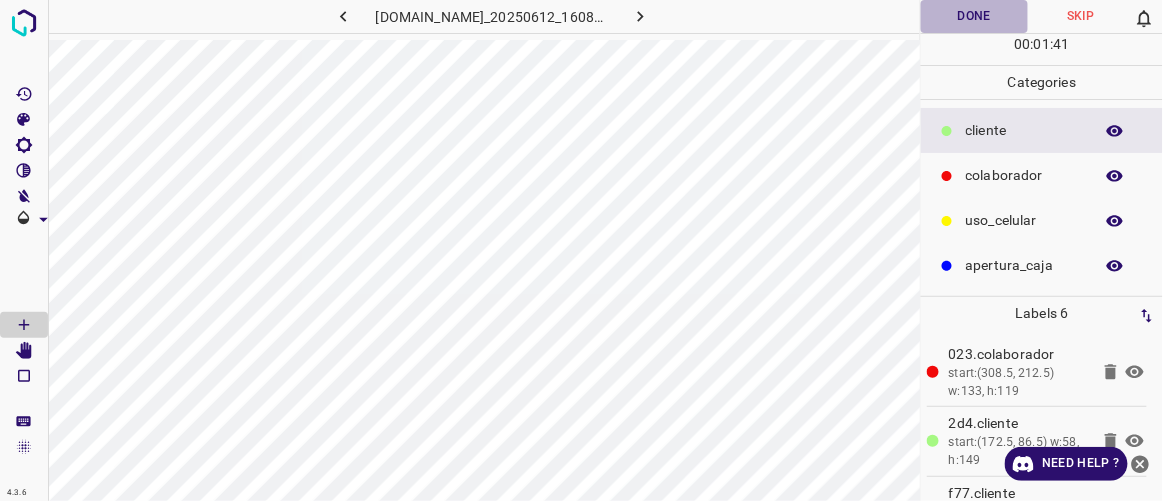 click on "Done" at bounding box center [974, 16] 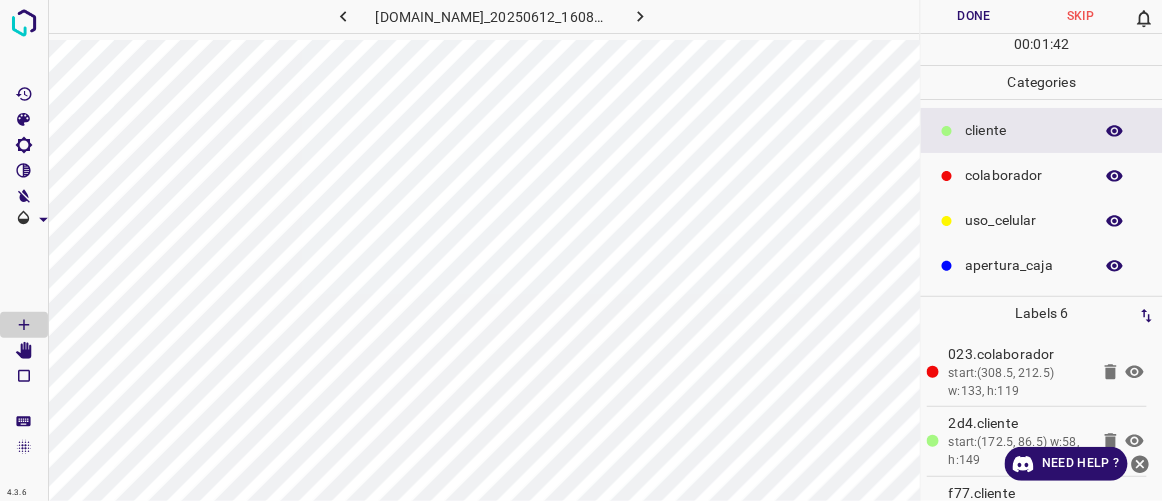 click 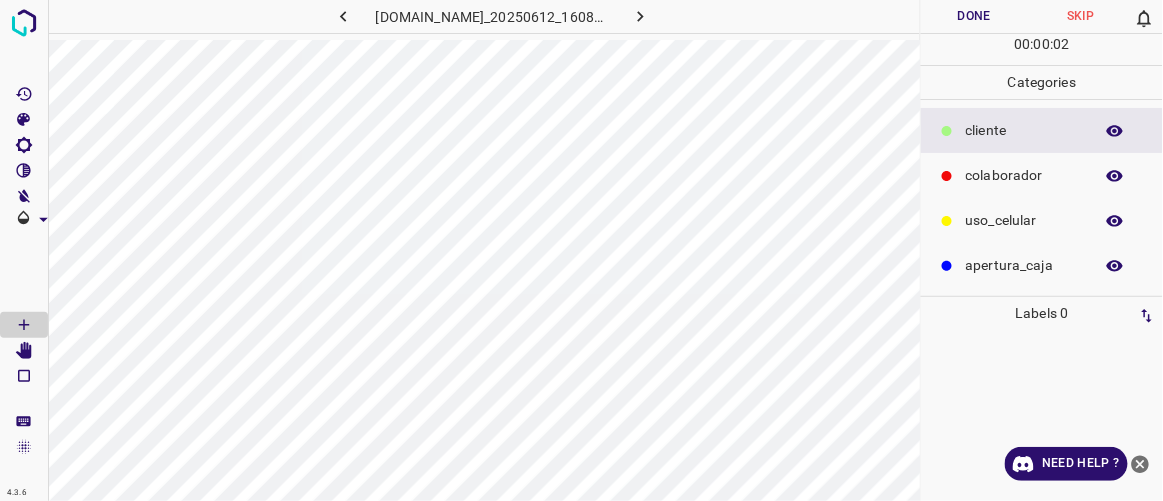 click on "colaborador" at bounding box center [1024, 175] 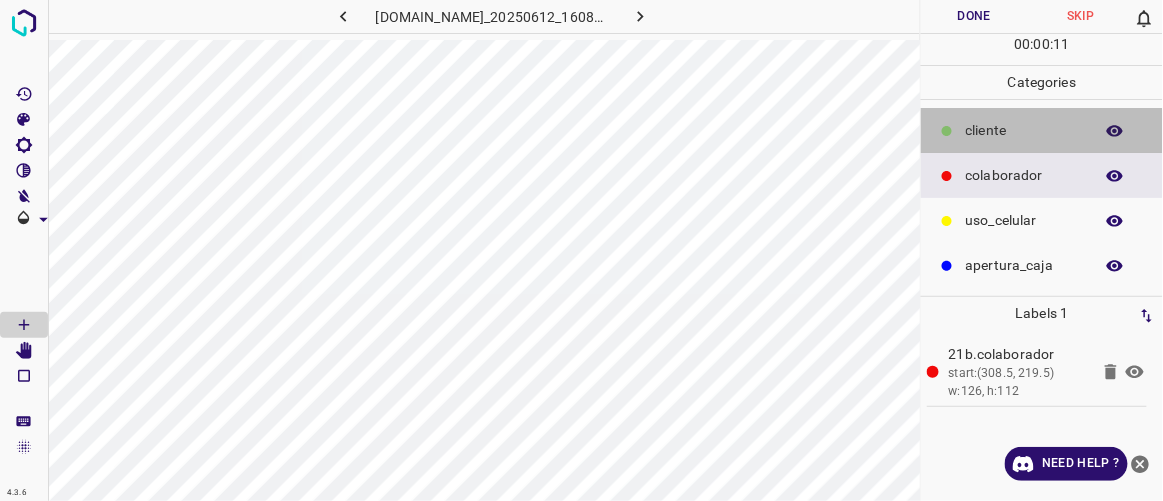 click on "​​cliente" at bounding box center (1024, 130) 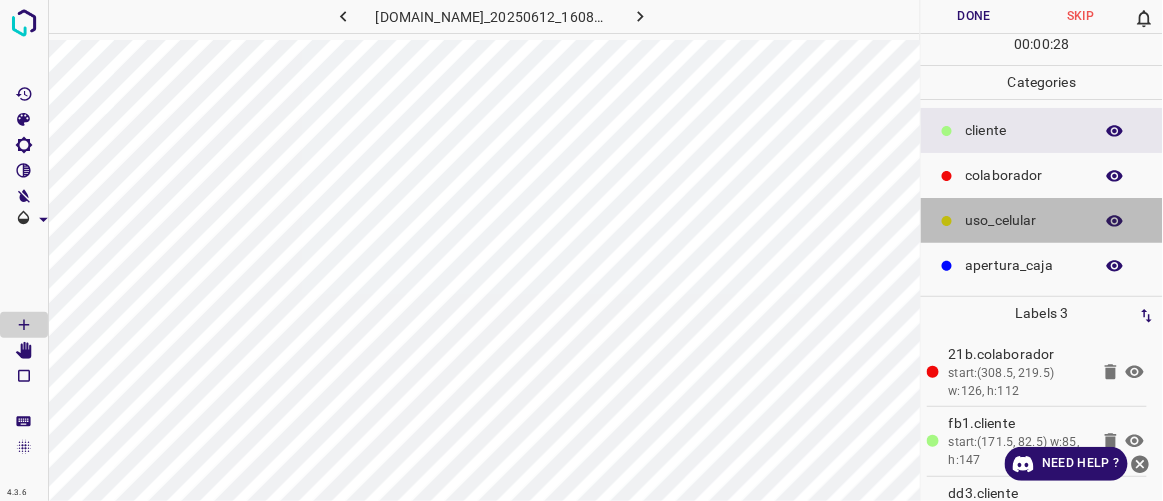 click on "uso_celular" at bounding box center (1042, 220) 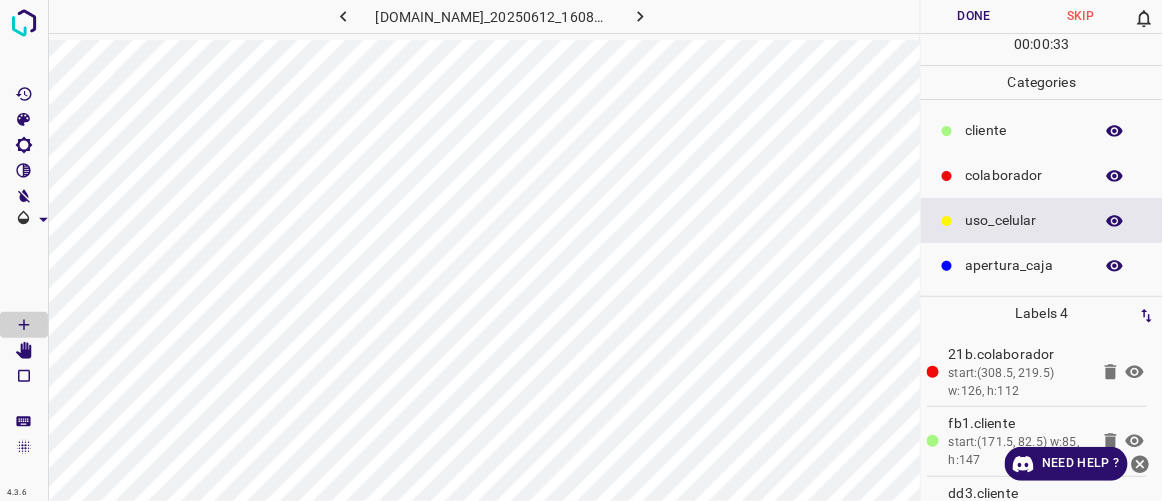 click on "​​cliente" at bounding box center [1024, 130] 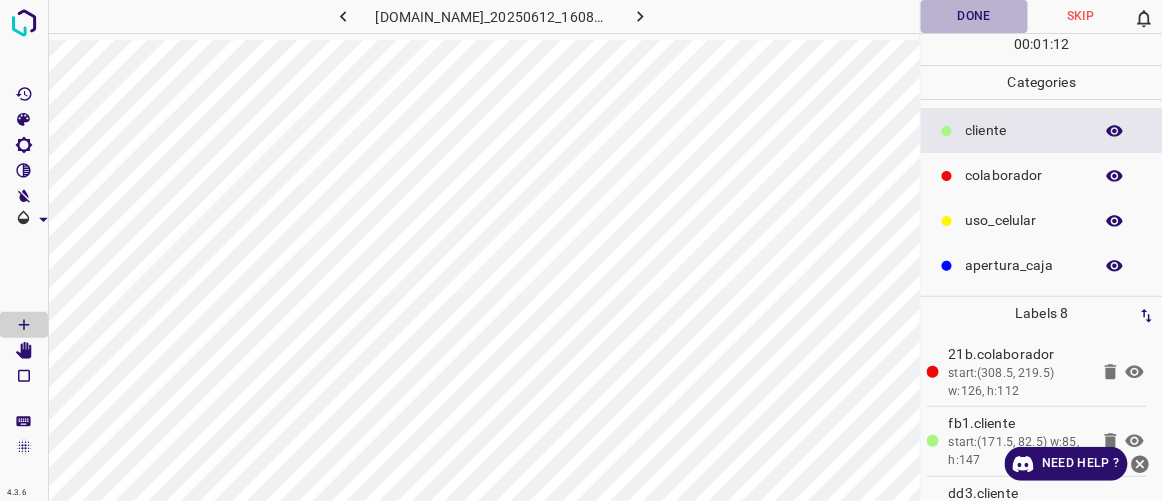 click on "Done" at bounding box center [974, 16] 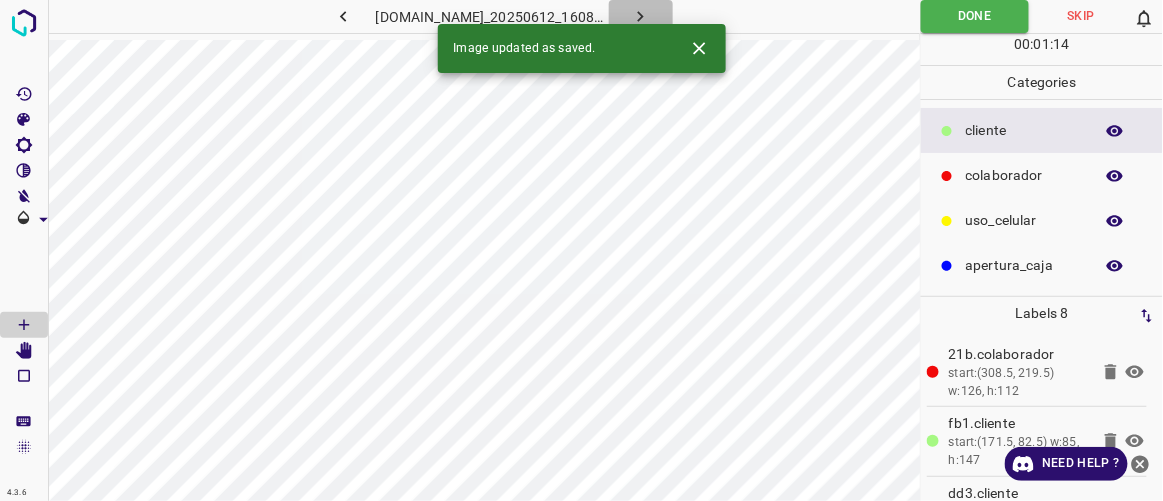 click 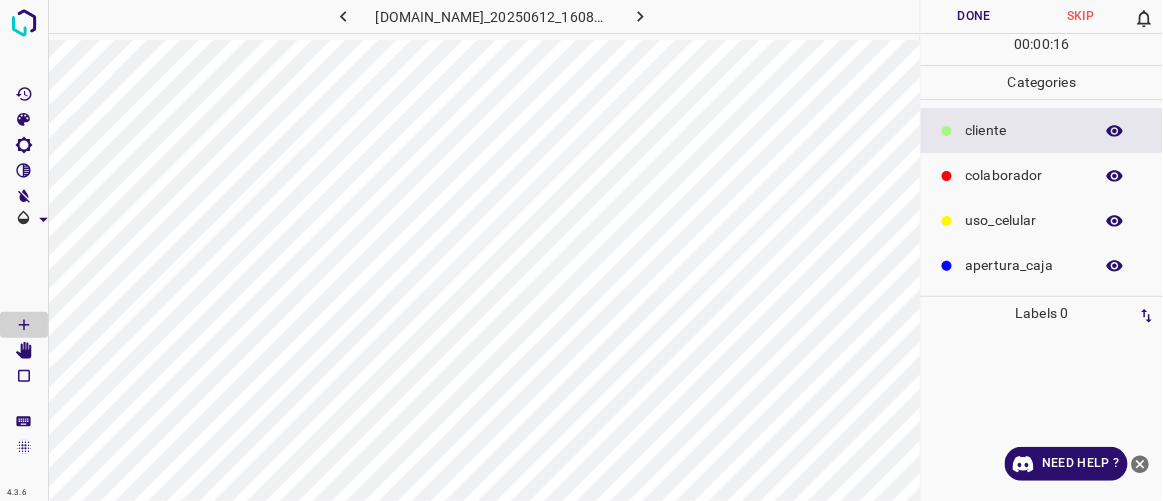 click on "colaborador" at bounding box center (1024, 175) 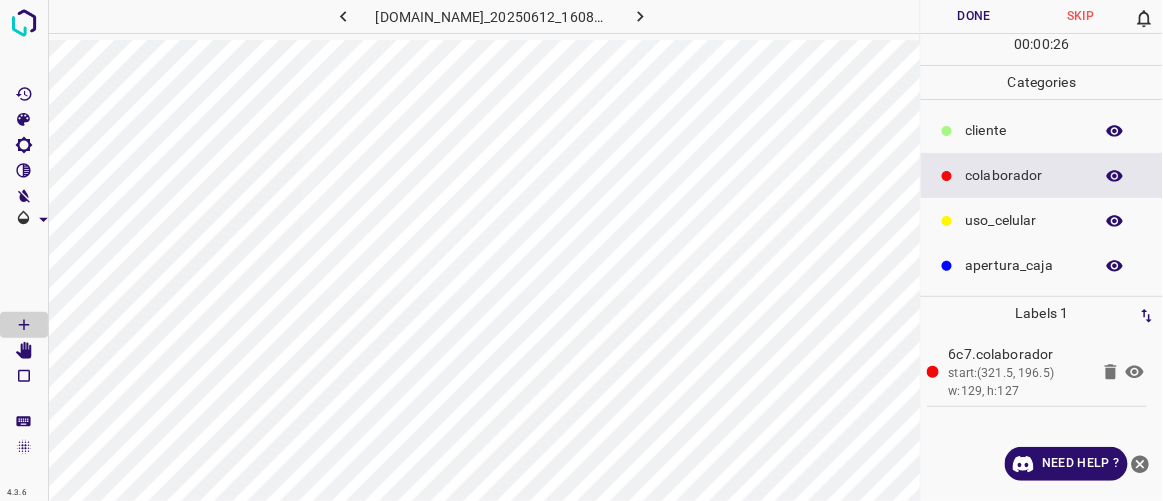 click on "​​cliente" at bounding box center (1024, 130) 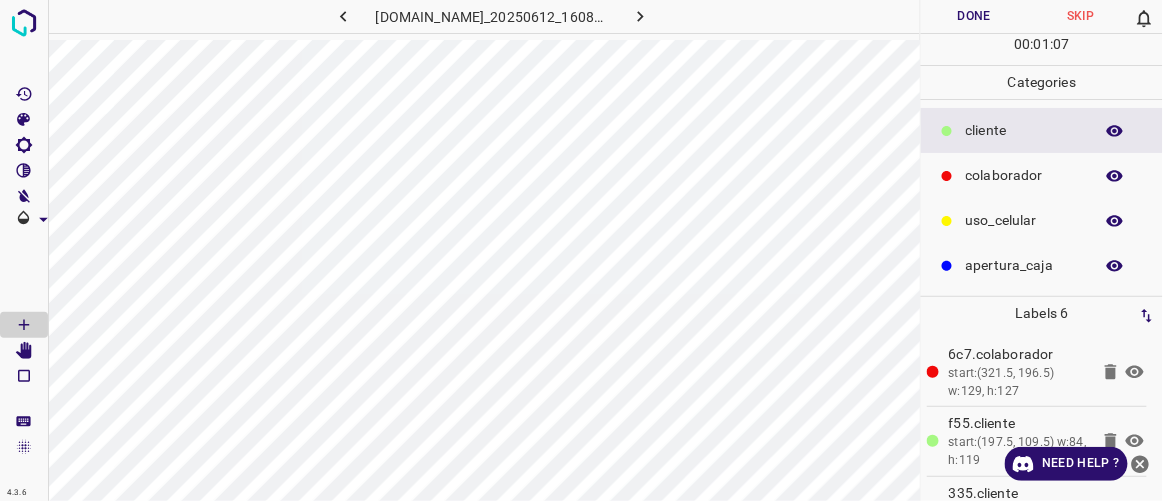 click on "Done" at bounding box center (974, 16) 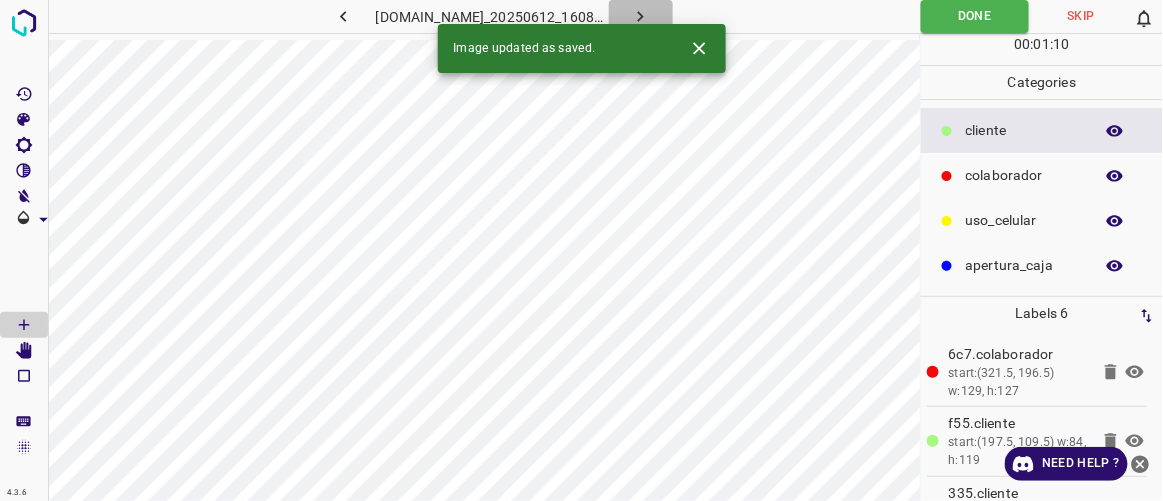 click 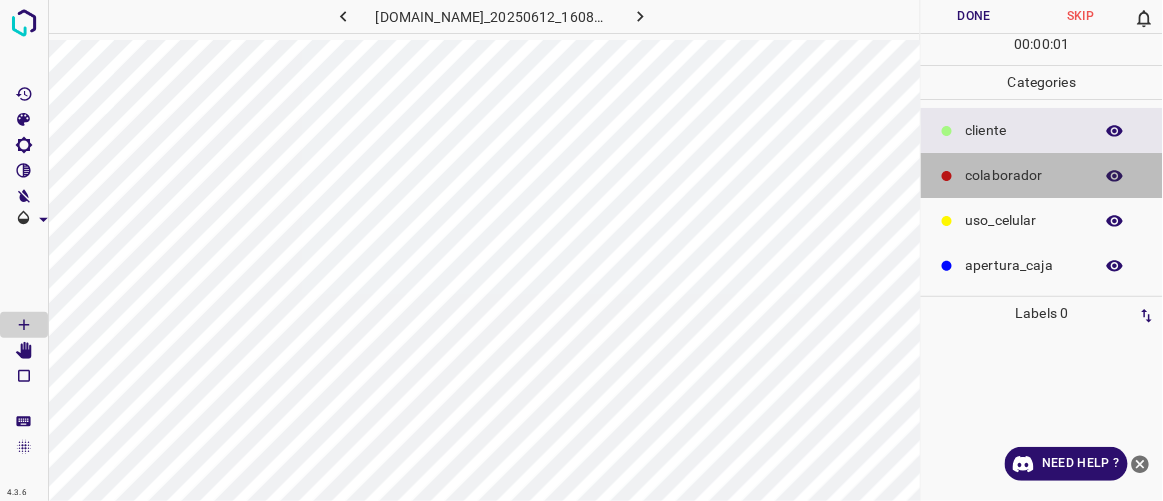 click on "colaborador" at bounding box center [1024, 175] 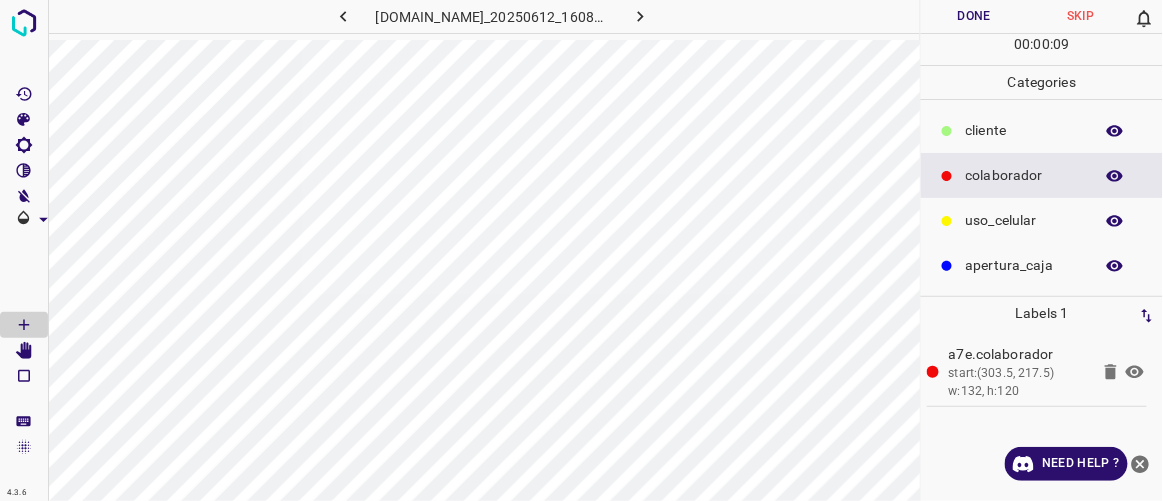 click on "​​cliente" at bounding box center [1024, 130] 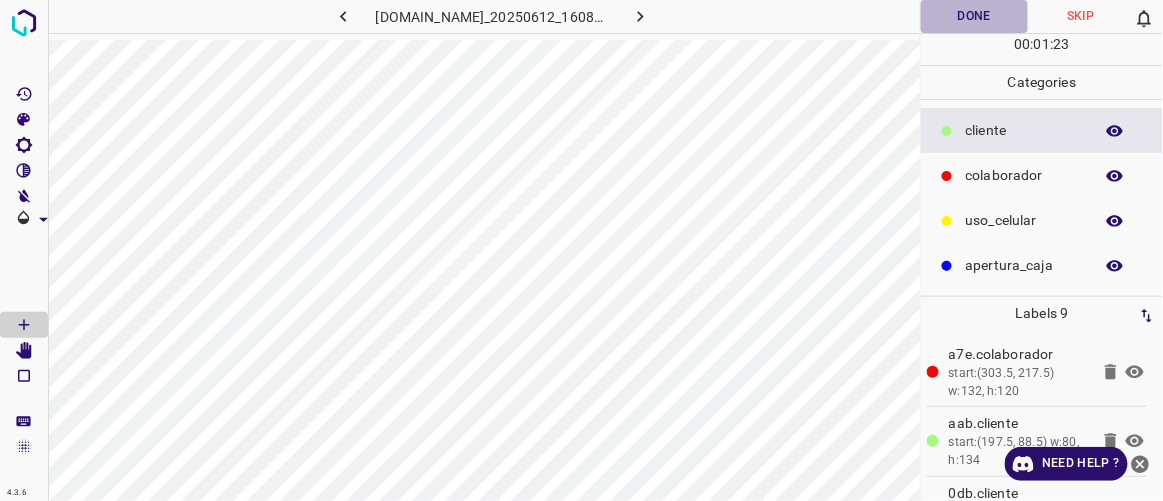 click on "Done" at bounding box center [974, 16] 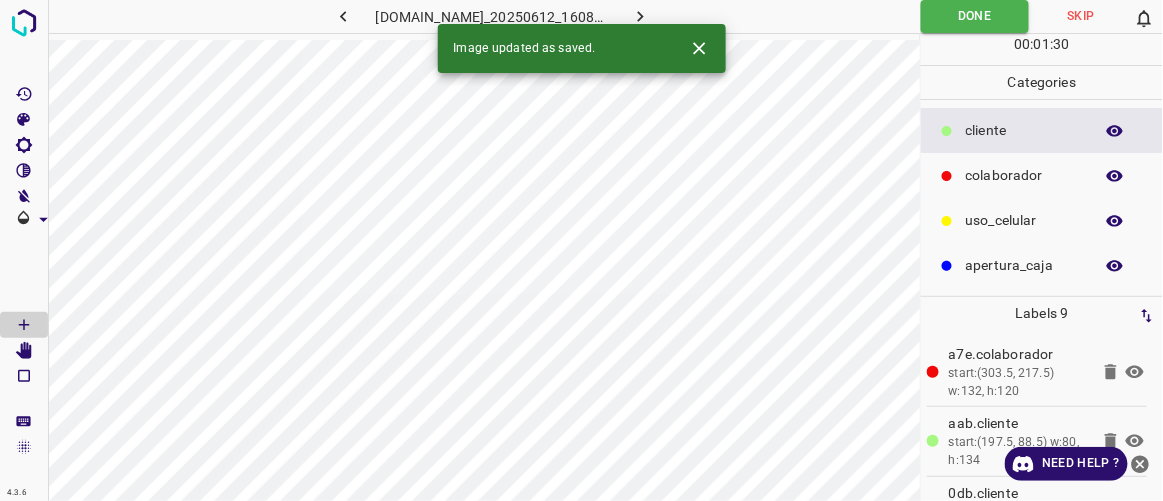 click 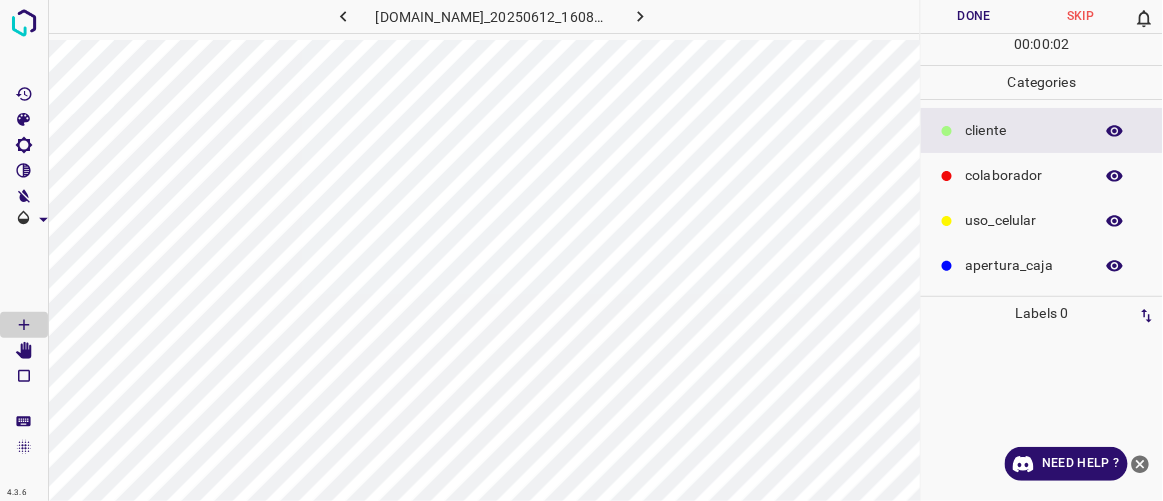click on "colaborador" at bounding box center [1024, 175] 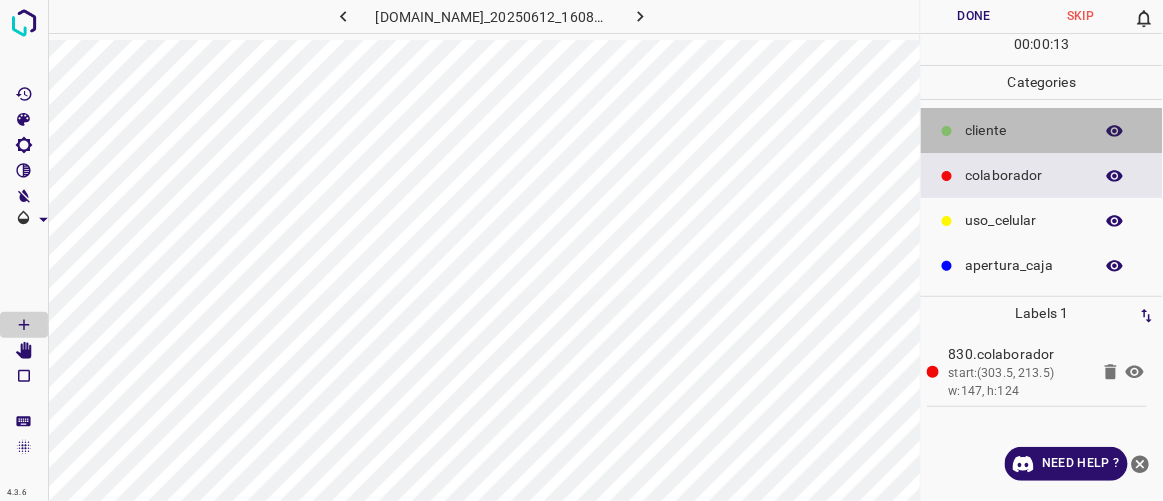 click on "​​cliente" at bounding box center [1024, 130] 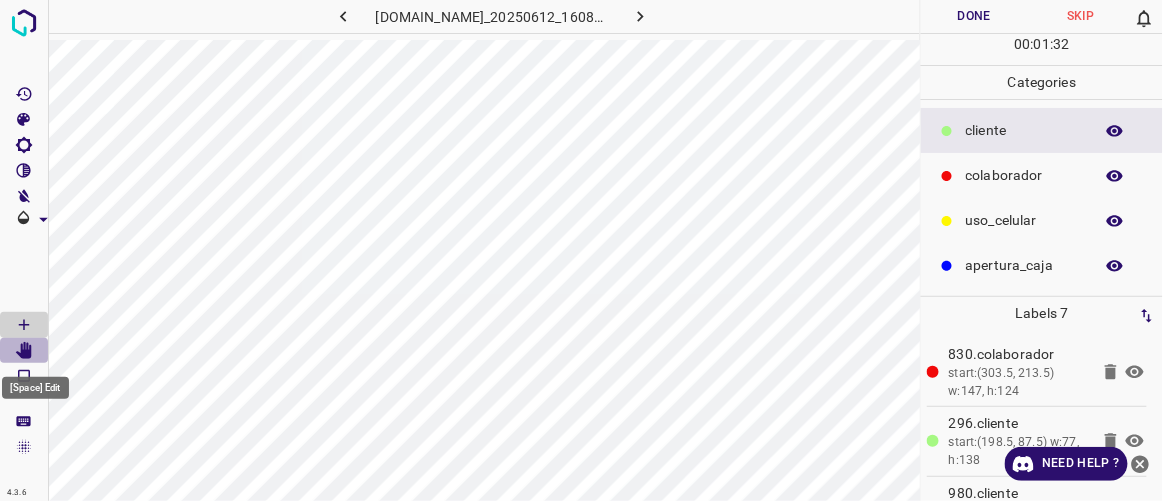 click 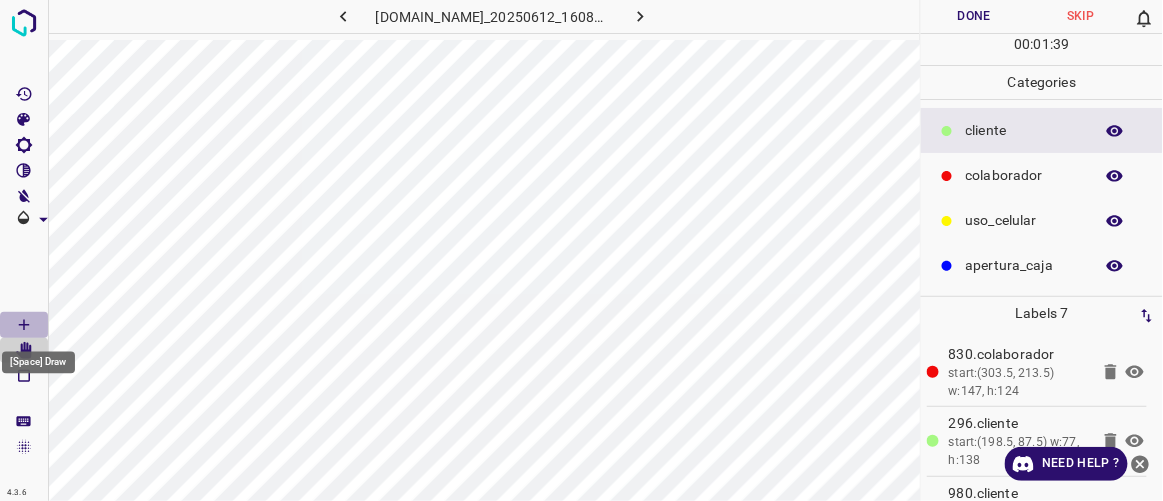 click 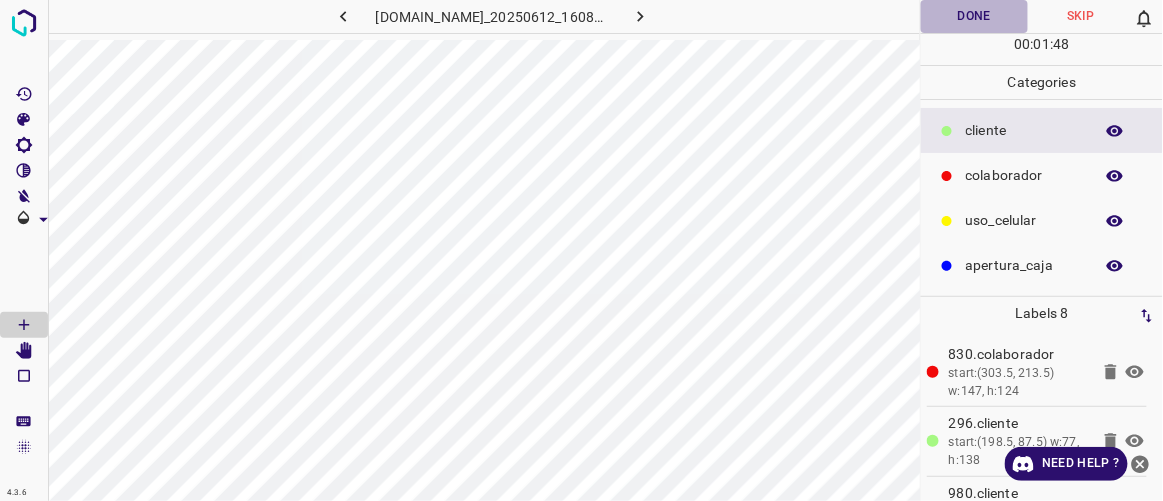 click on "Done" at bounding box center (974, 16) 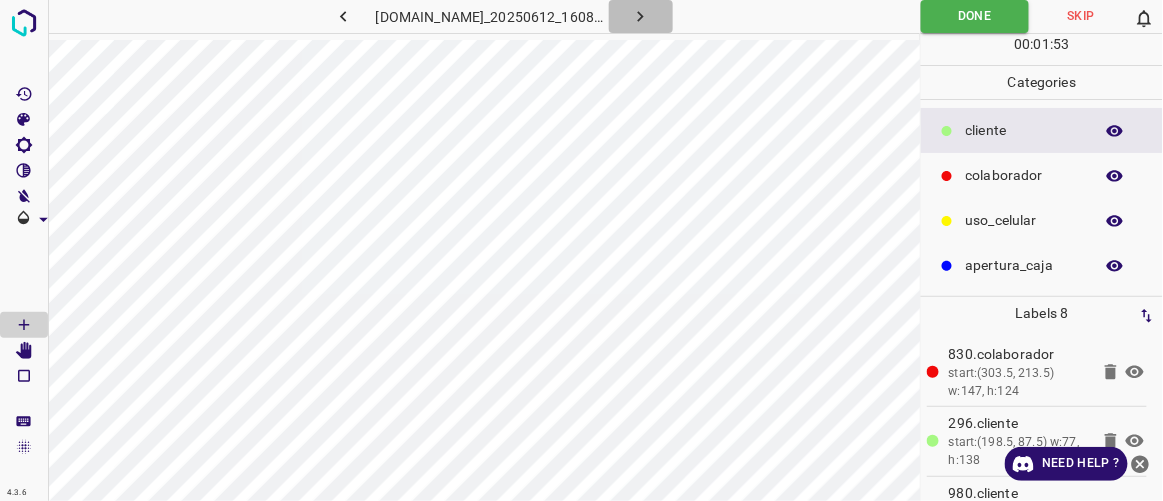 click 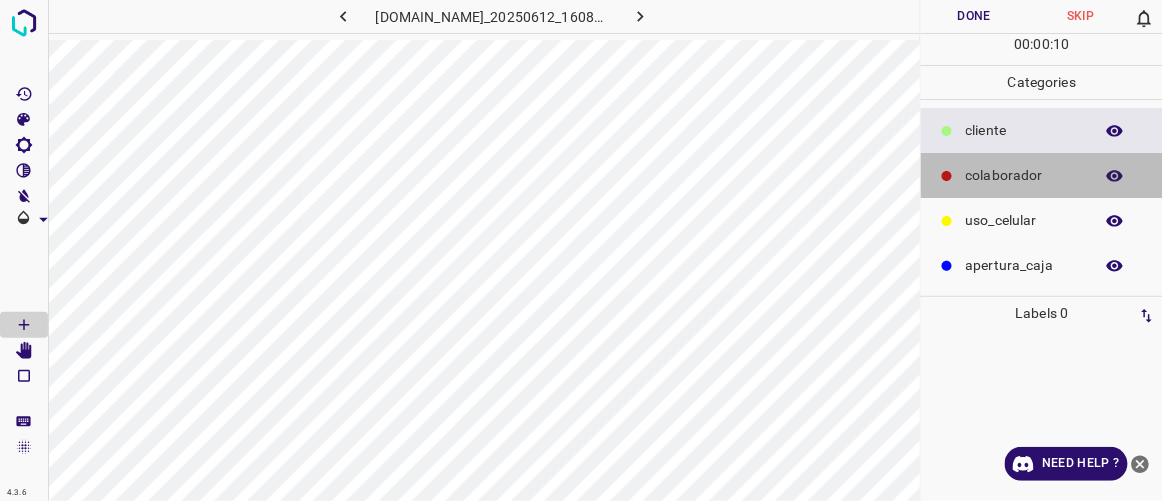 click on "colaborador" at bounding box center [1024, 175] 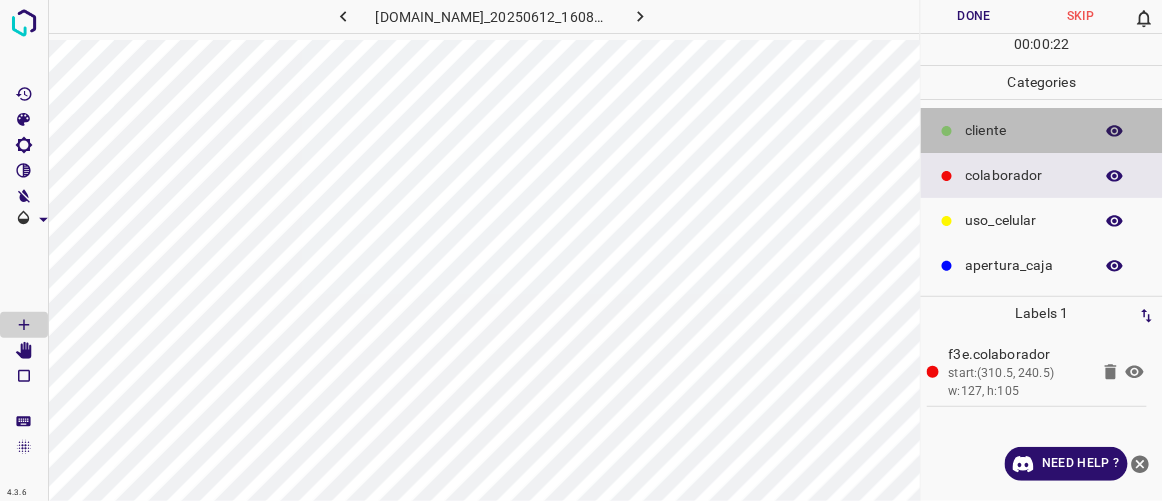 click on "​​cliente" at bounding box center [1024, 130] 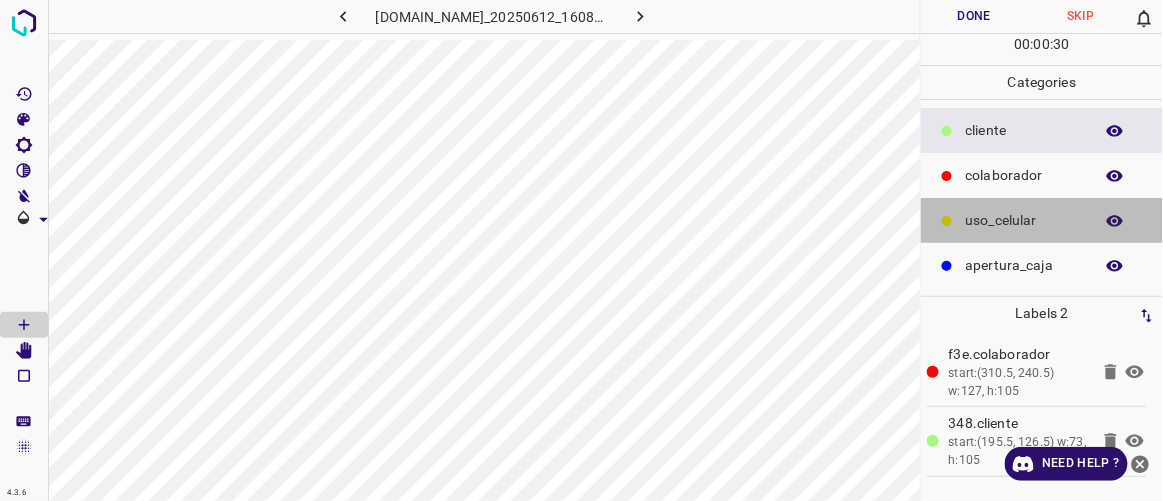 click on "uso_celular" at bounding box center [1024, 220] 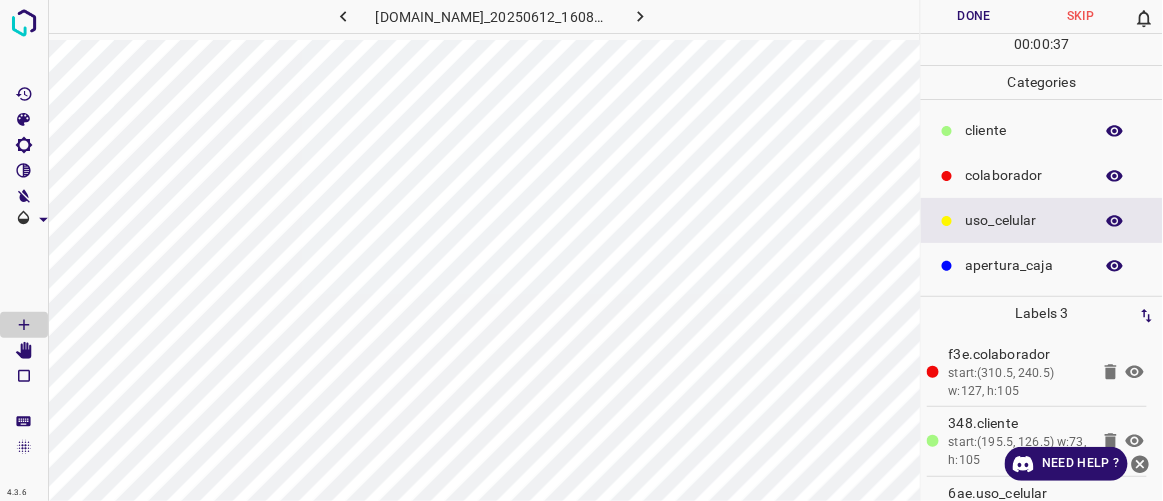 click on "​​cliente" at bounding box center [1024, 130] 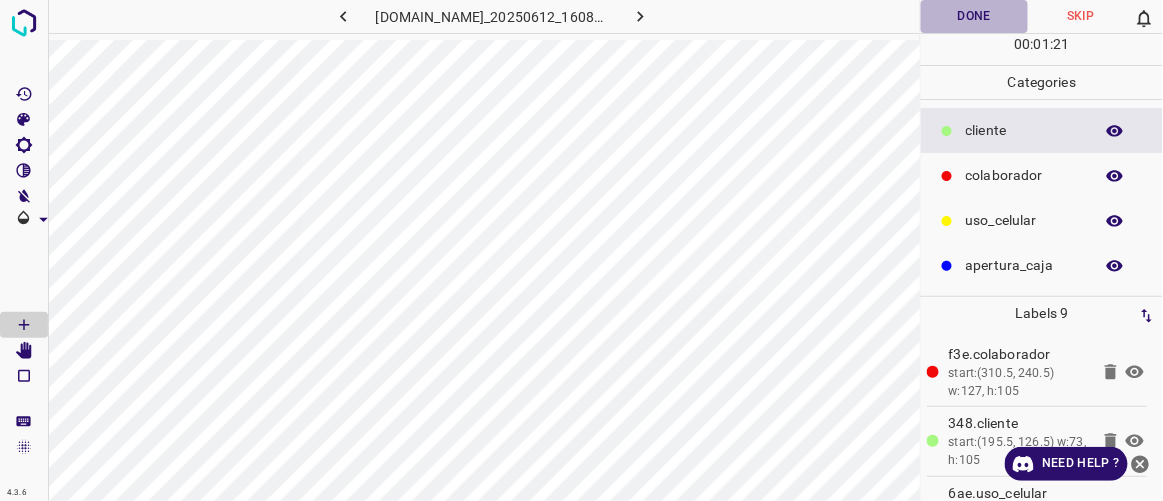 click on "Done" at bounding box center [974, 16] 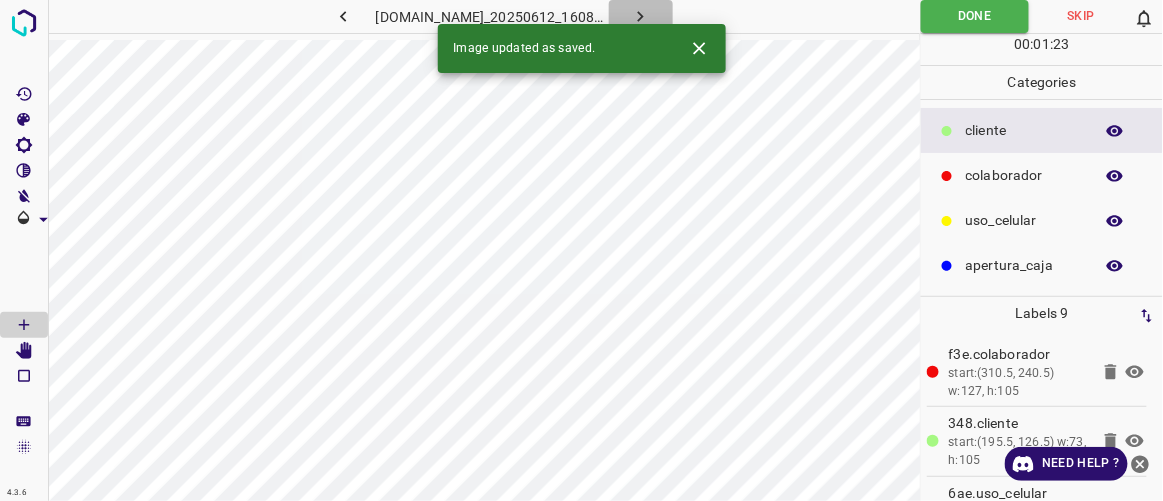 click 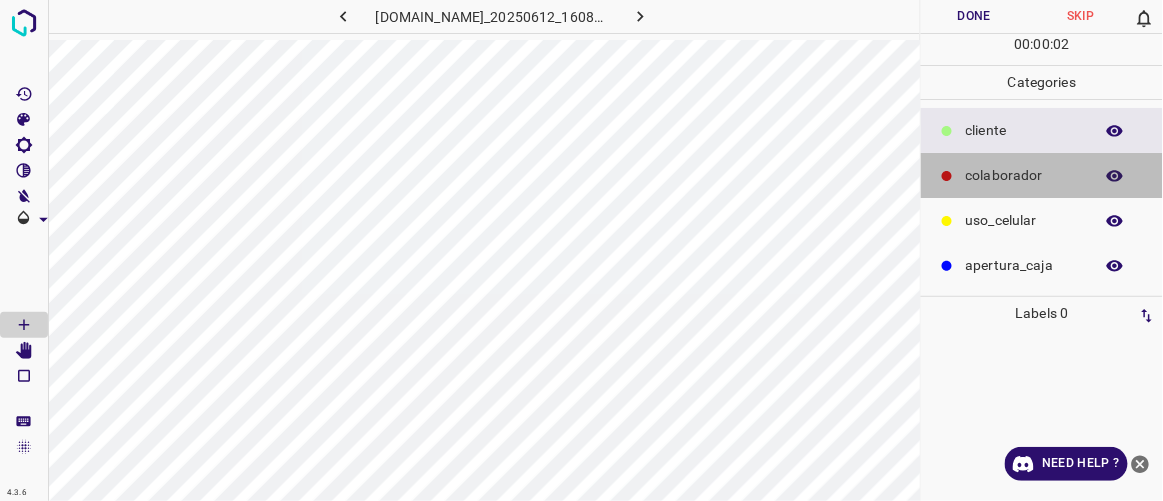 drag, startPoint x: 978, startPoint y: 179, endPoint x: 931, endPoint y: 224, distance: 65.06919 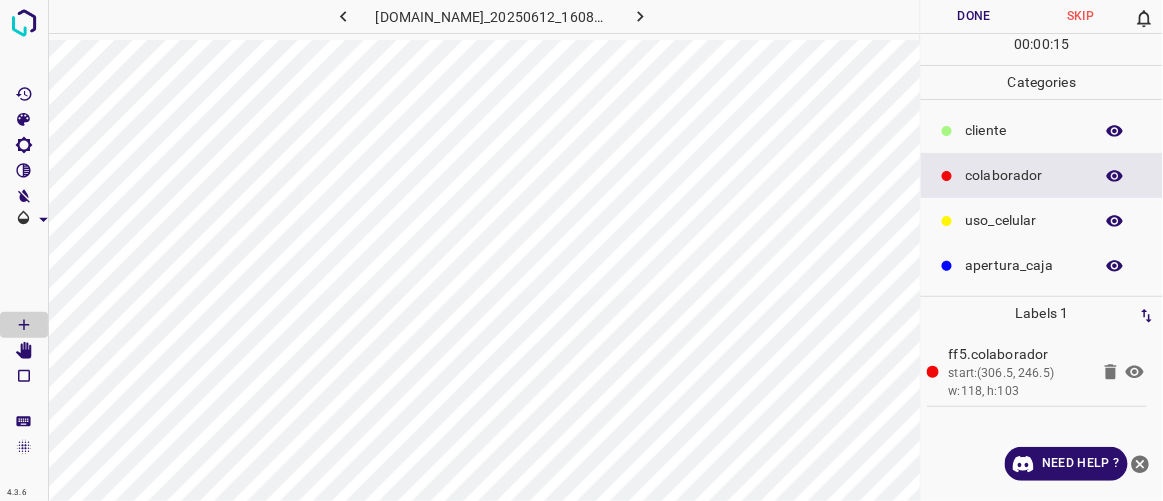 click on "apertura_caja" at bounding box center (1024, 265) 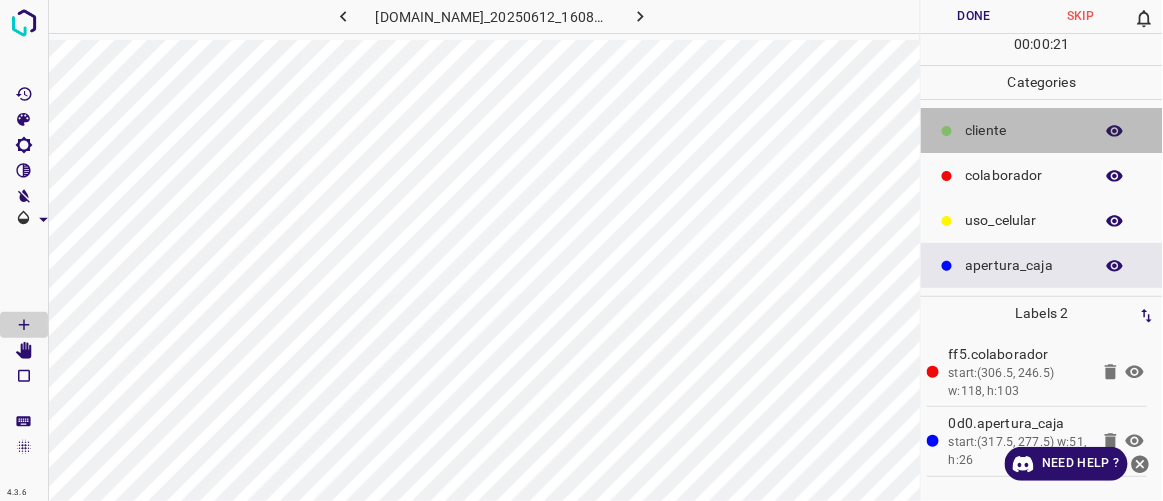 click on "​​cliente" at bounding box center [1024, 130] 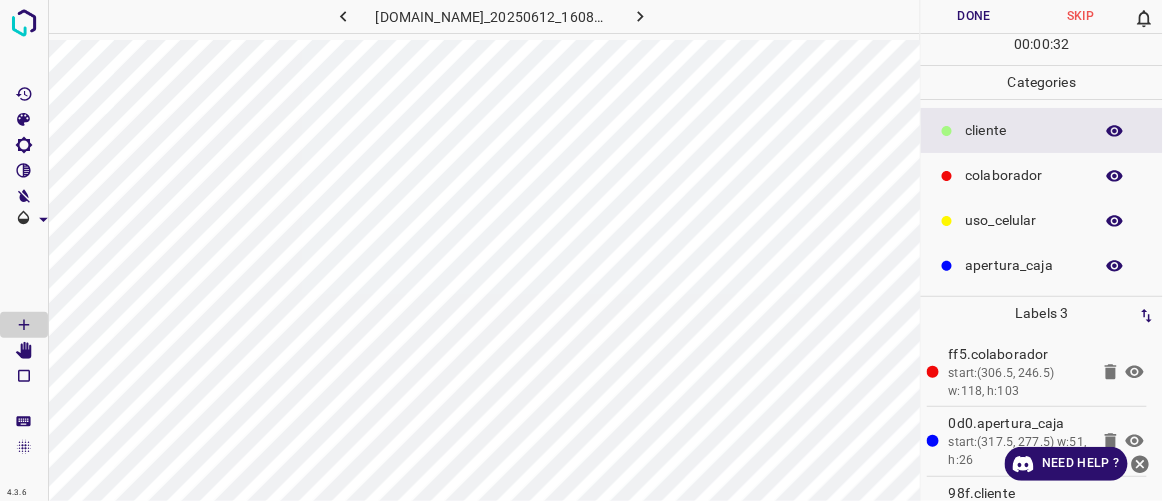 click on "uso_celular" at bounding box center [1024, 220] 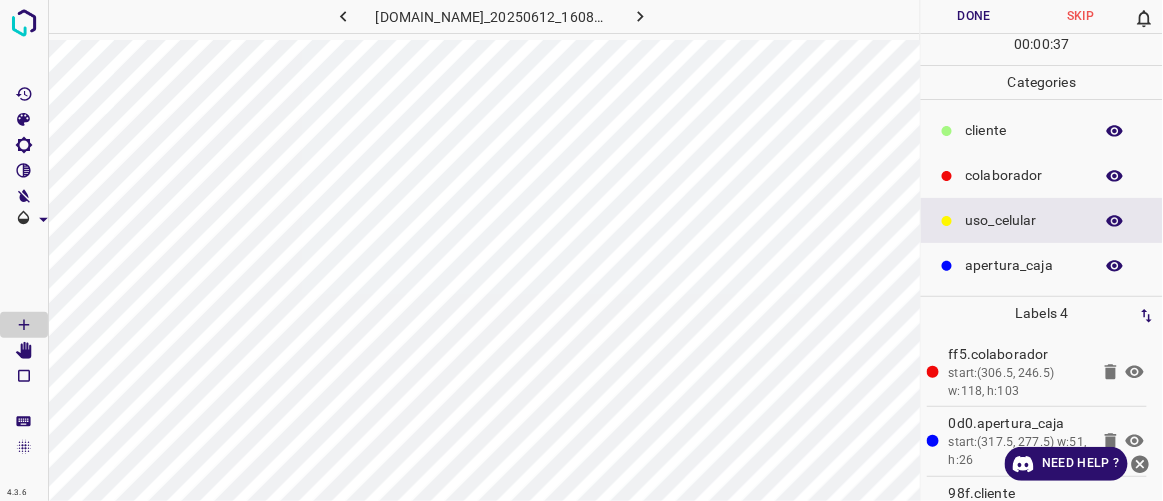 click on "​​cliente" at bounding box center [1024, 130] 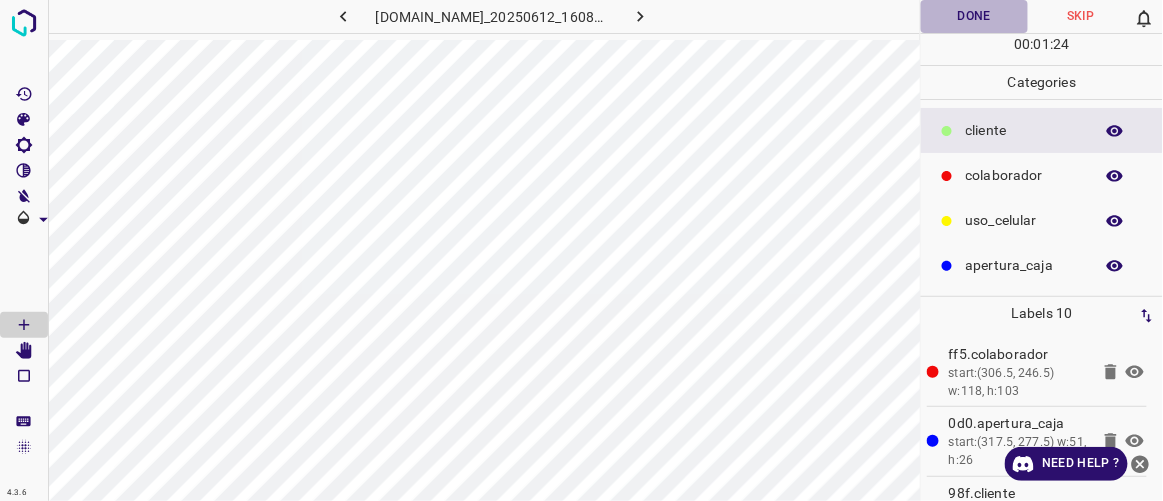 click on "Done" at bounding box center [974, 16] 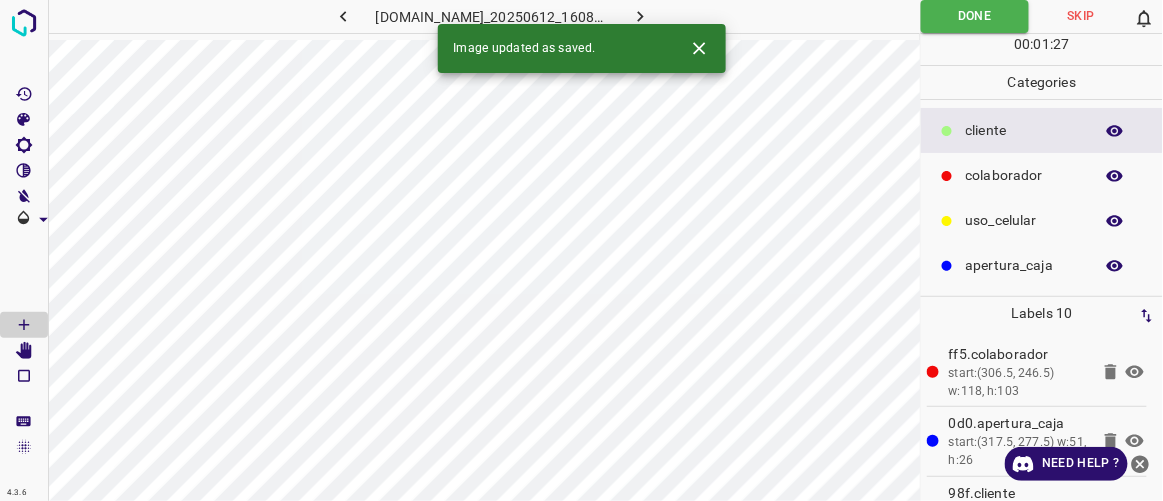 click 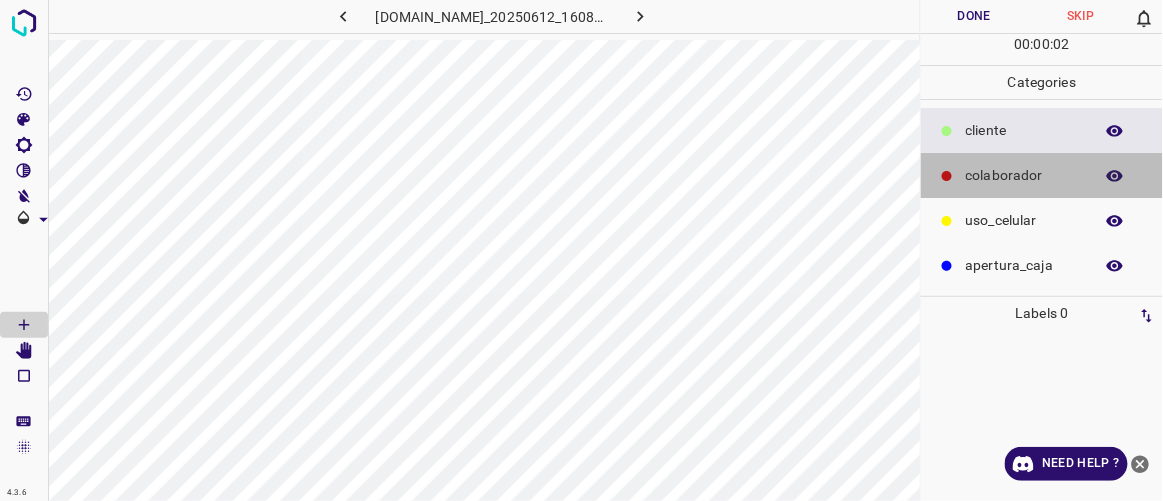 click on "colaborador" at bounding box center (1024, 175) 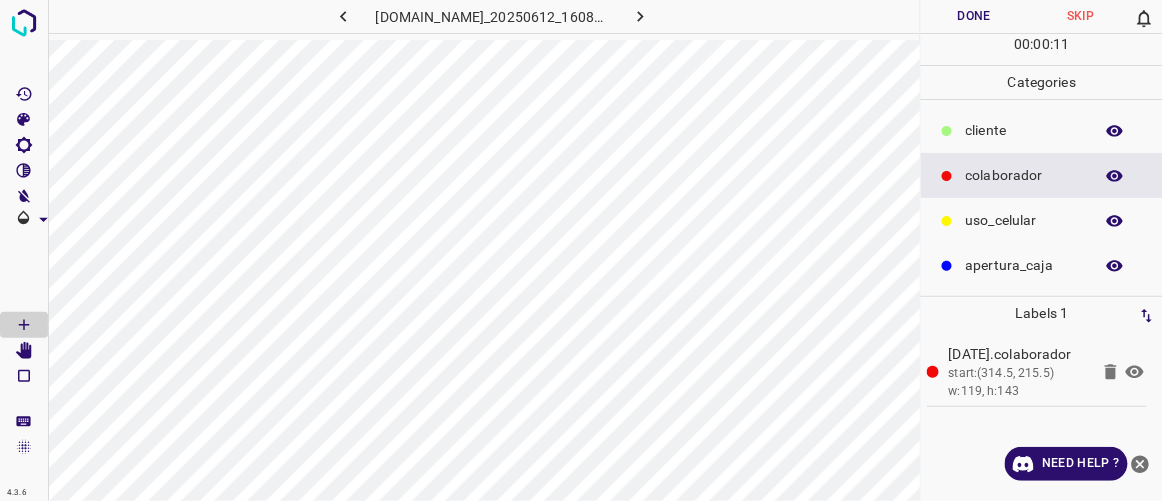 click 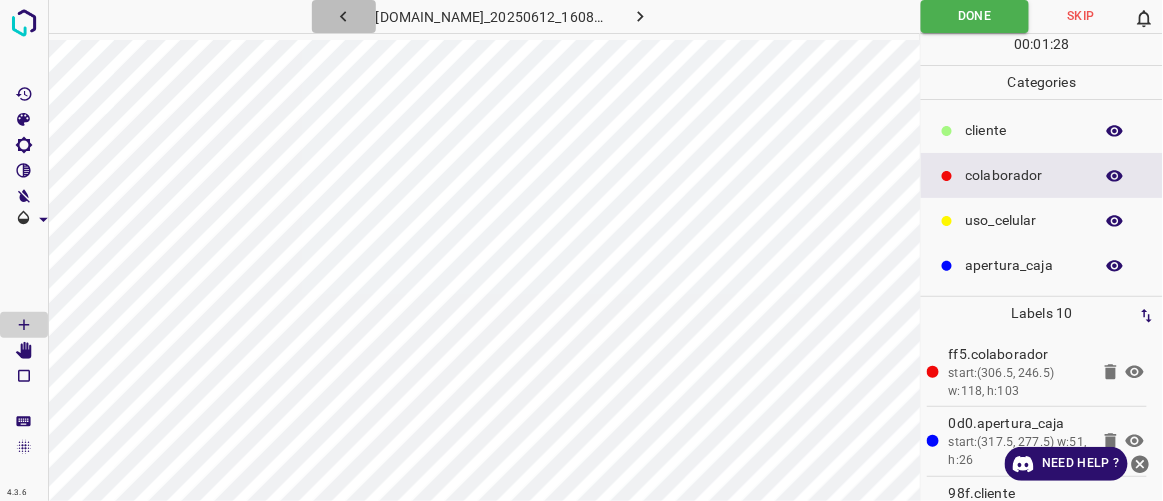 click 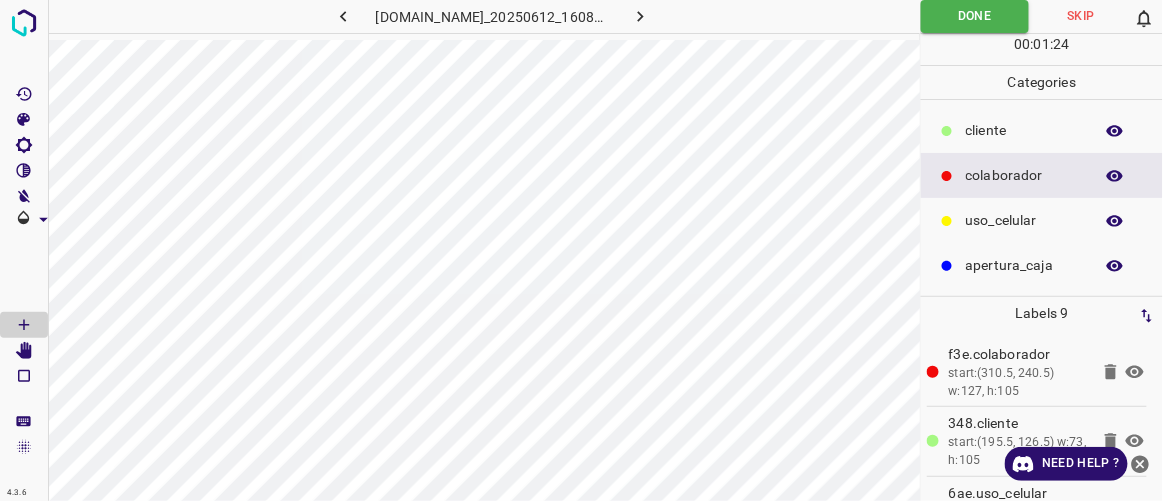 click 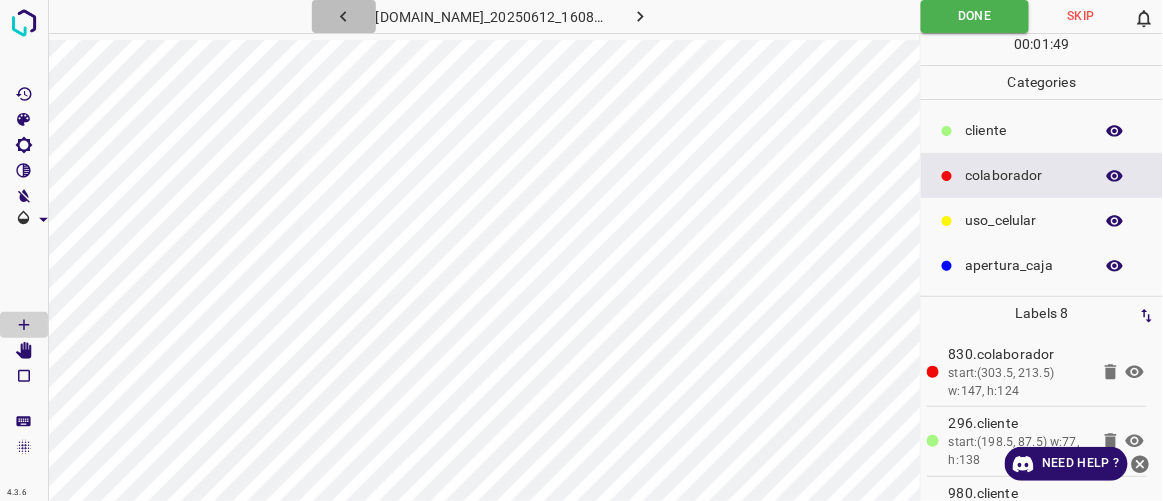 click 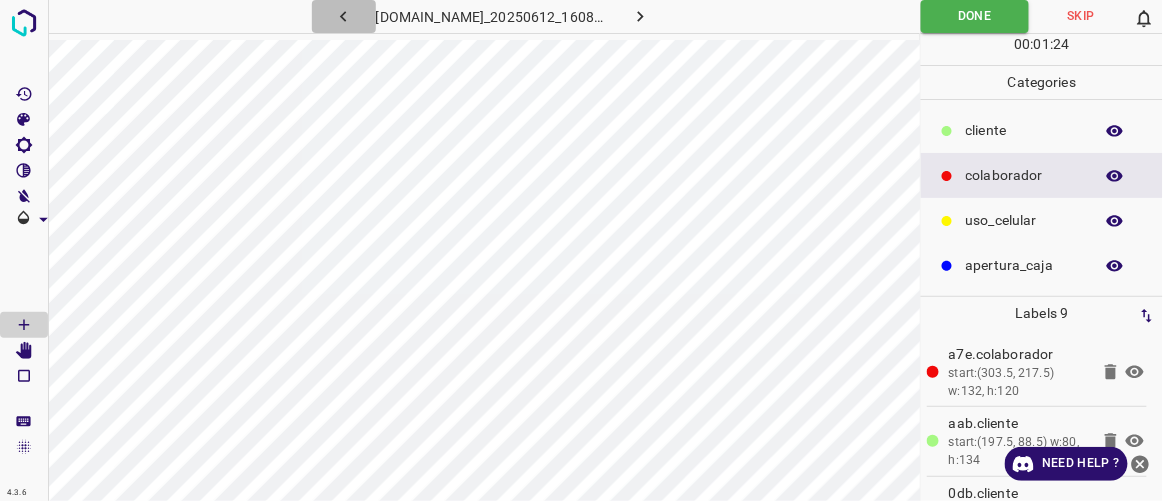 click 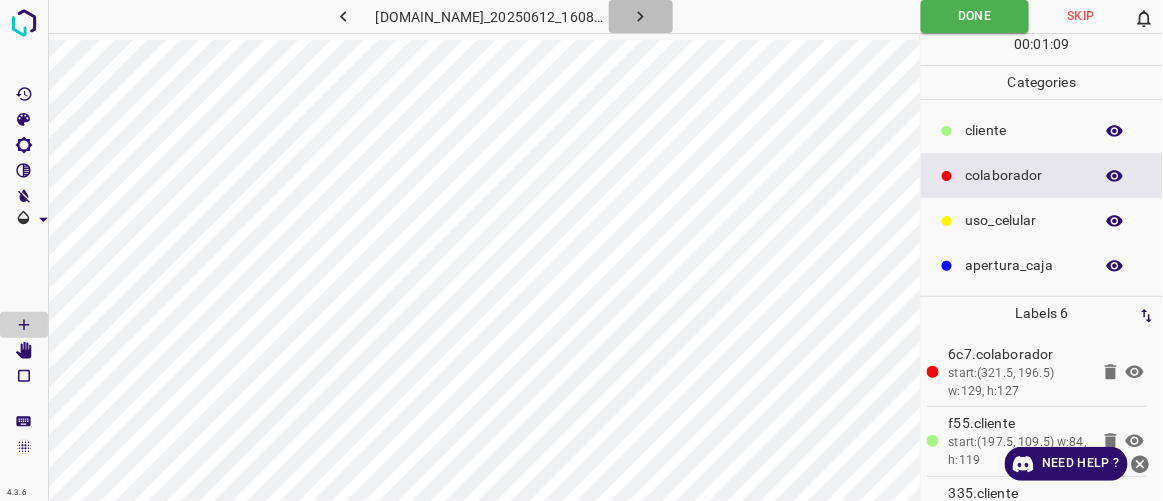 click 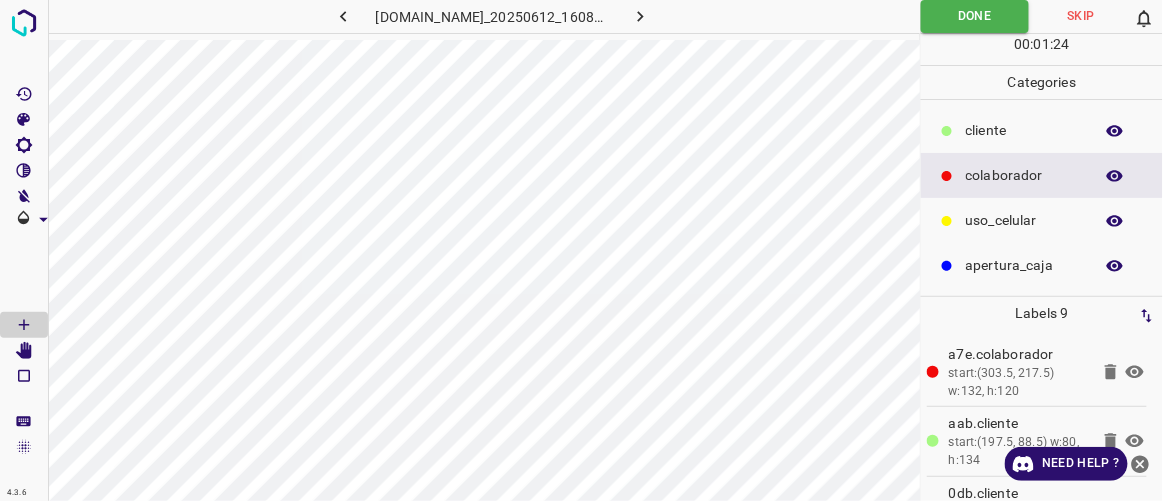 click 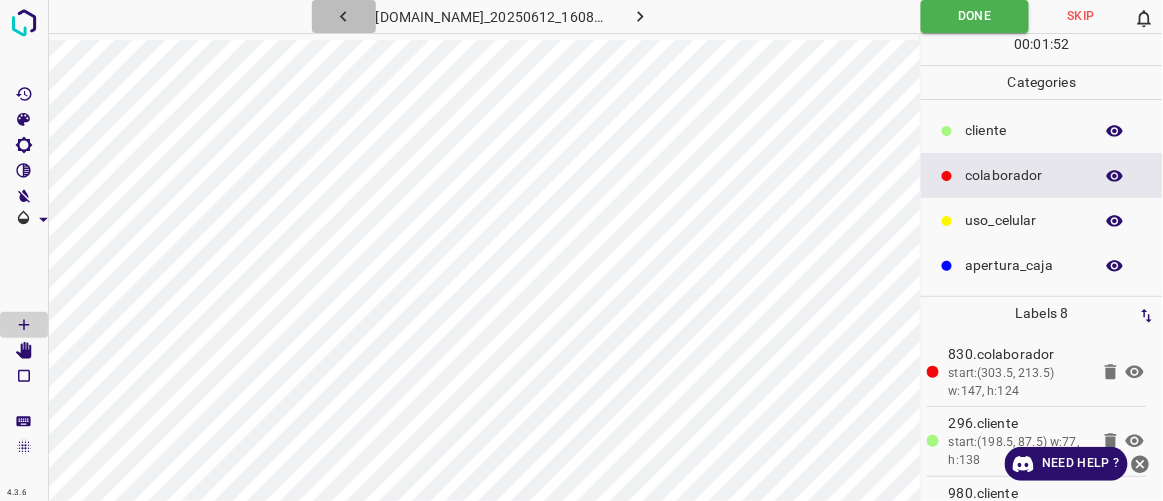 click 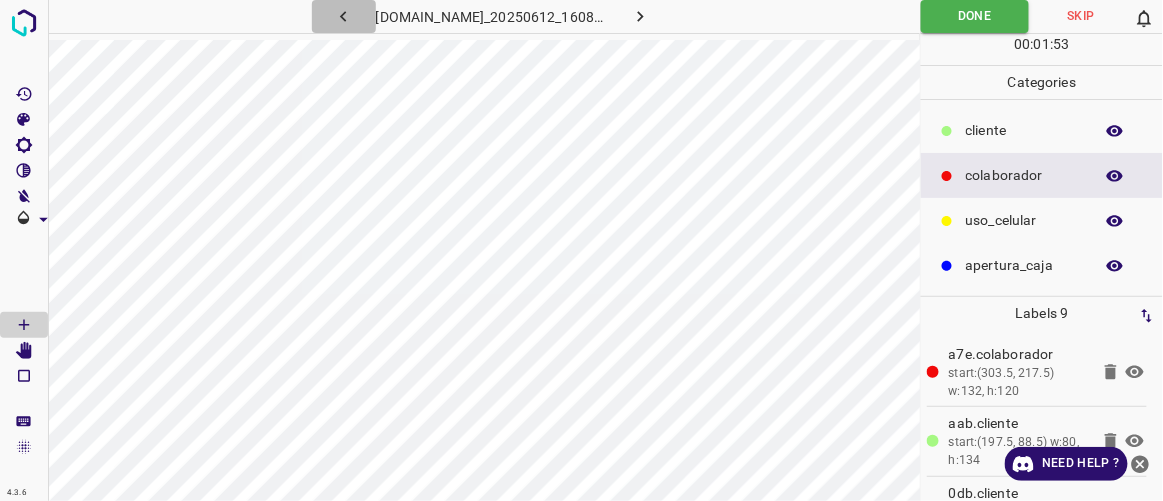 click 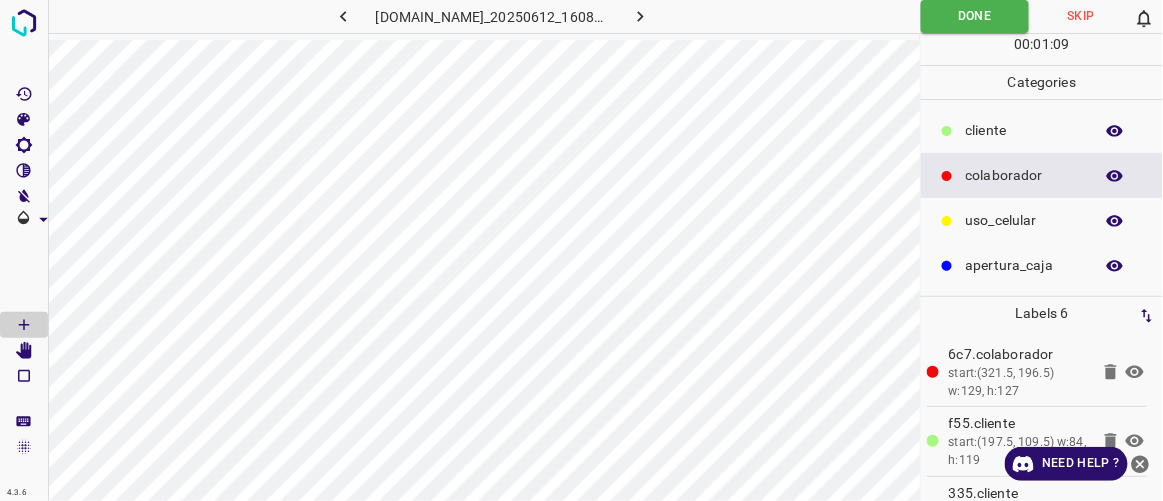 click 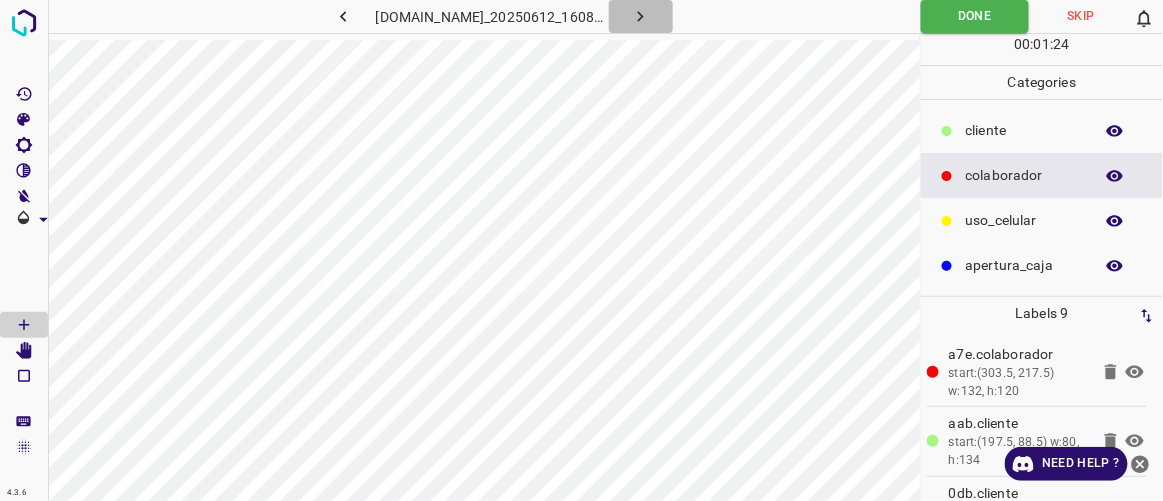 click 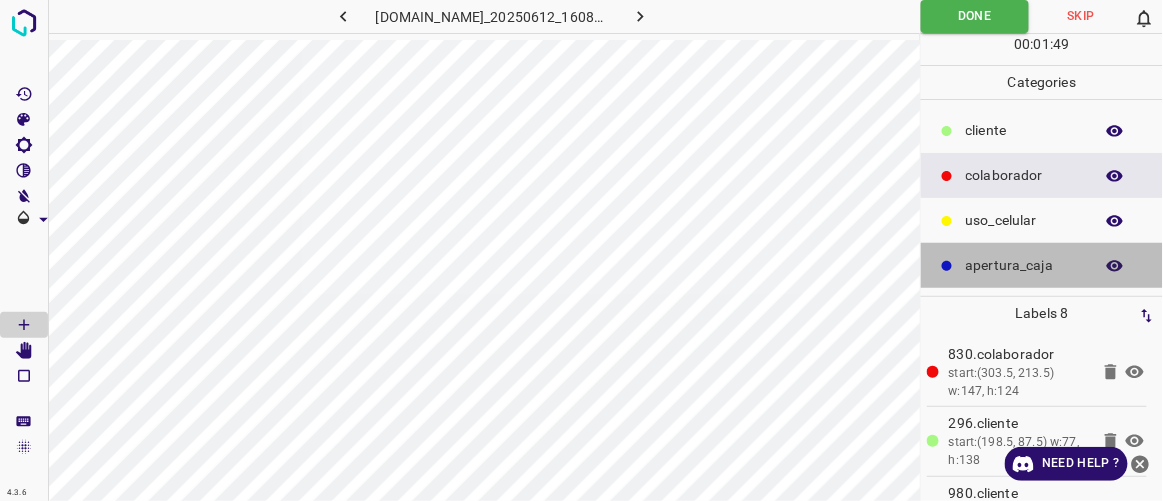 drag, startPoint x: 986, startPoint y: 268, endPoint x: 921, endPoint y: 289, distance: 68.30813 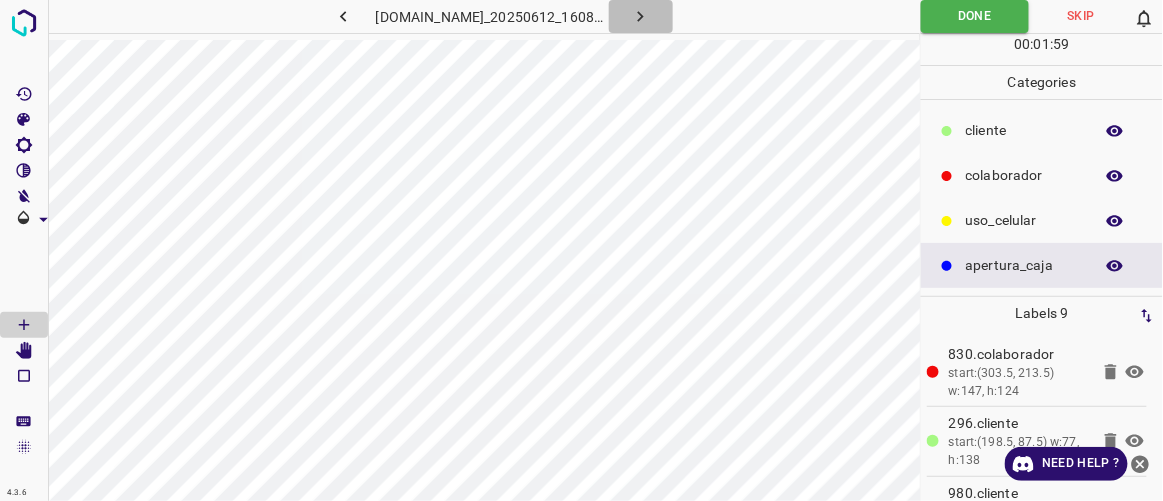 click 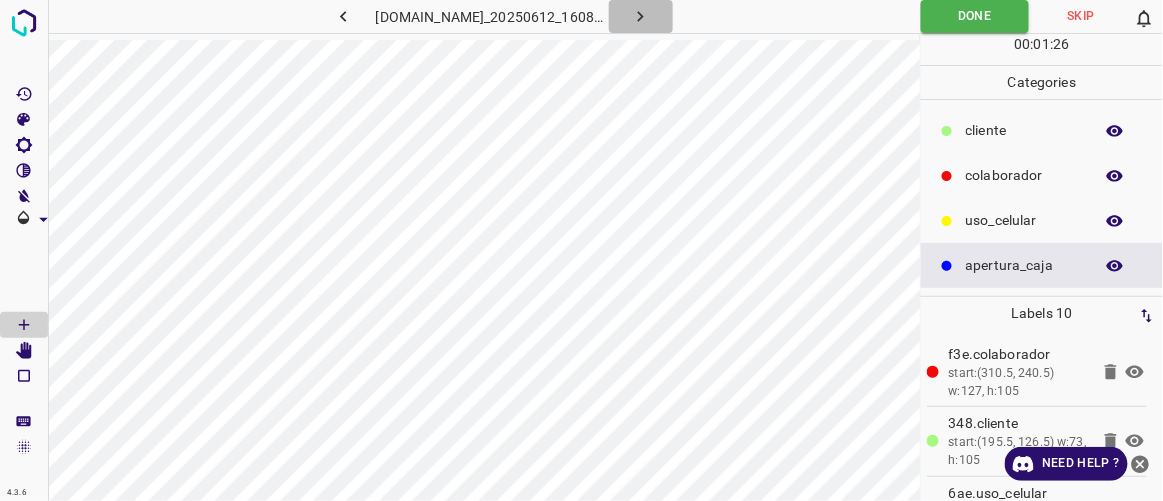 click 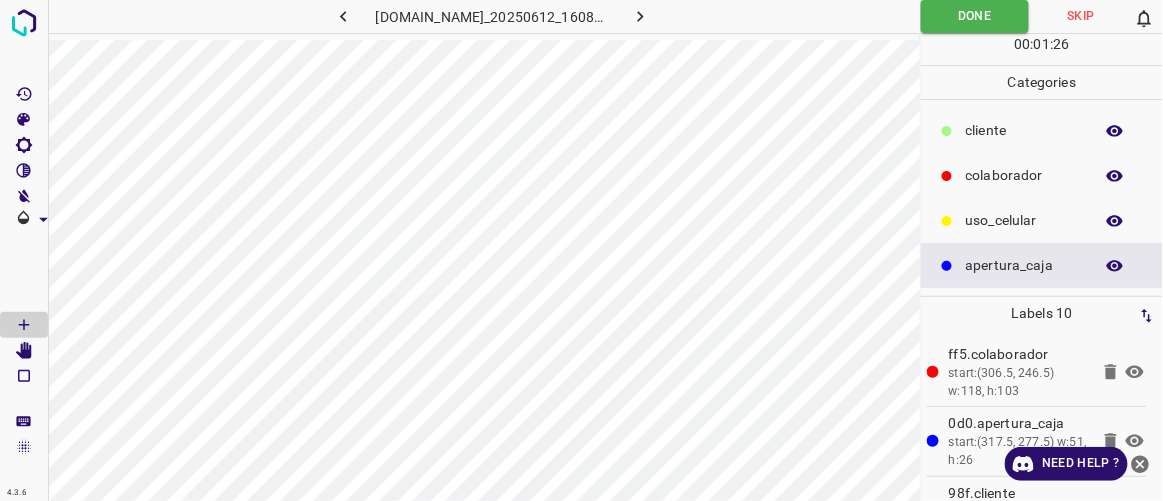 click 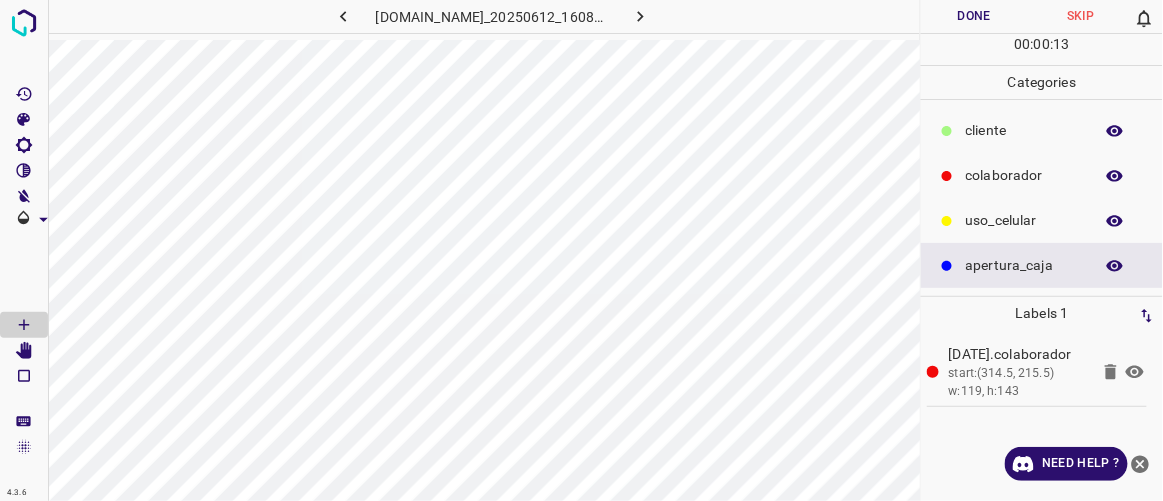 click on "​​cliente" at bounding box center (1024, 130) 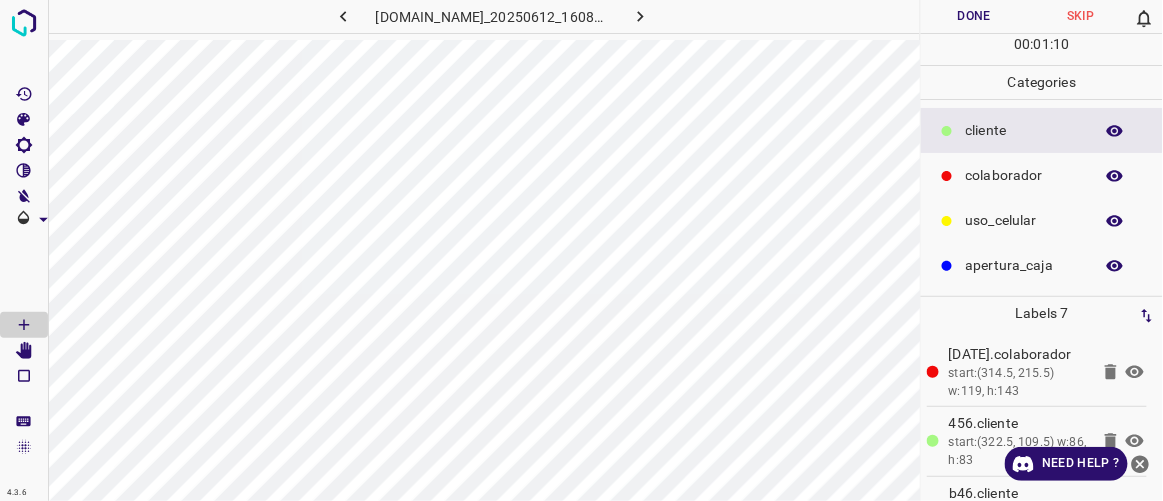 click on "Done" at bounding box center (974, 16) 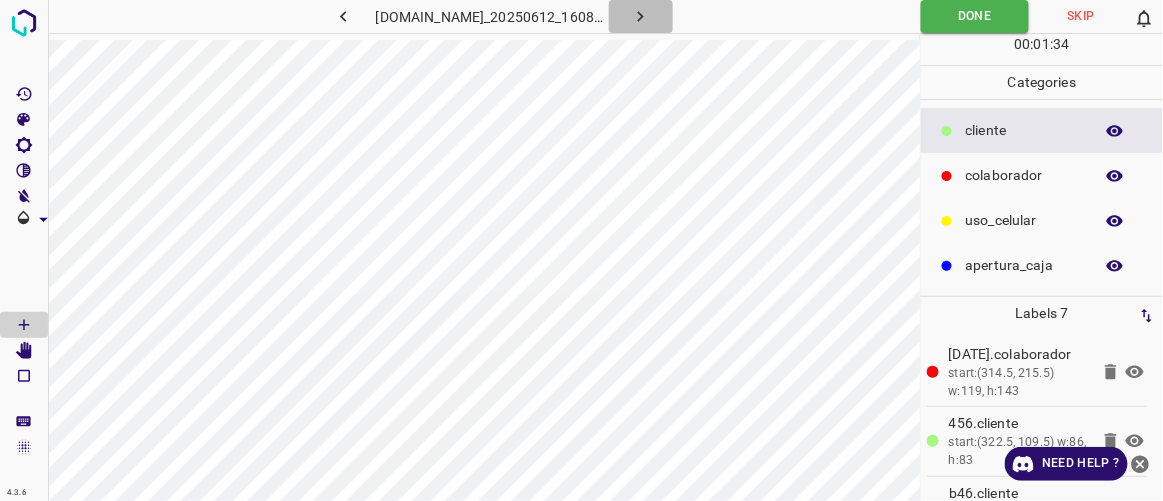 click 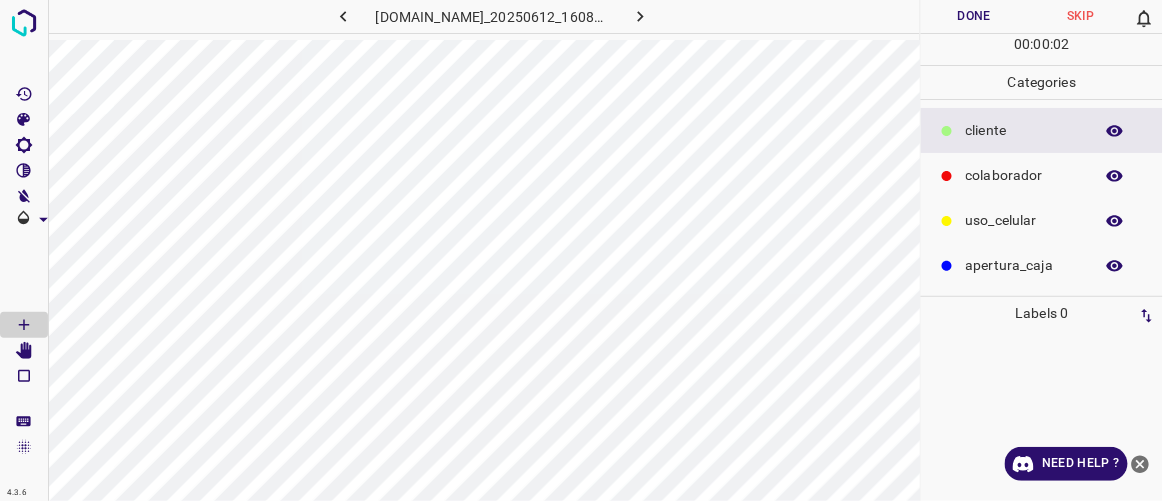 click on "colaborador" at bounding box center [1024, 175] 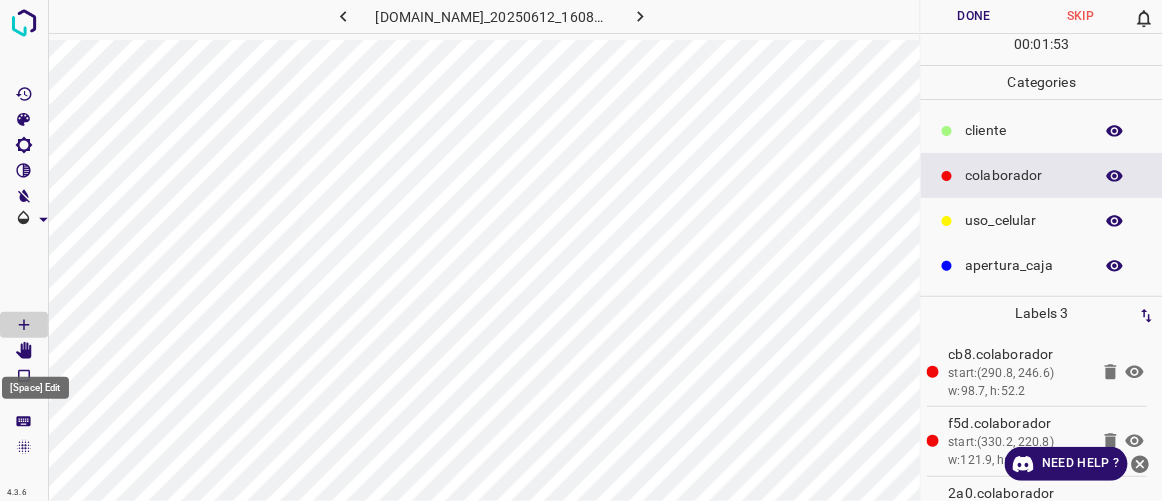 click 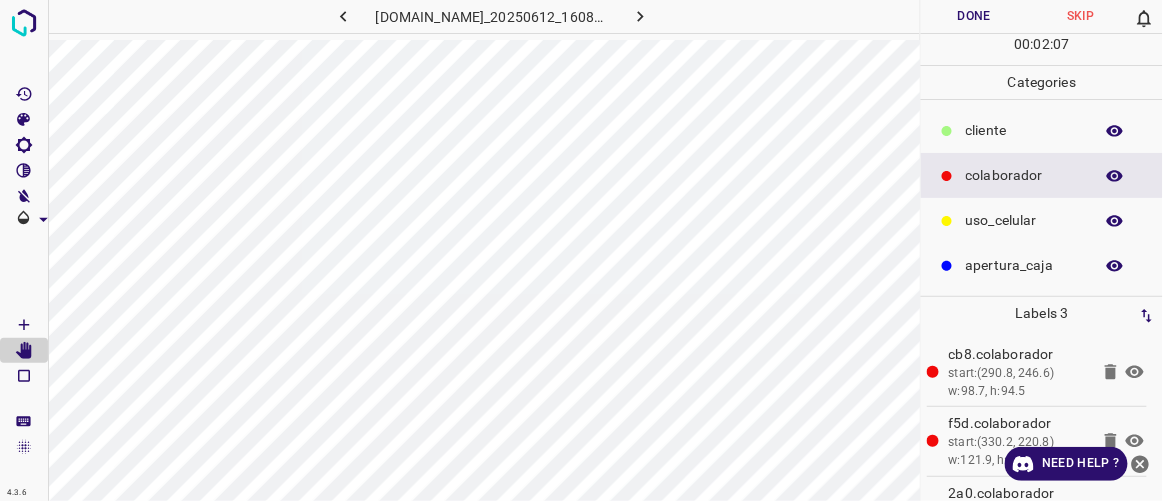 click on "​​cliente" at bounding box center [1024, 130] 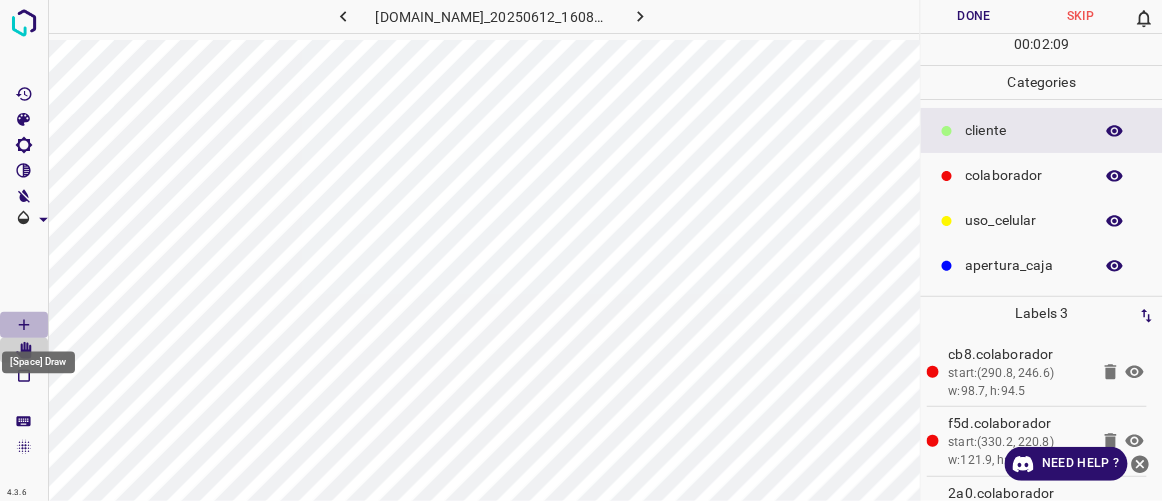 click 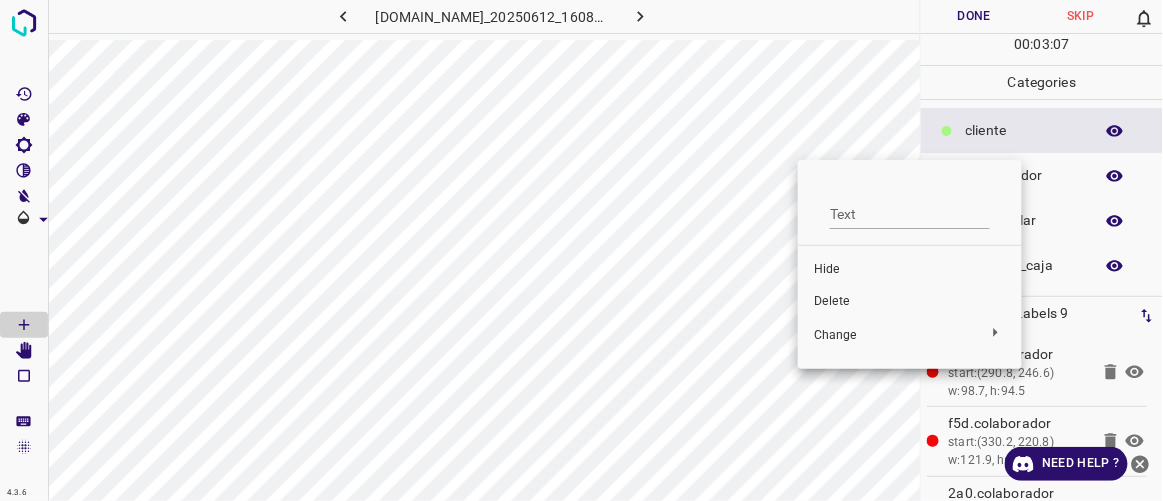 click on "Delete" at bounding box center [910, 302] 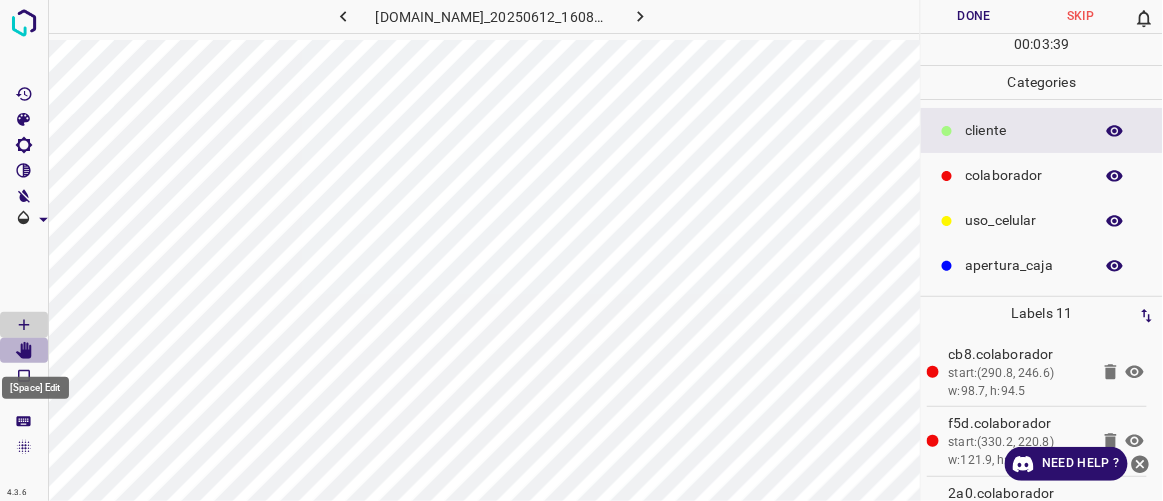click 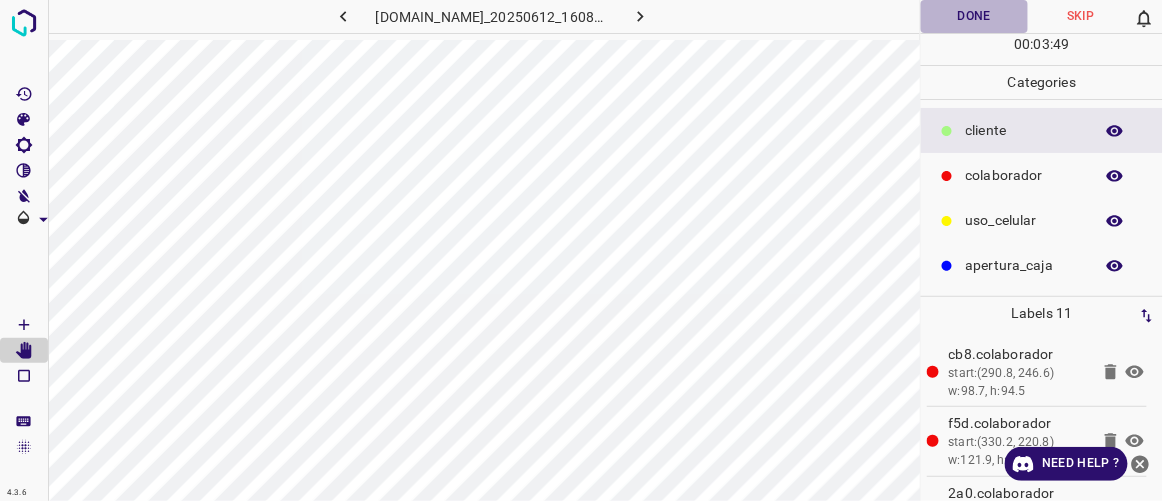 click on "Done" at bounding box center (974, 16) 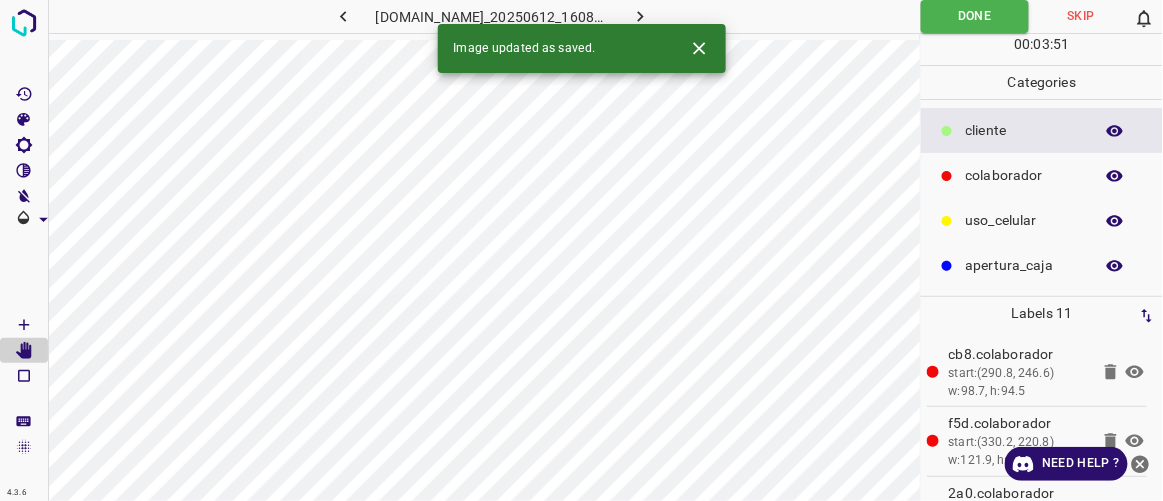 click 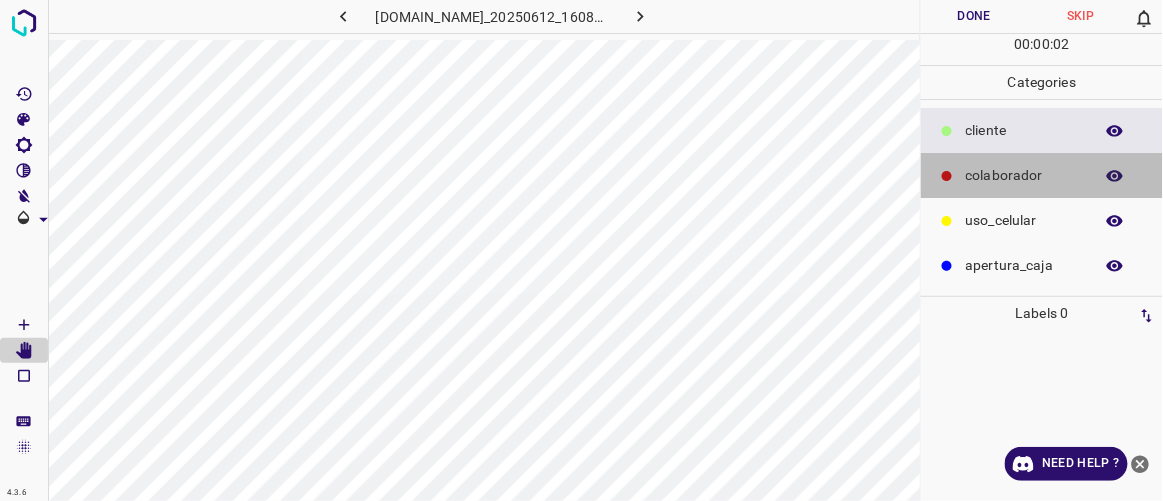 click on "colaborador" at bounding box center [1024, 175] 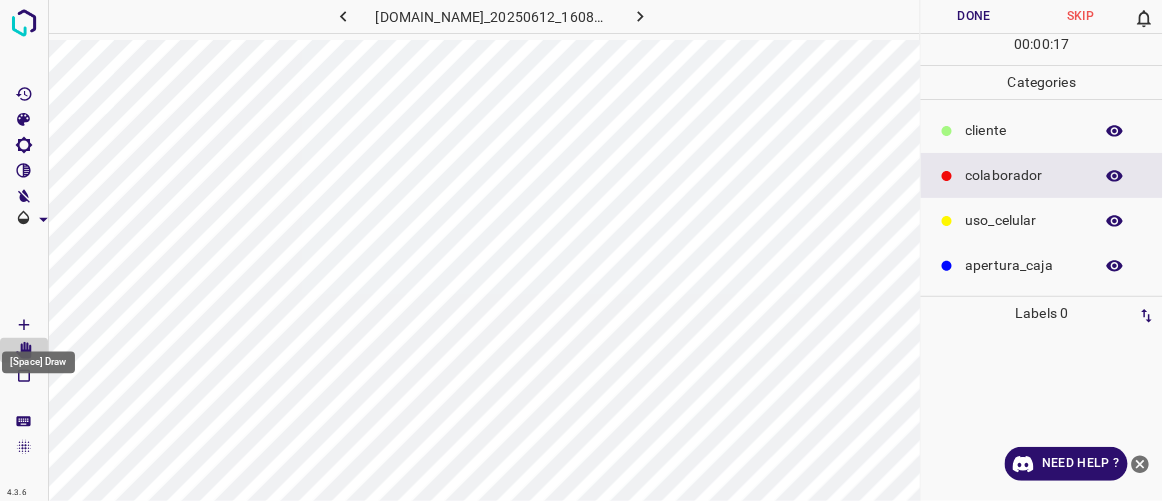click at bounding box center [24, 325] 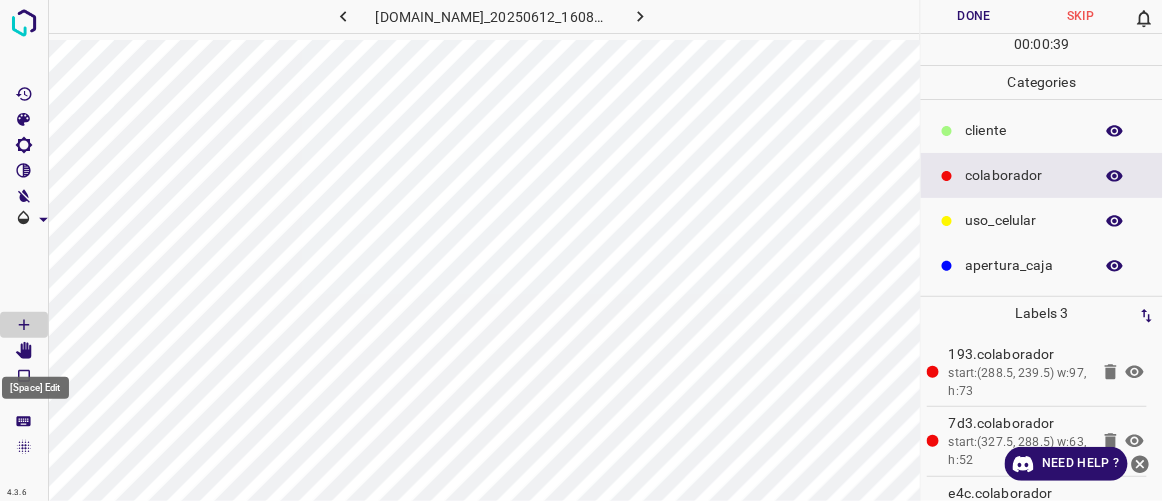 click 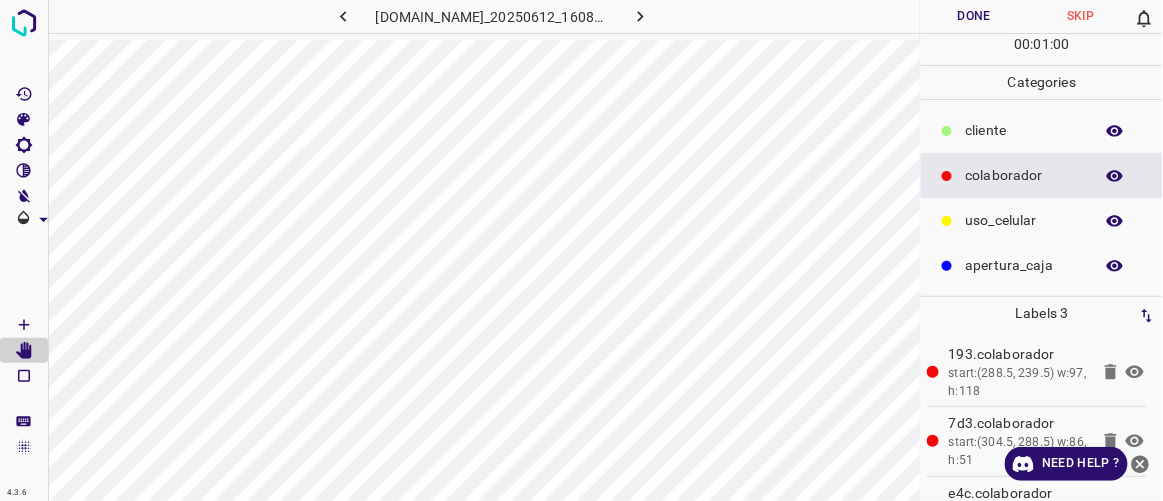 click on "​​cliente" at bounding box center [1024, 130] 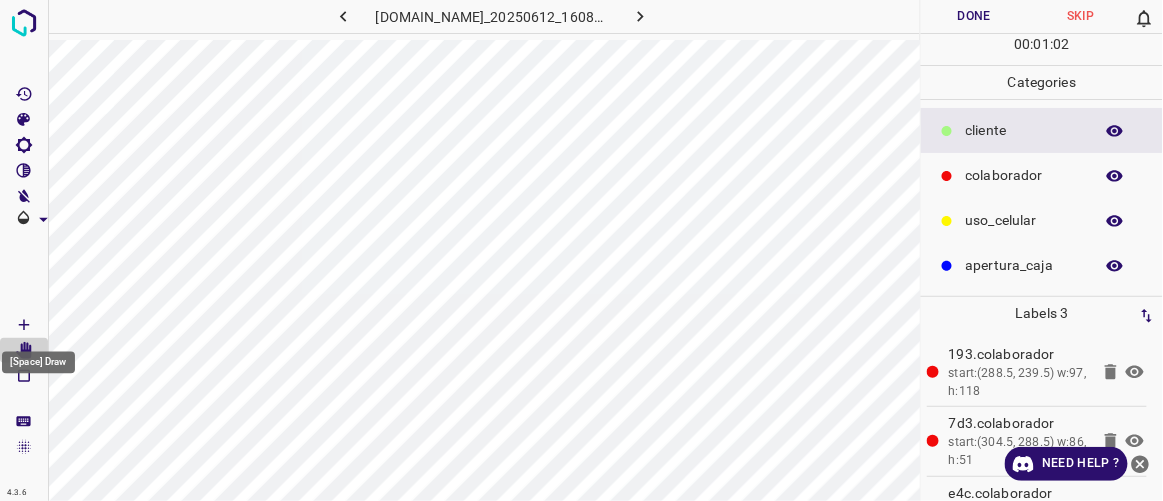 click at bounding box center [24, 325] 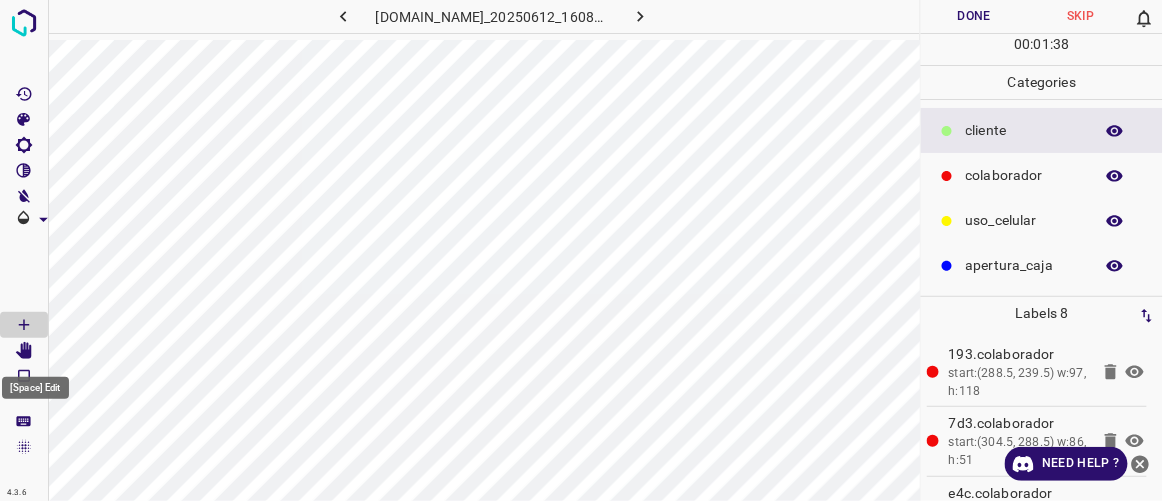 click 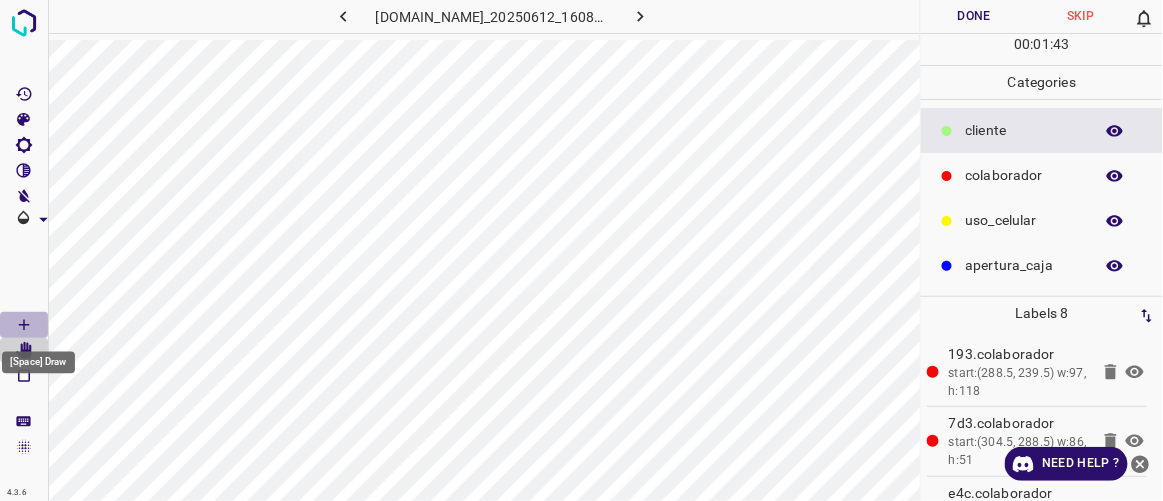click 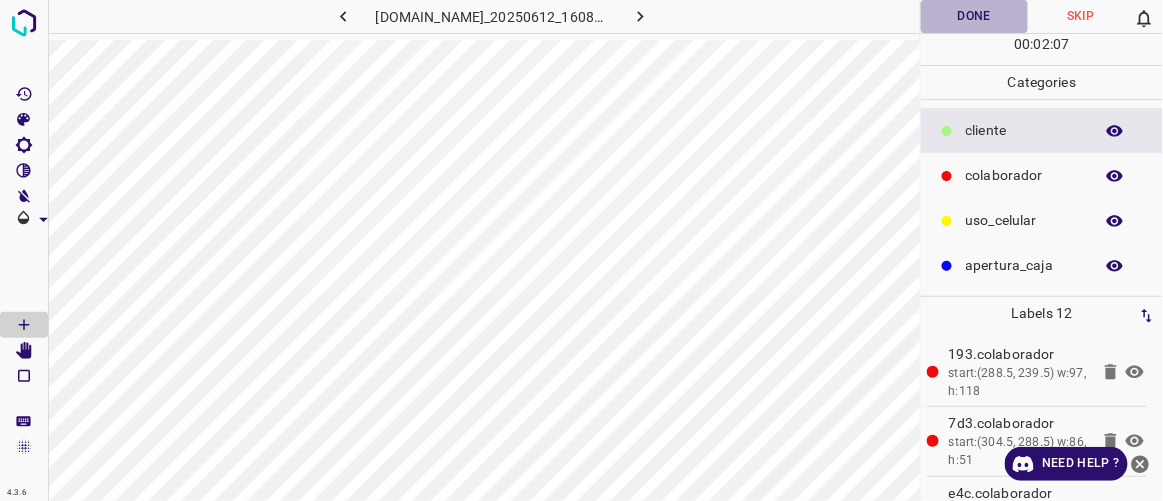 click on "Done" at bounding box center (974, 16) 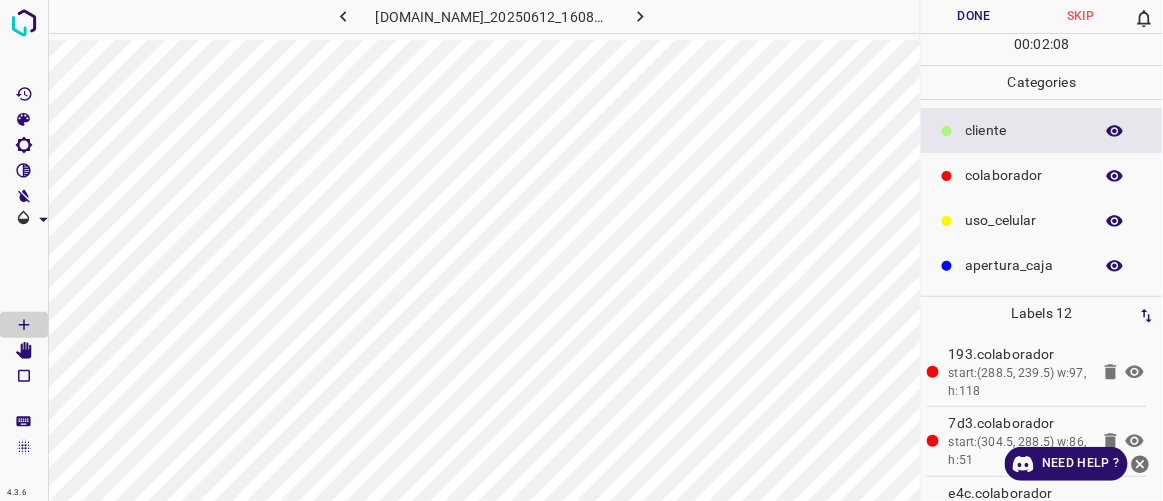 click 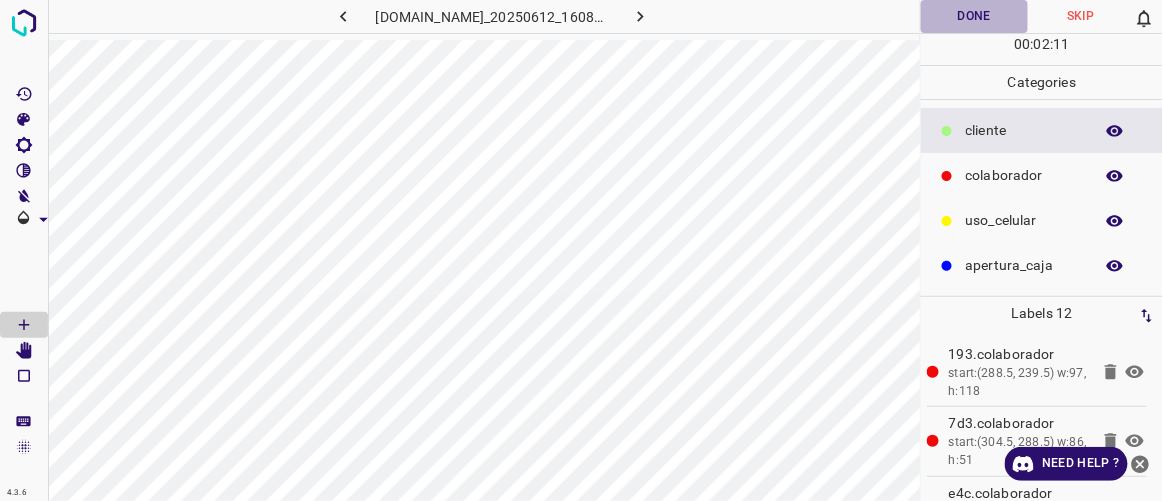 click on "Done" at bounding box center (974, 16) 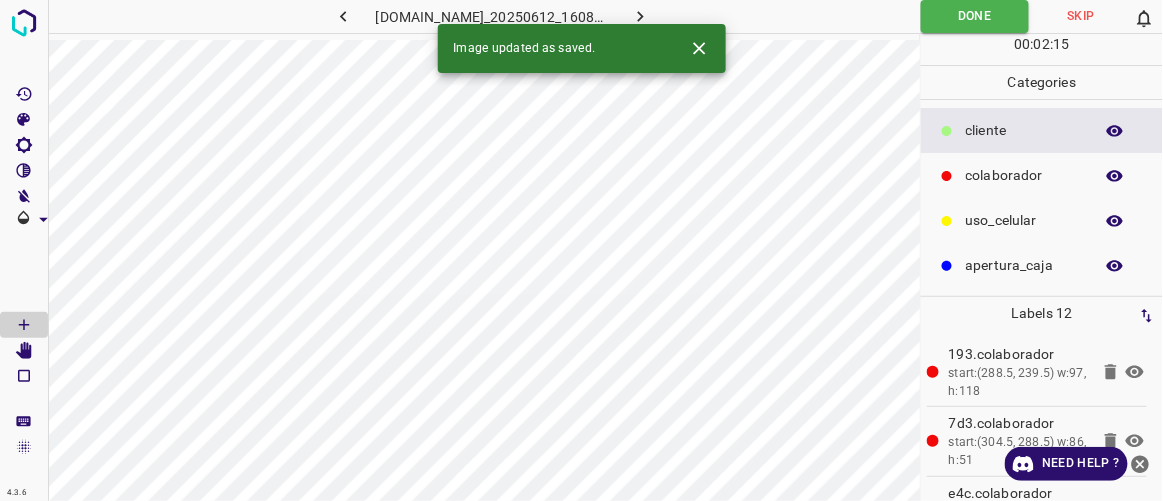 click 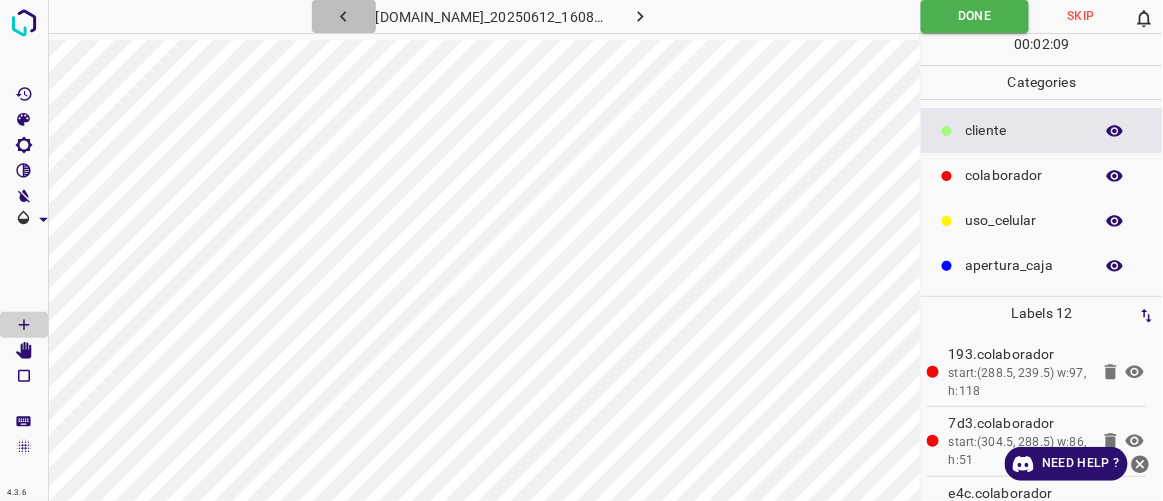 click 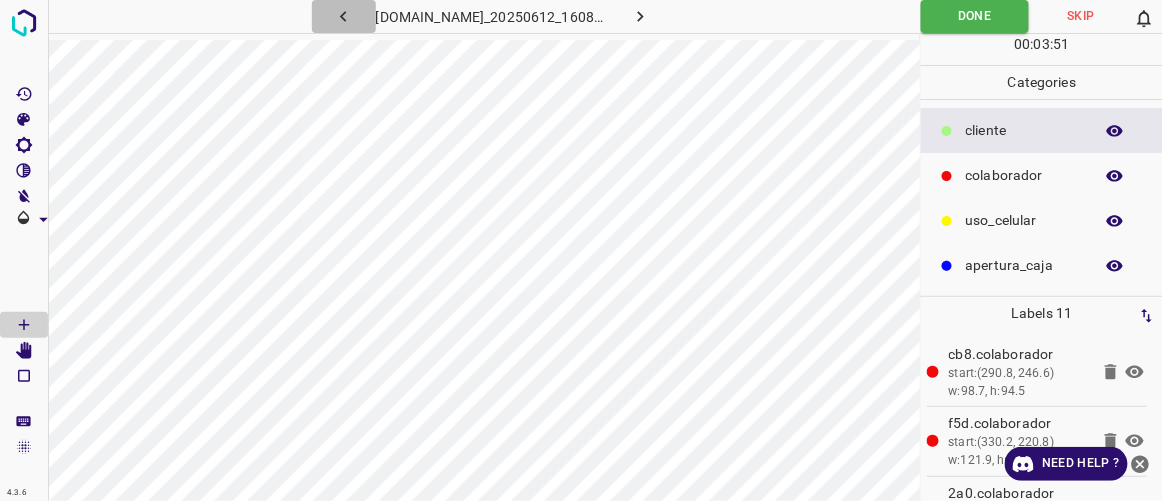 click 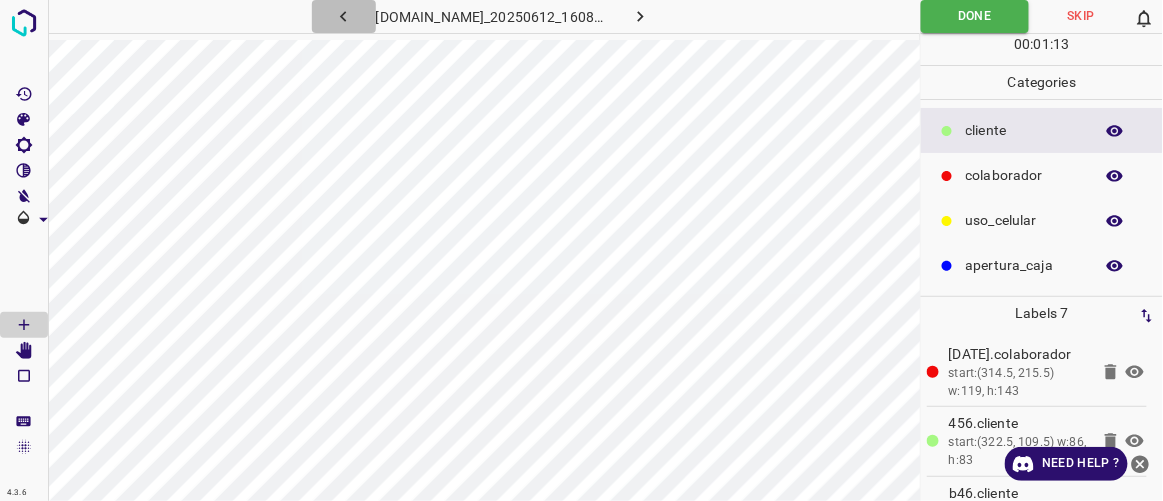 click 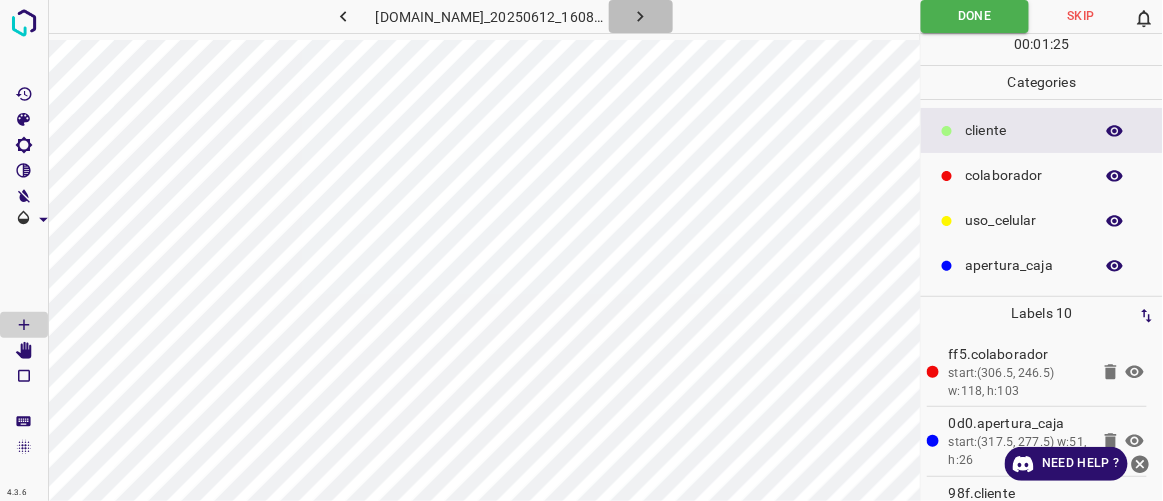 click 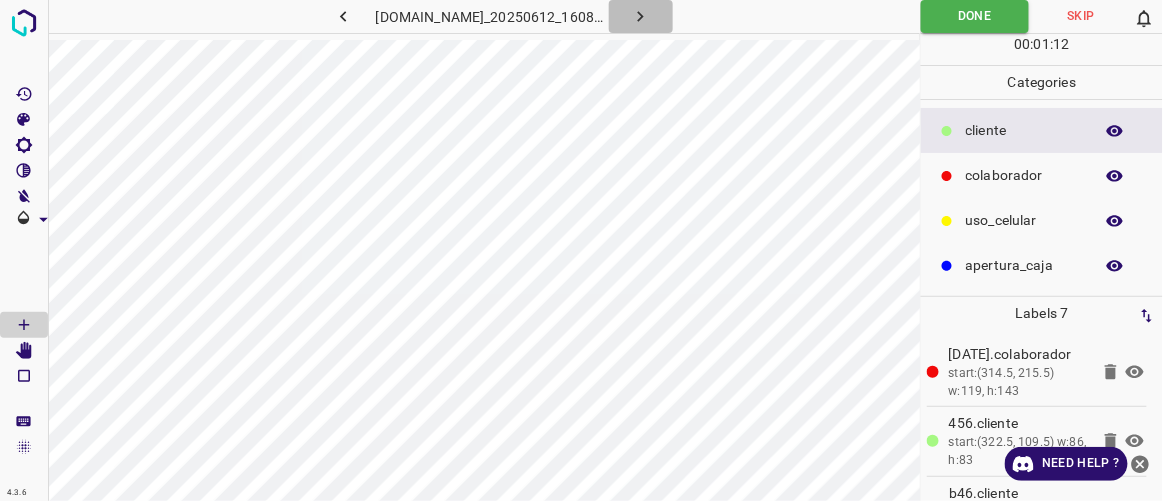 click 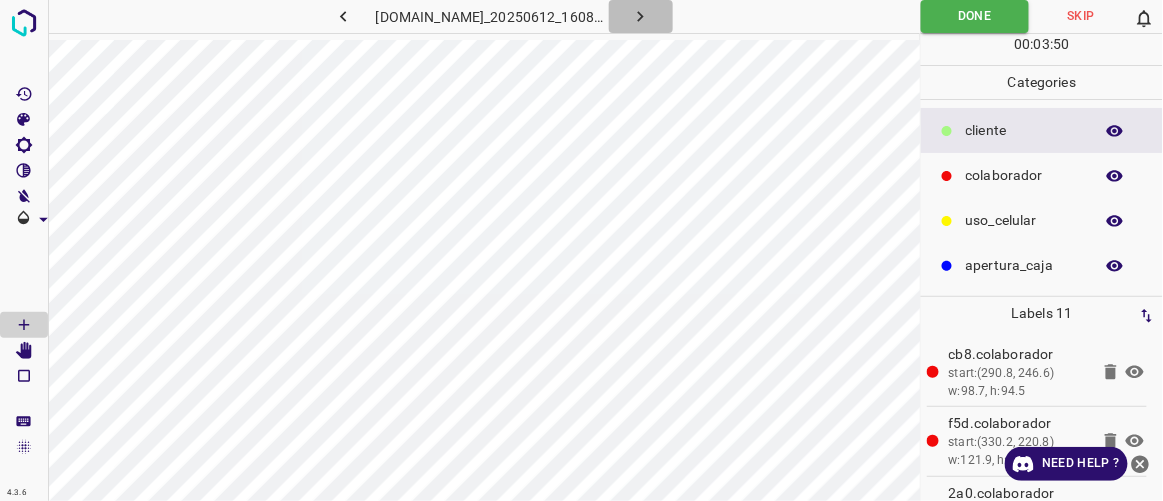 click 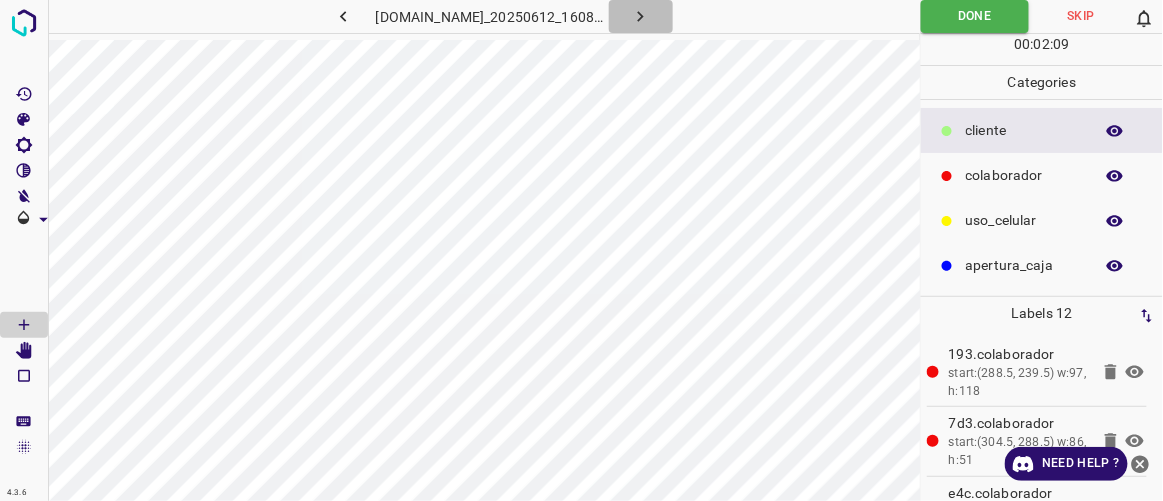 click 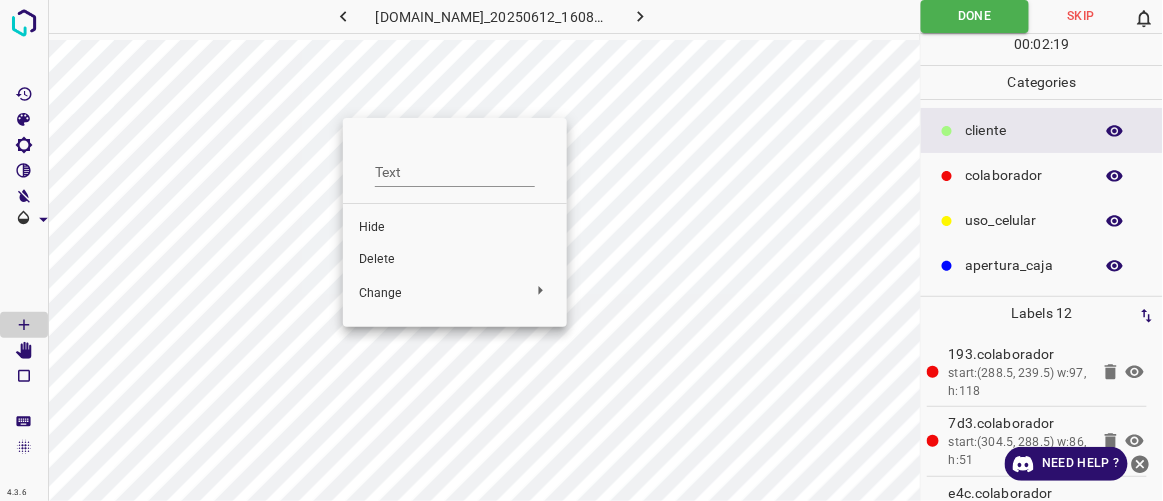 click on "Delete" at bounding box center (455, 260) 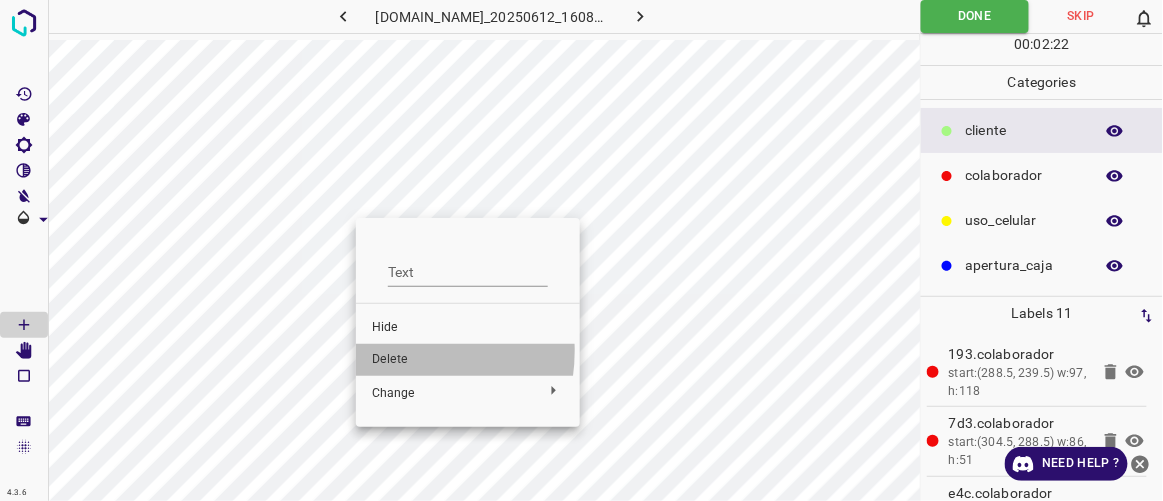 click on "Delete" at bounding box center [468, 360] 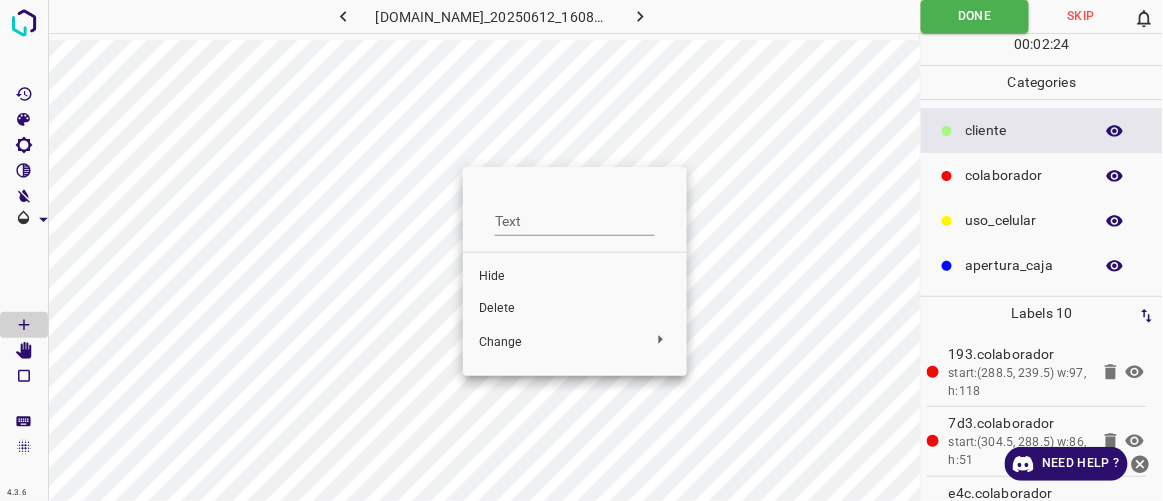 click on "Delete" at bounding box center [575, 309] 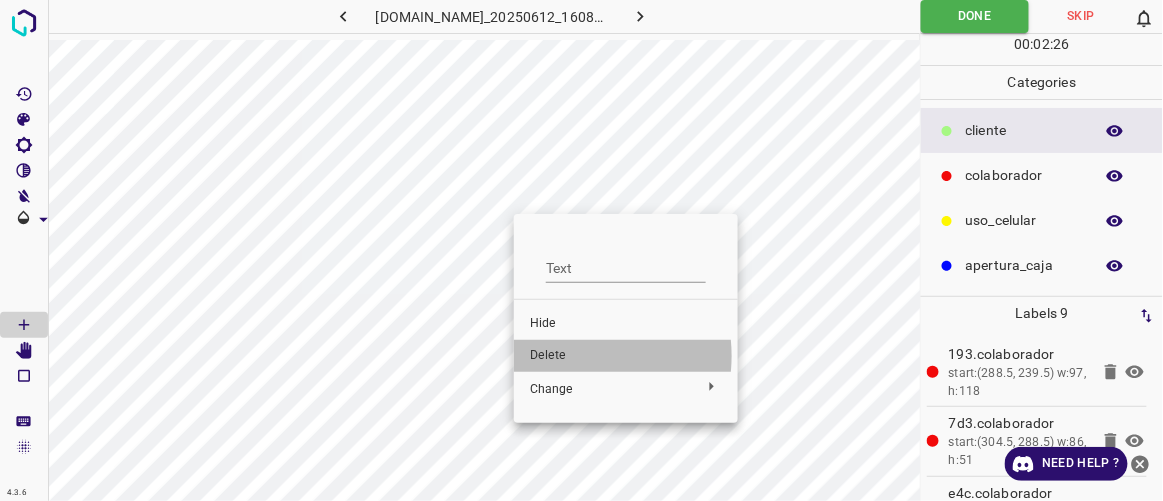click on "Delete" at bounding box center [626, 356] 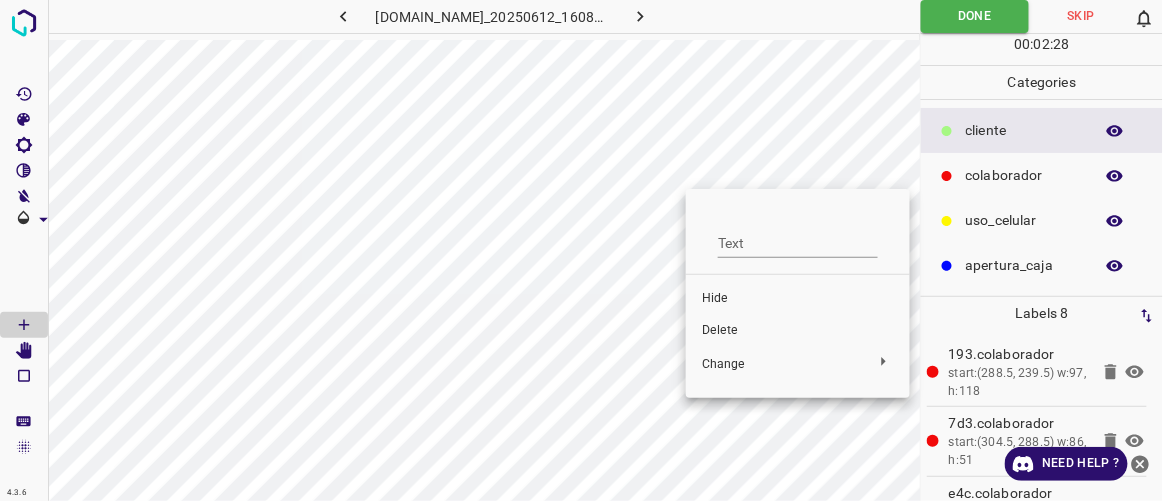 click on "Delete" at bounding box center [798, 331] 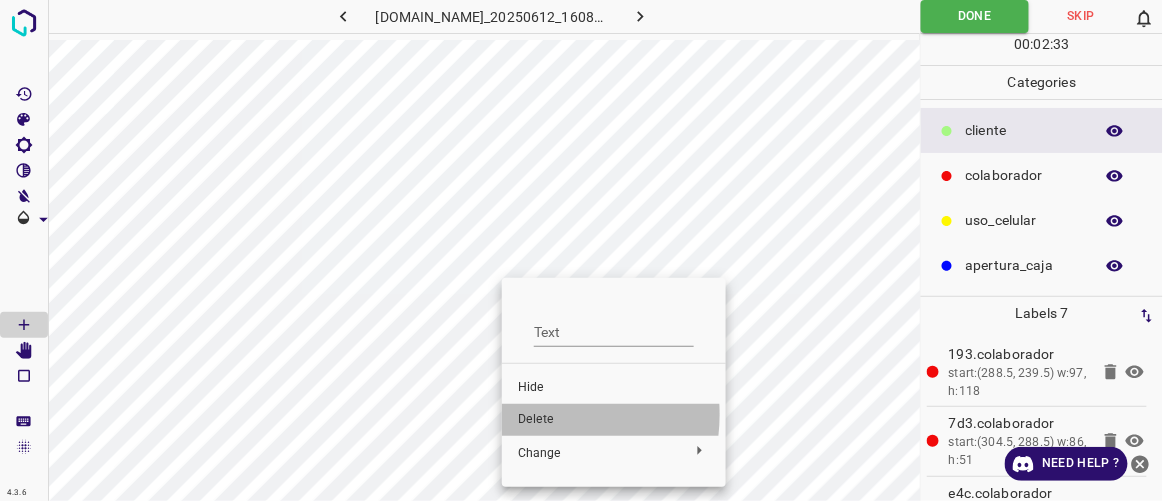 click on "Delete" at bounding box center (614, 420) 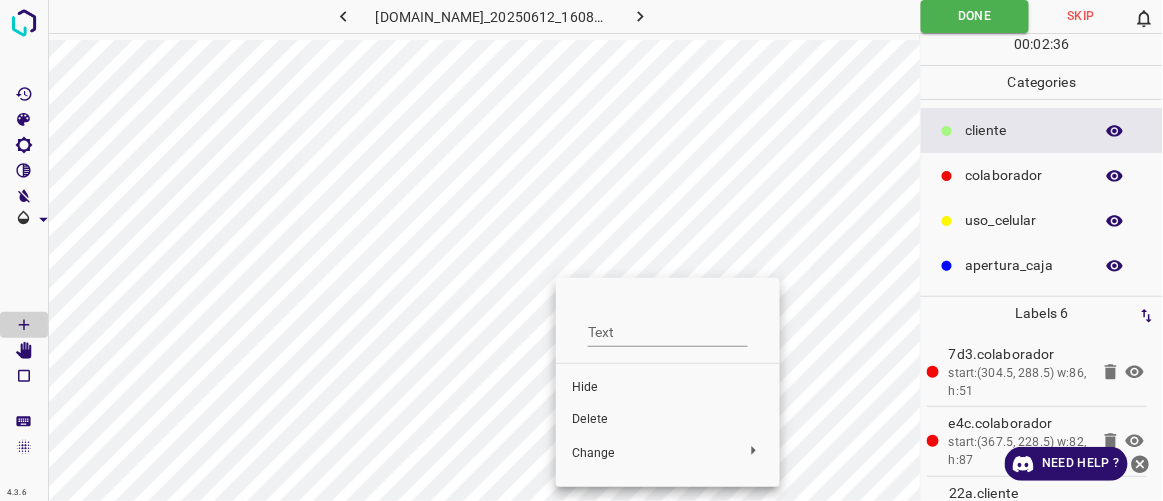 click on "Delete" at bounding box center (668, 420) 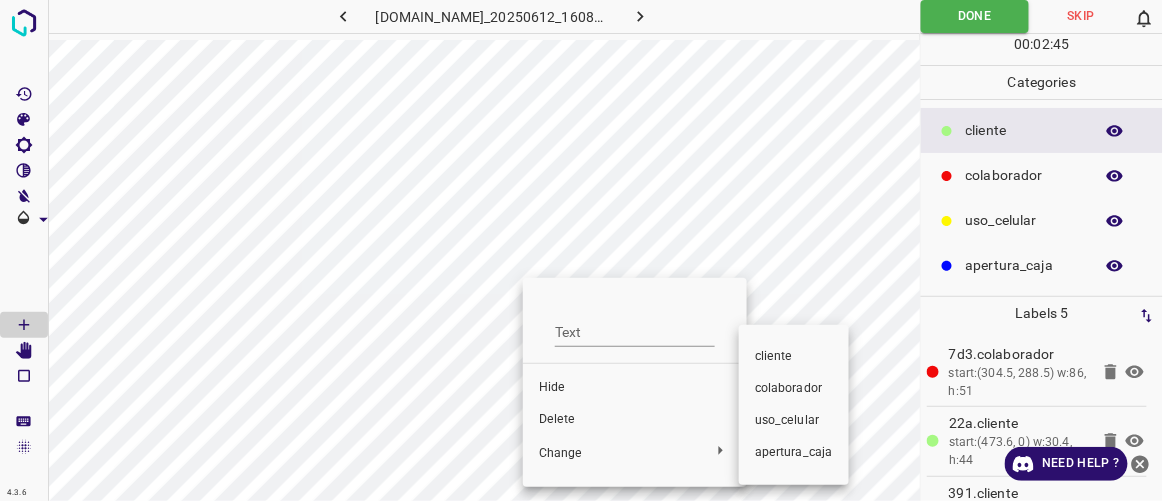 click at bounding box center [581, 250] 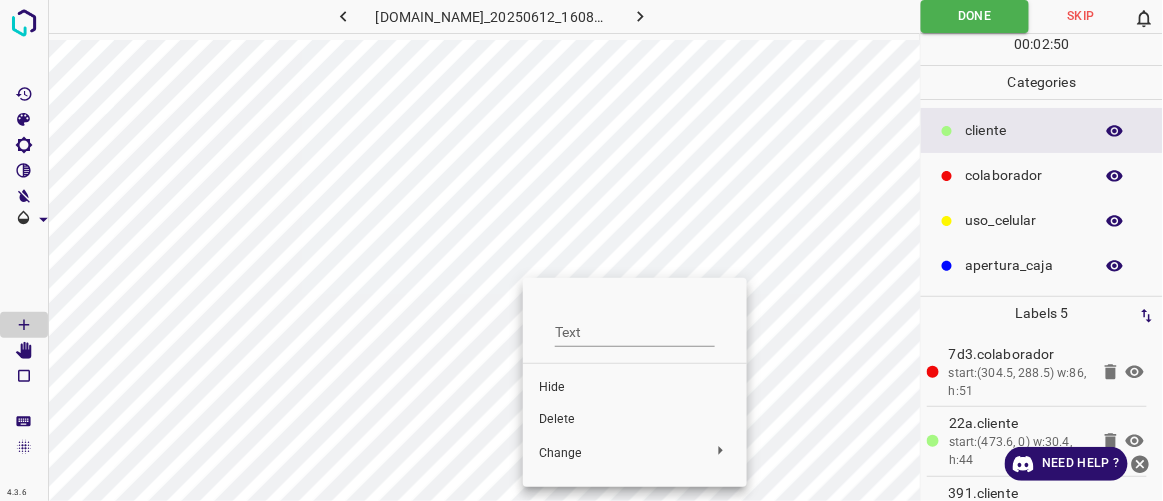 click at bounding box center (581, 250) 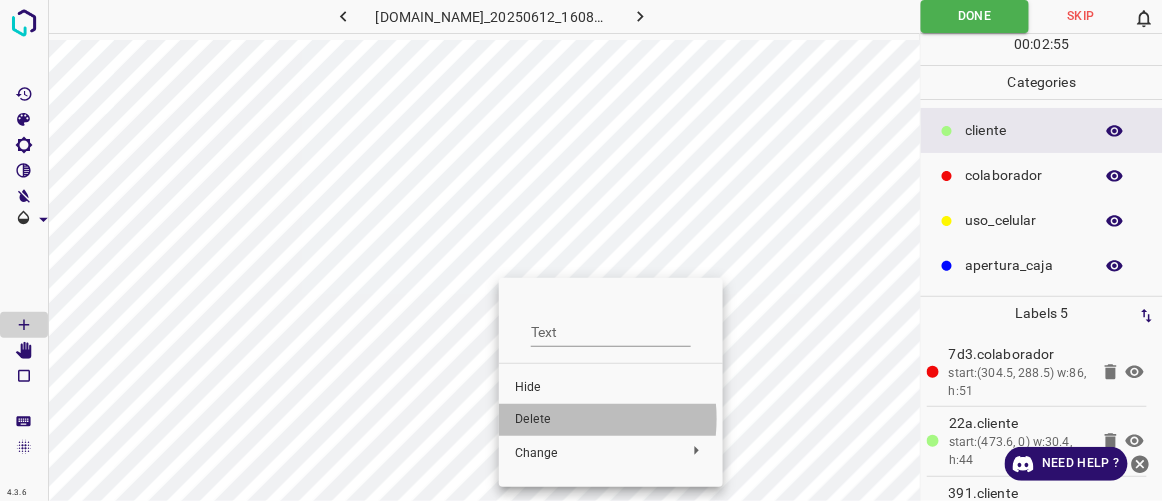 click on "Delete" at bounding box center (611, 420) 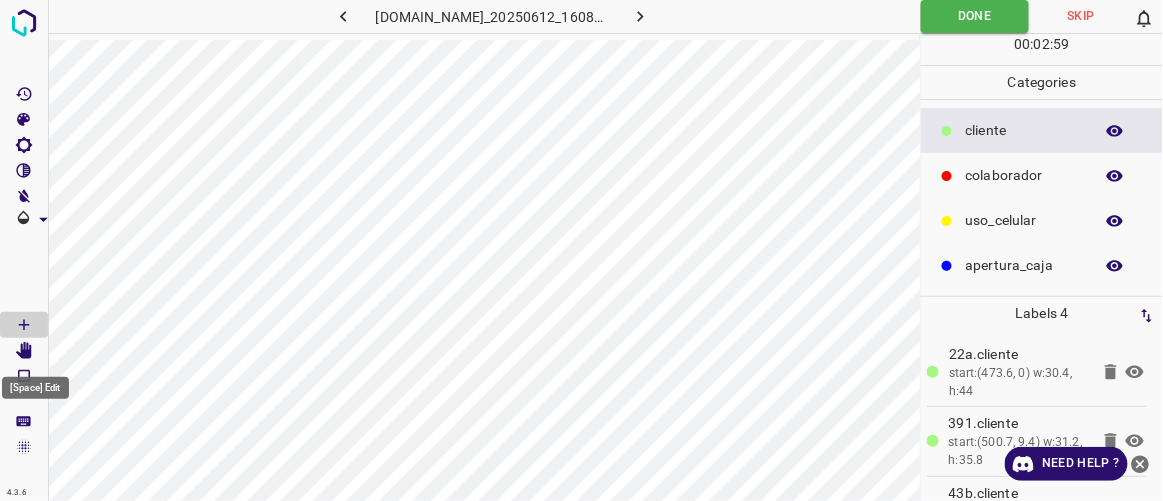 click 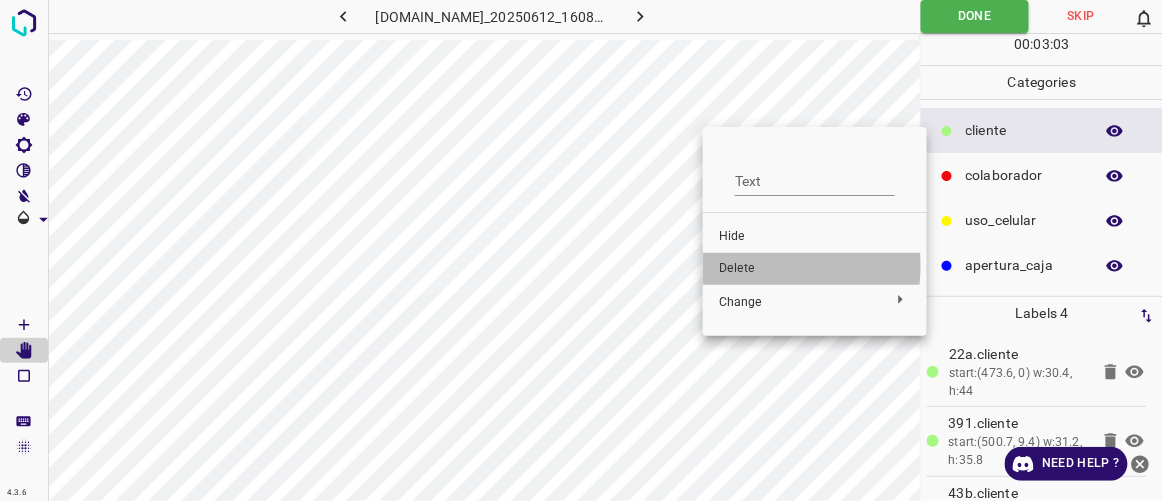 drag, startPoint x: 736, startPoint y: 266, endPoint x: 730, endPoint y: 243, distance: 23.769728 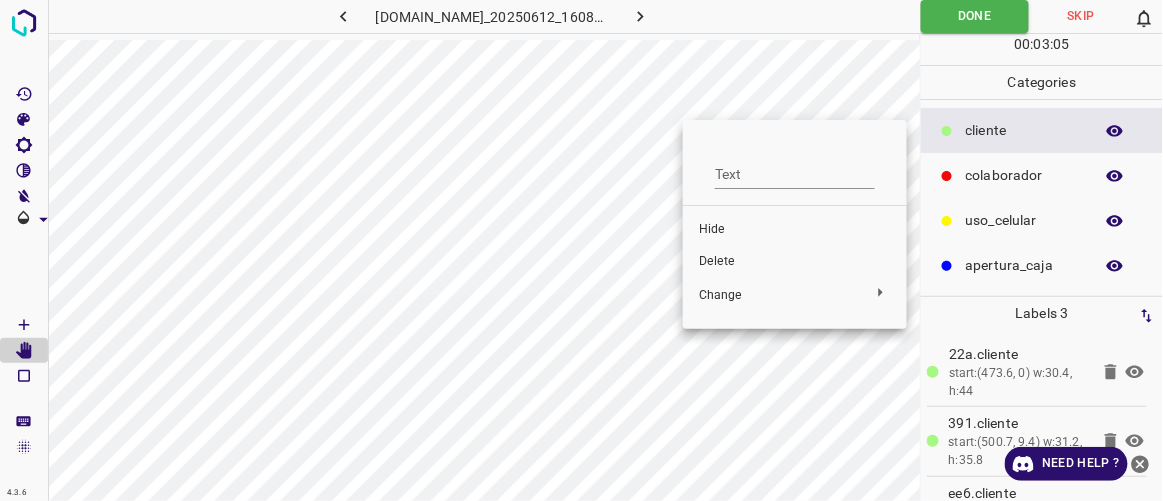 click on "Delete" at bounding box center [795, 262] 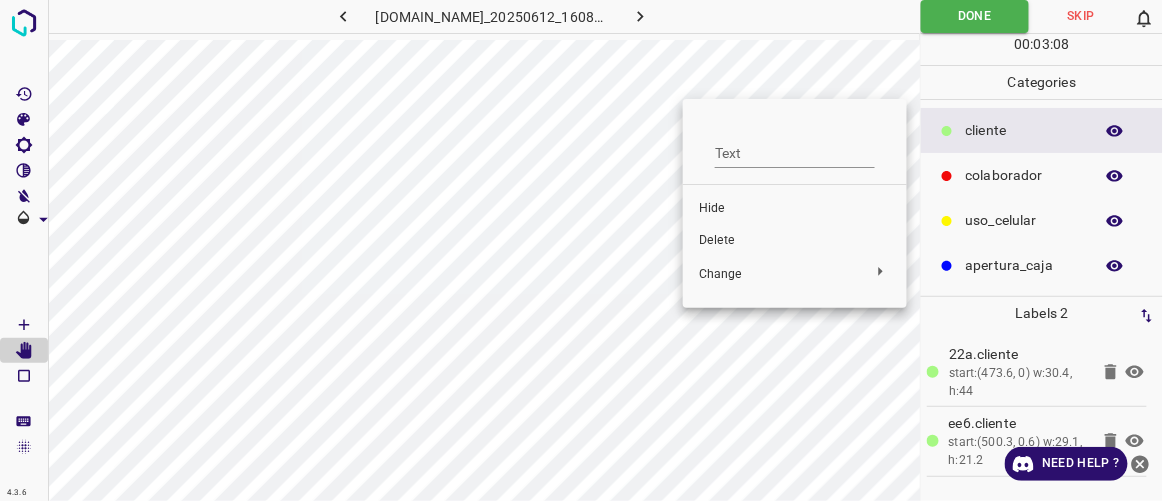 click on "Delete" at bounding box center [795, 241] 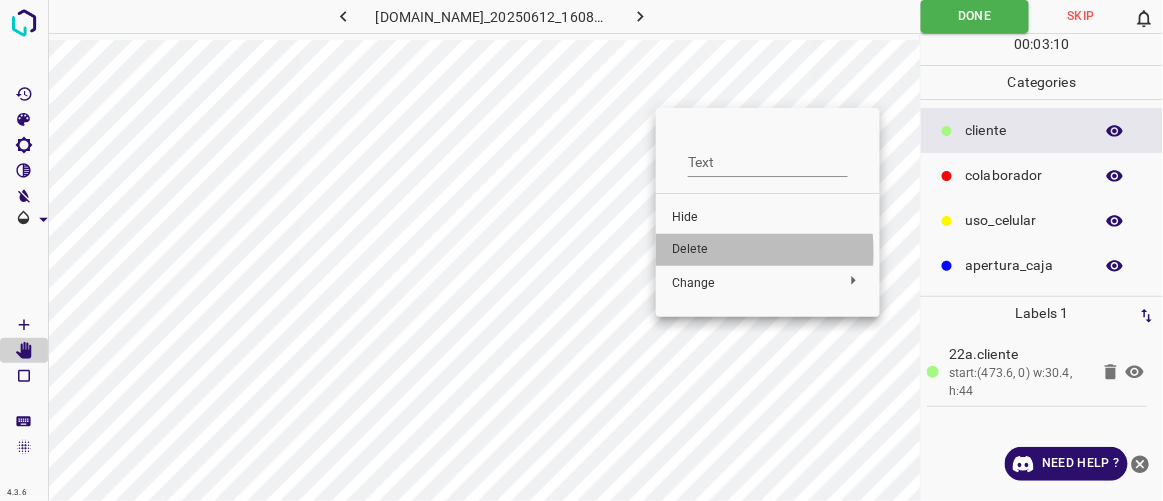click on "Delete" at bounding box center (768, 250) 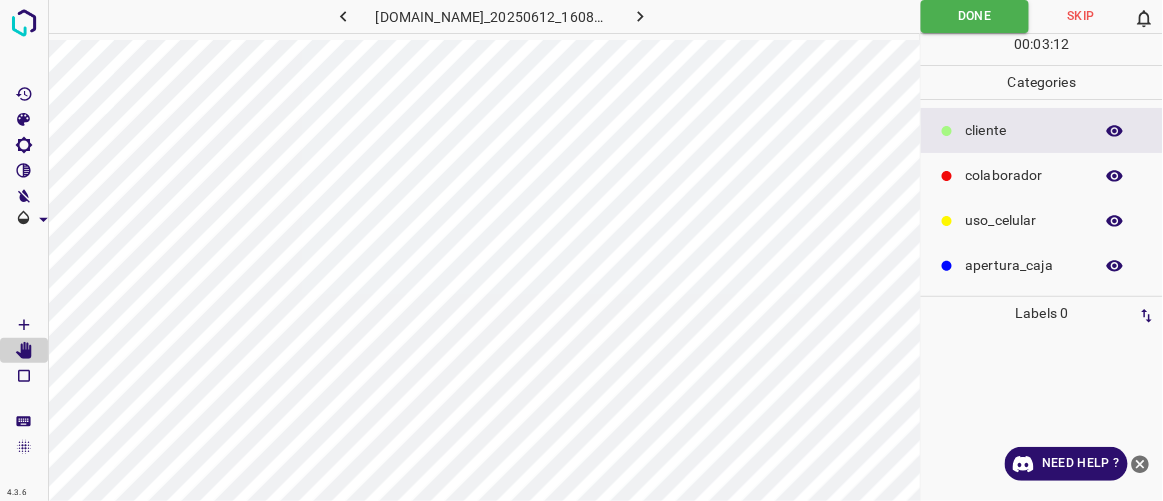 click 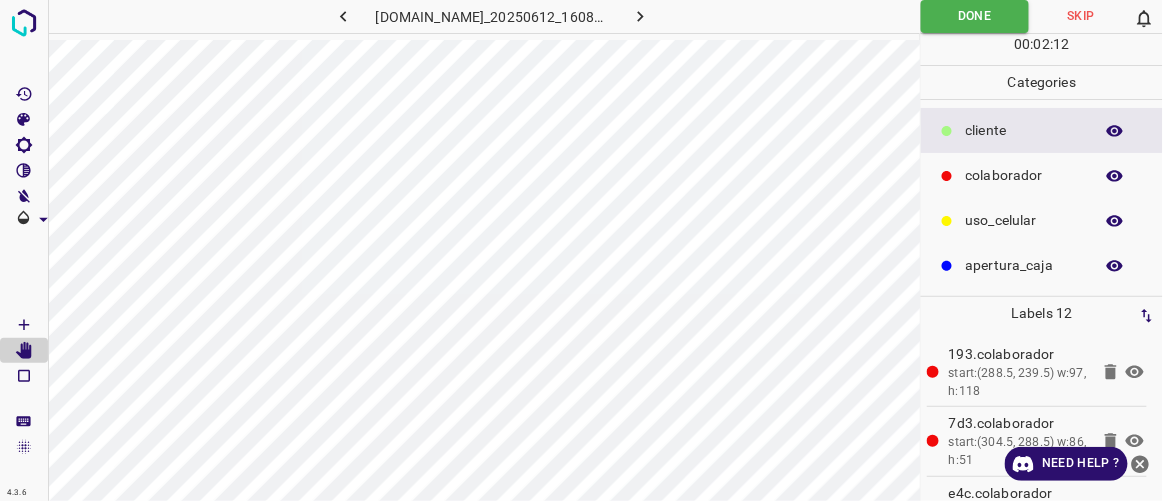 click at bounding box center (641, 16) 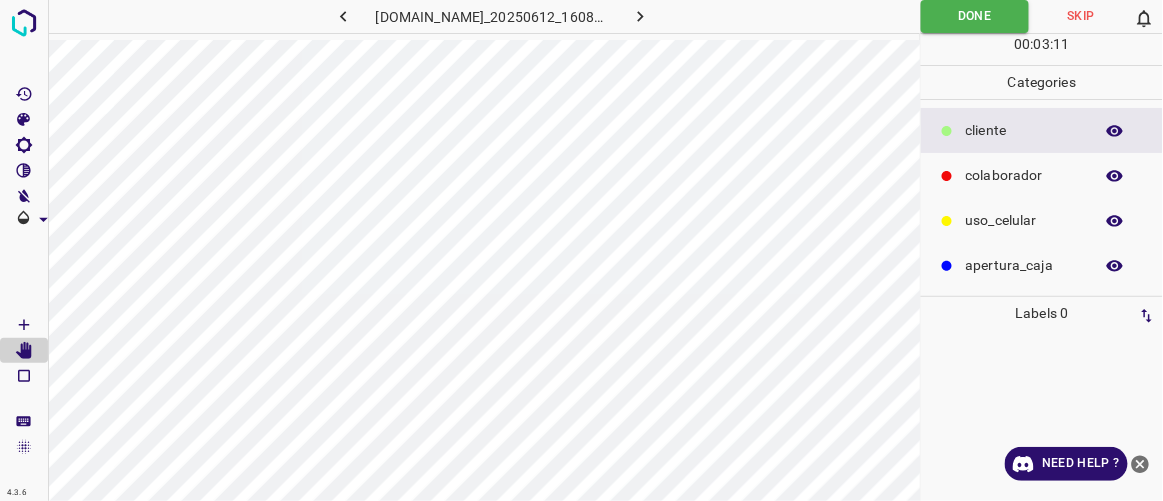 click on "colaborador" at bounding box center (1024, 175) 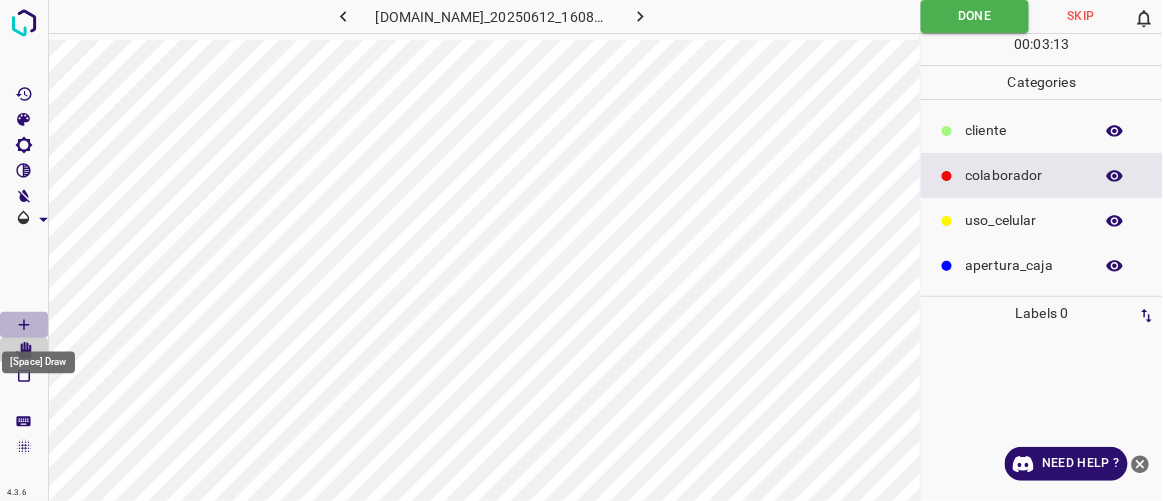 click 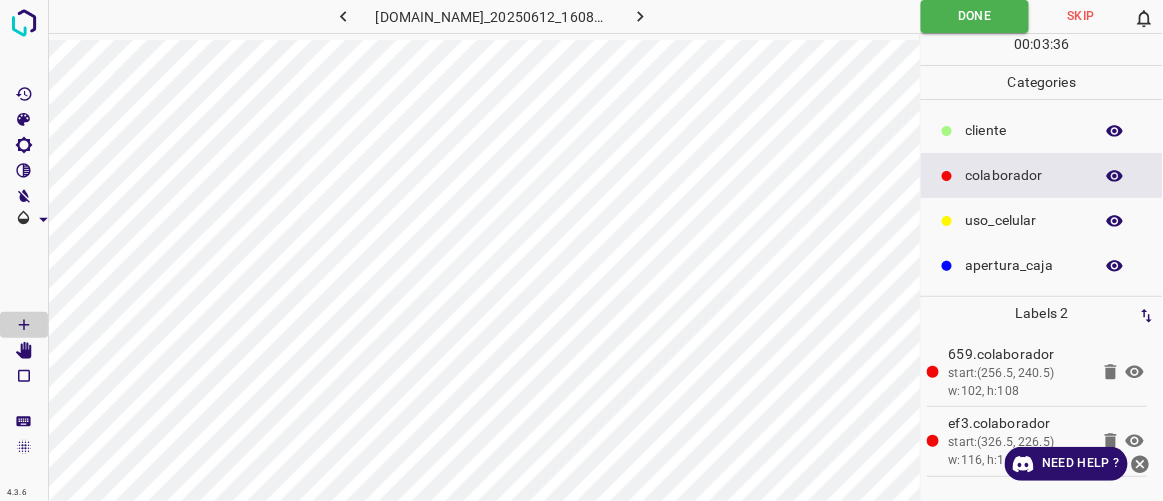 click 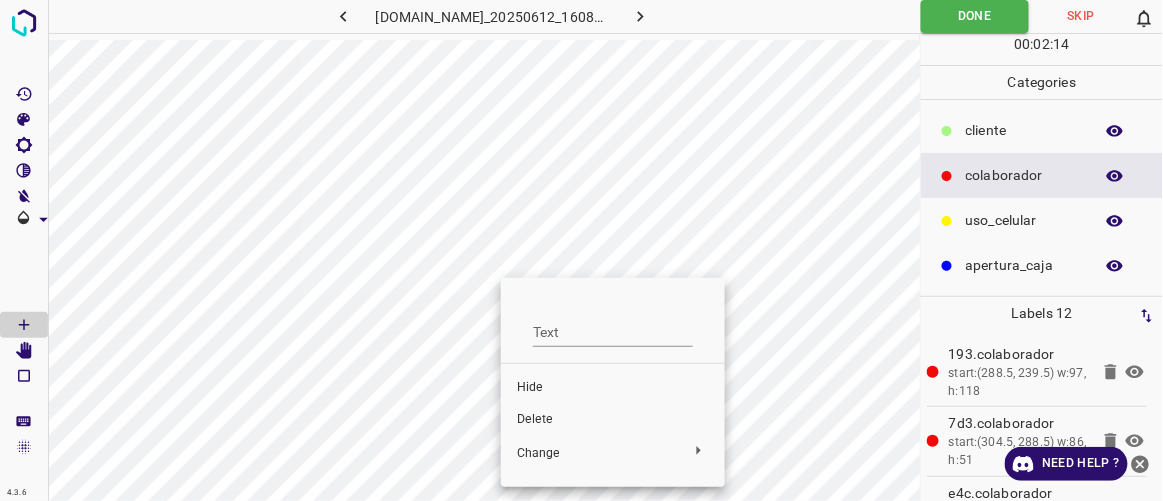 click on "Delete" at bounding box center [613, 420] 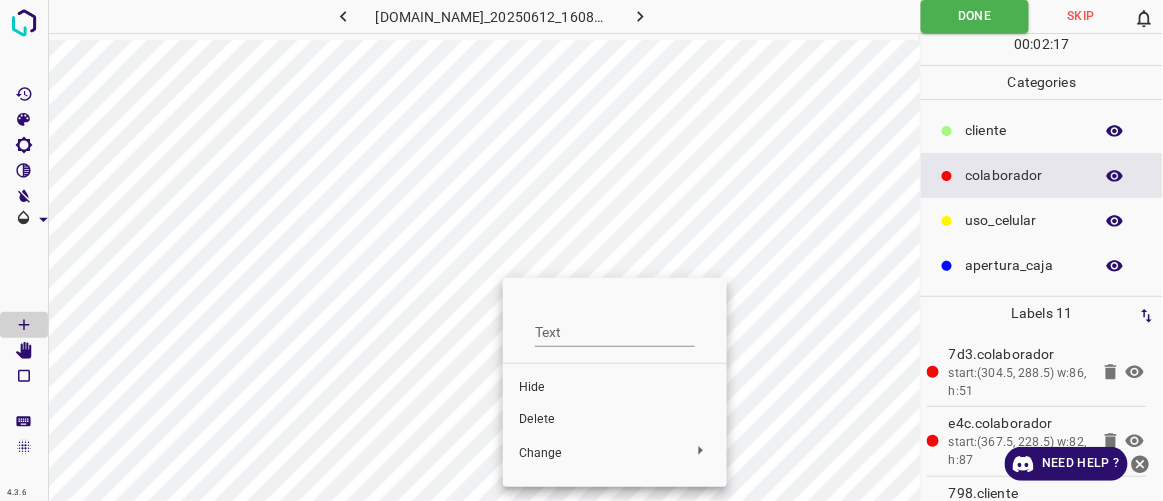 click on "Delete" at bounding box center (615, 420) 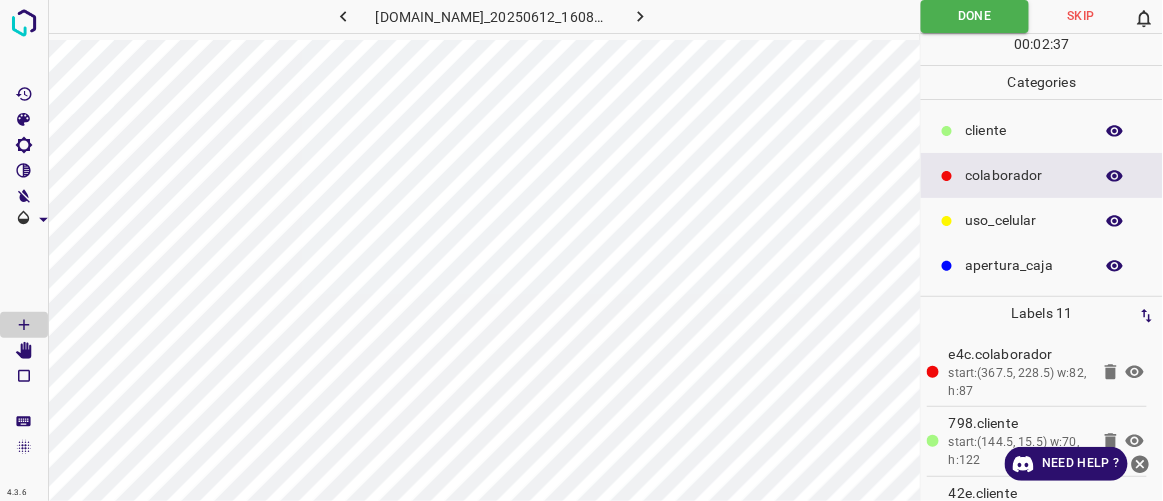 click 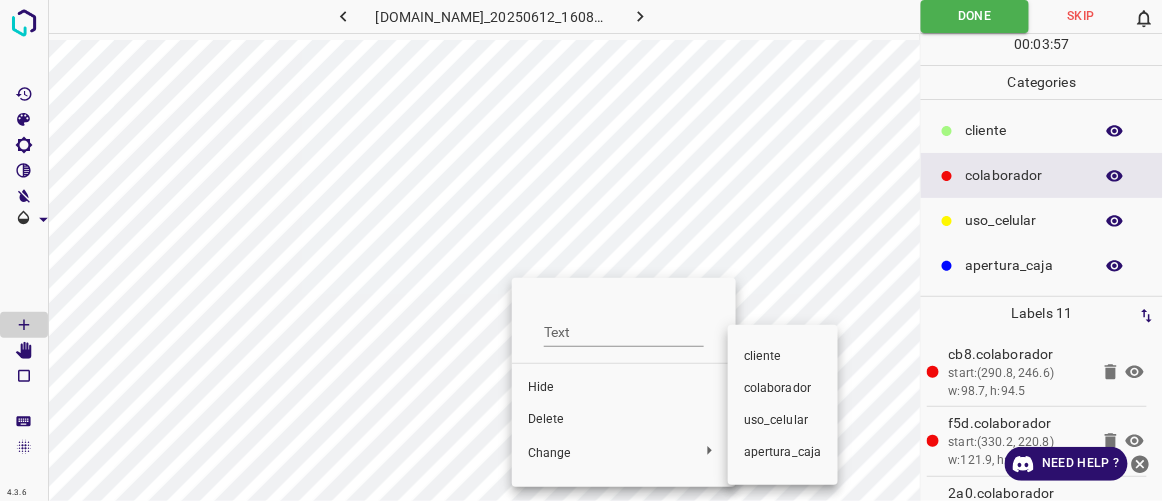 click at bounding box center [581, 250] 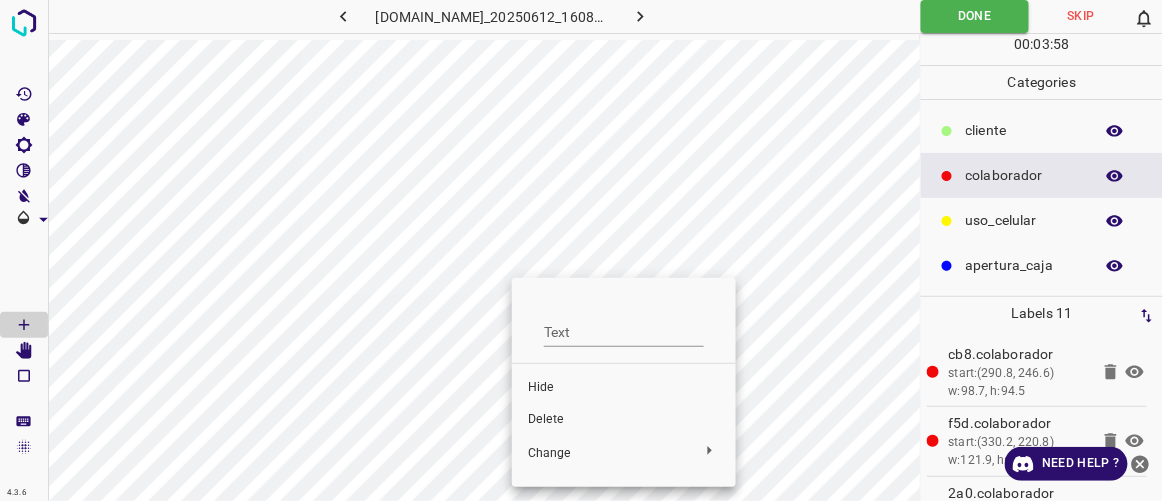 click on "Delete" at bounding box center (624, 420) 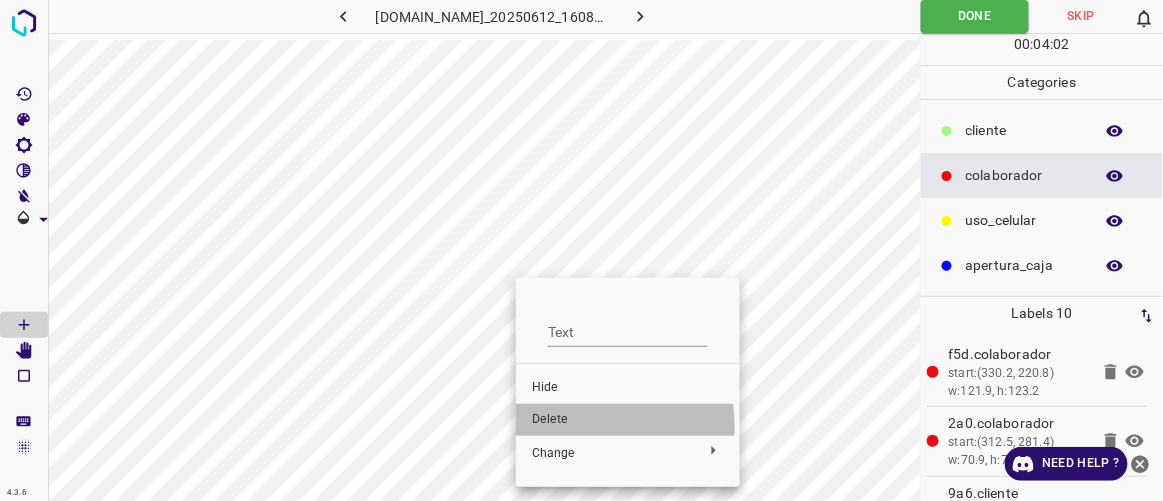 click on "Delete" at bounding box center [628, 420] 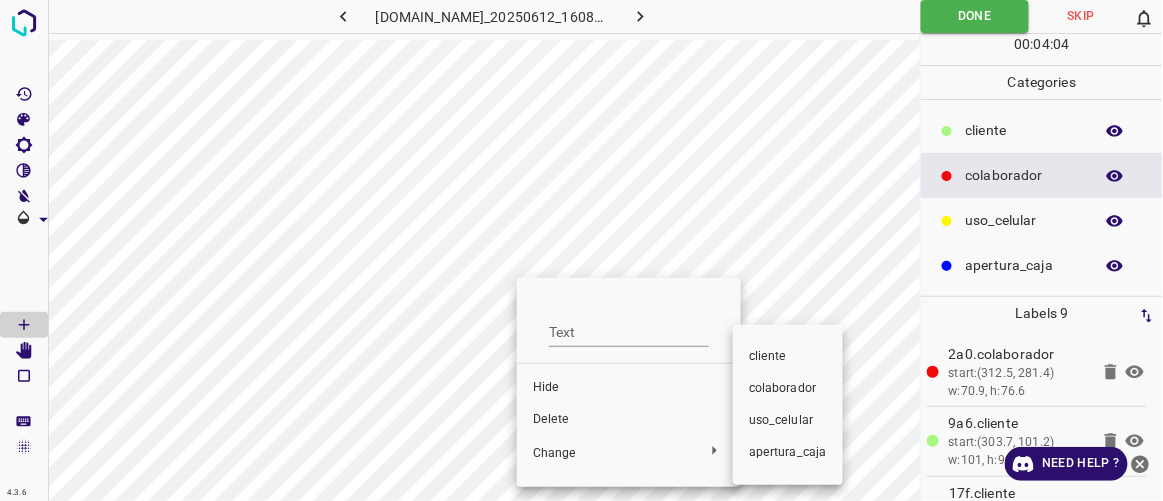 click at bounding box center [581, 250] 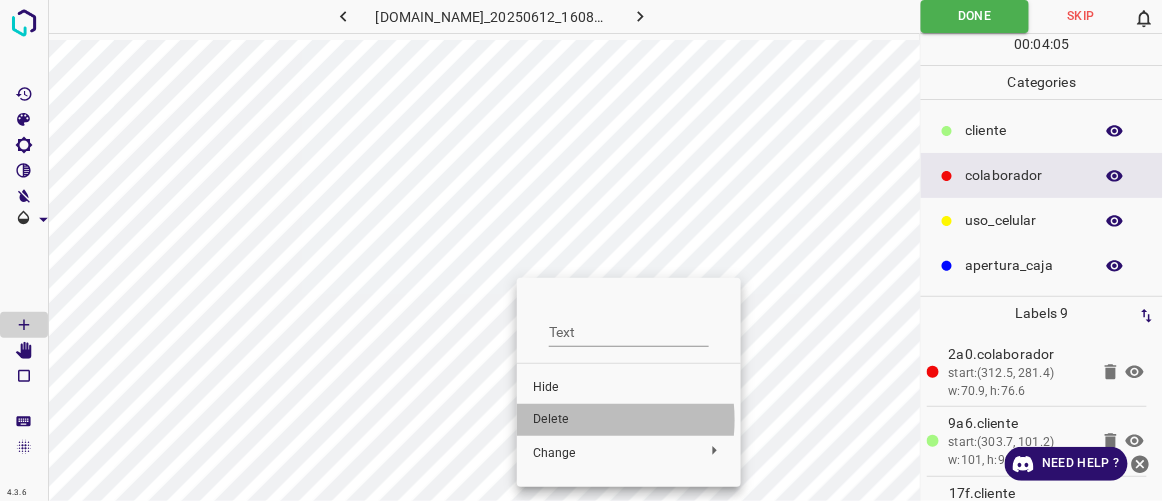 click on "Delete" at bounding box center [629, 420] 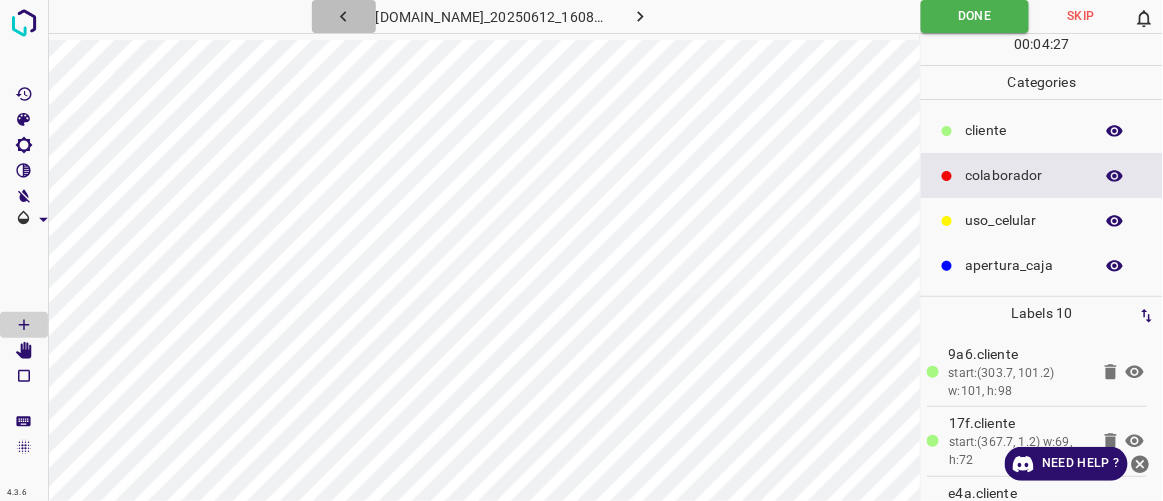 click 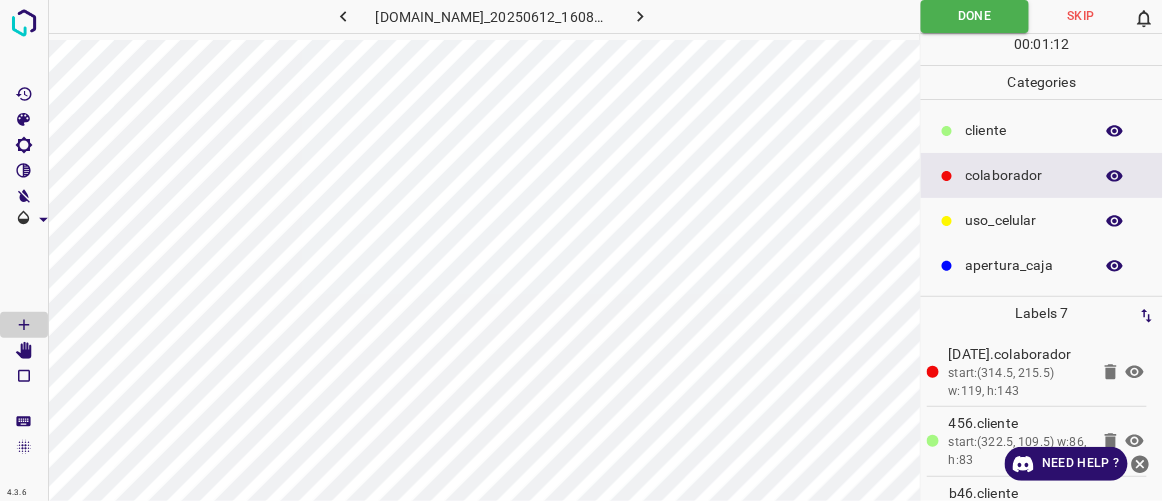 click at bounding box center (344, 16) 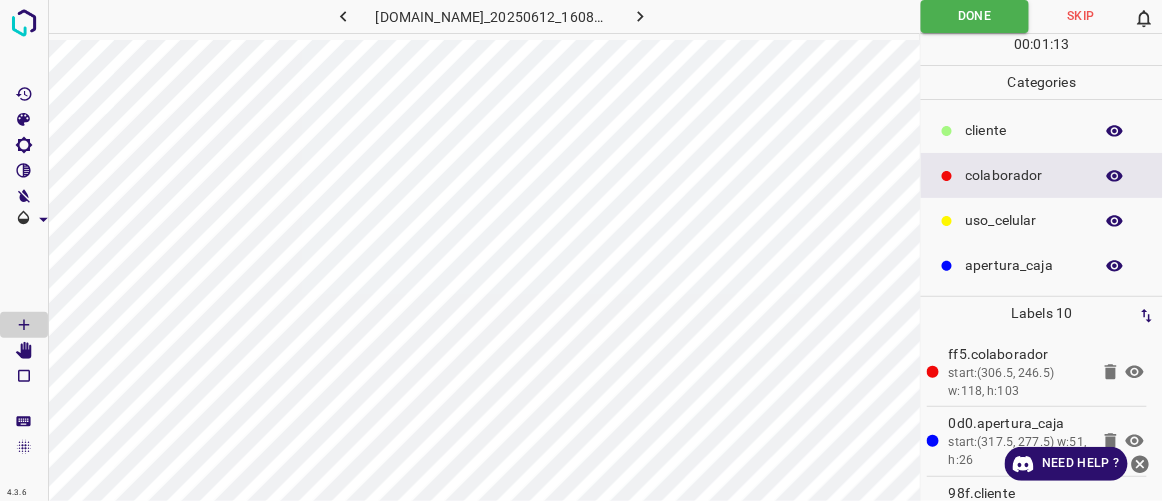 click at bounding box center [641, 16] 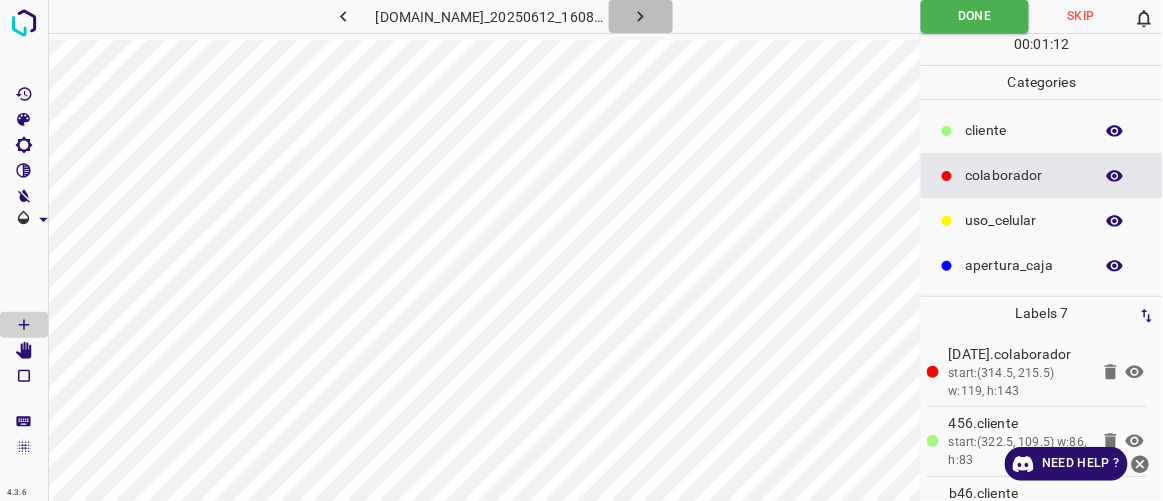 click at bounding box center (641, 16) 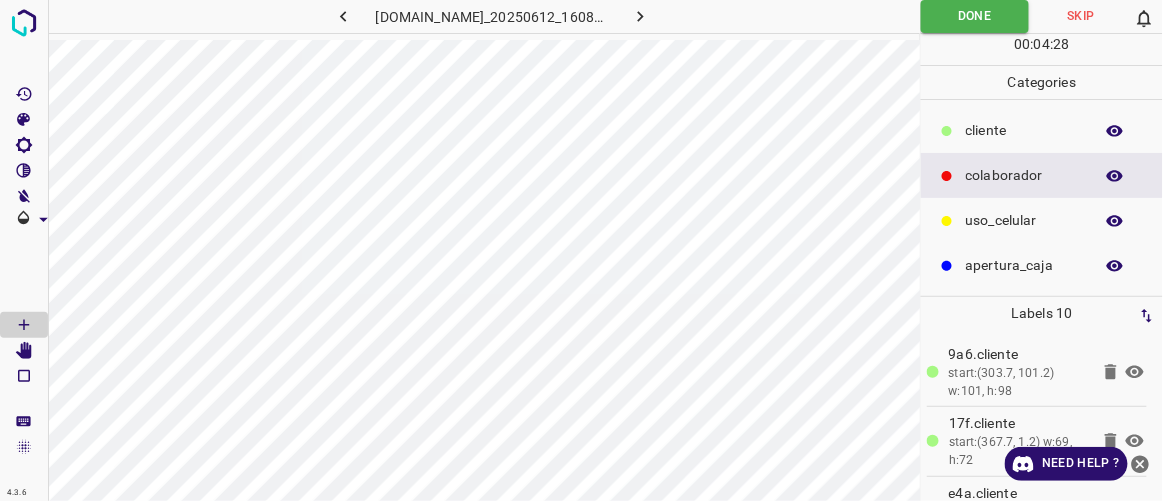 click at bounding box center (641, 16) 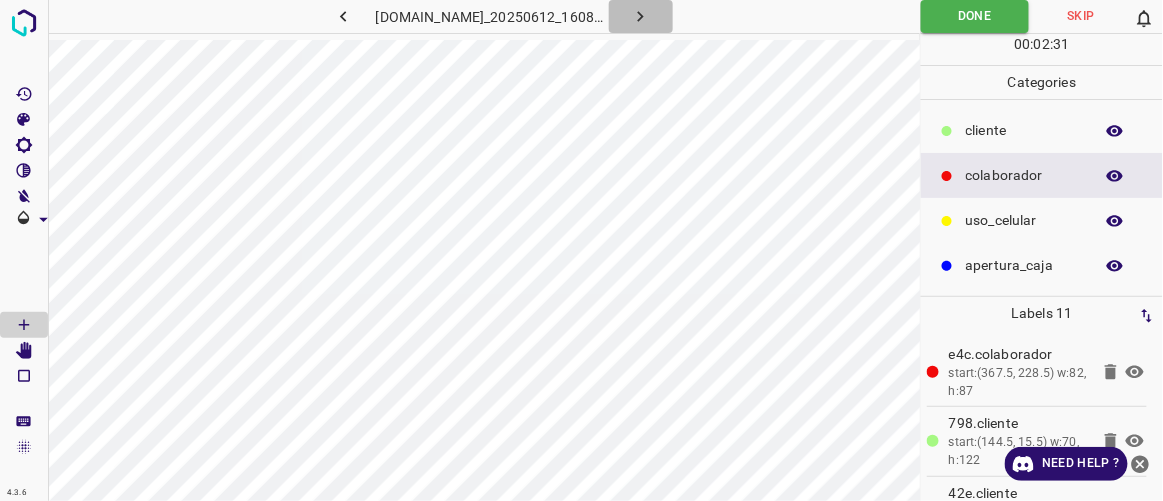 click 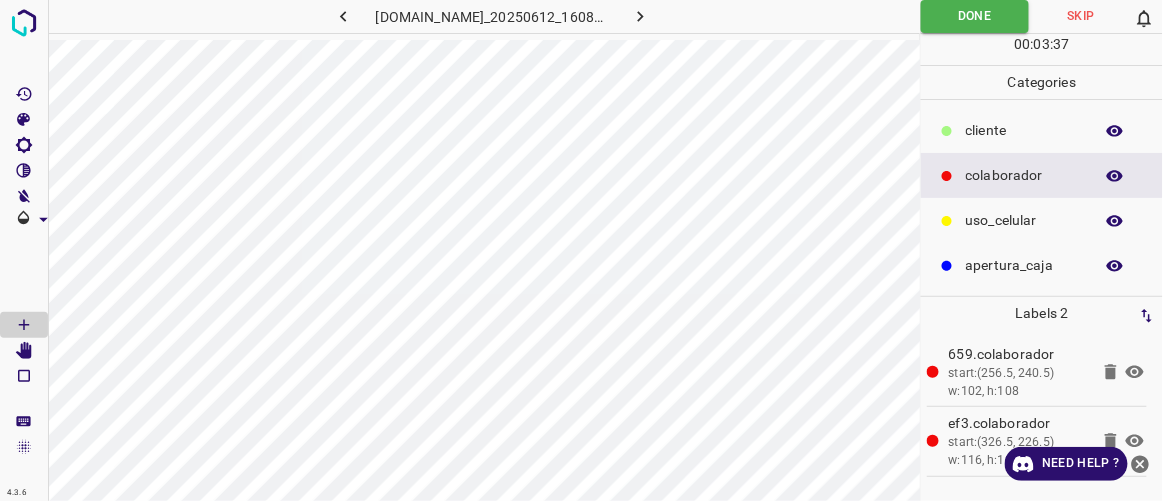 click on "​​cliente" at bounding box center [1024, 130] 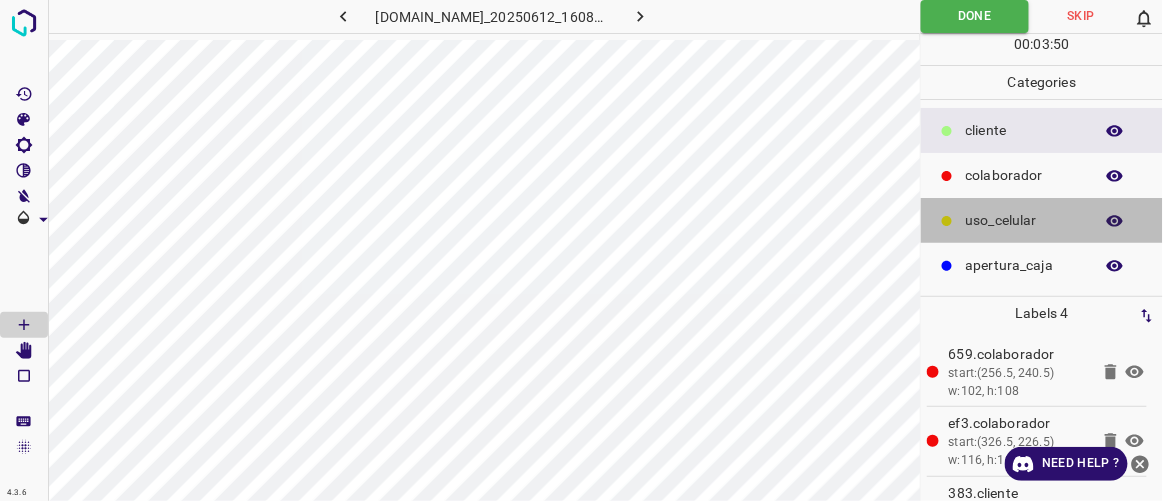 click on "uso_celular" at bounding box center (1042, 220) 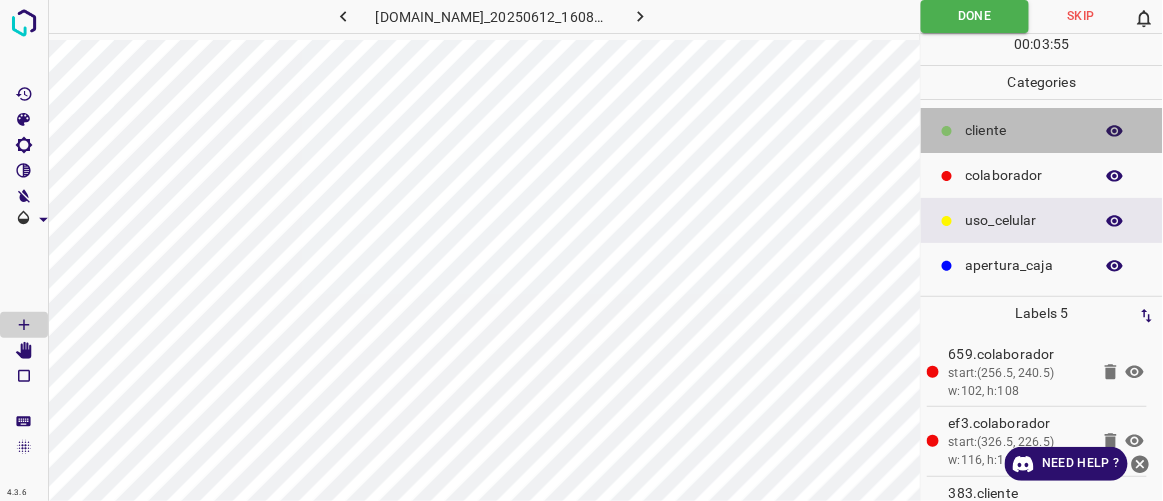 click on "​​cliente" at bounding box center [1024, 130] 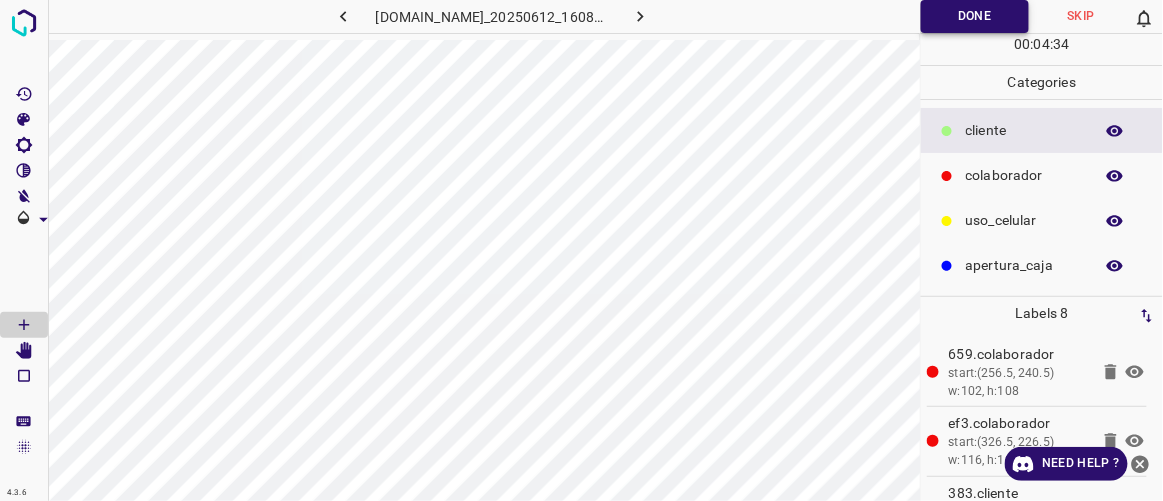 click on "Done" at bounding box center [975, 16] 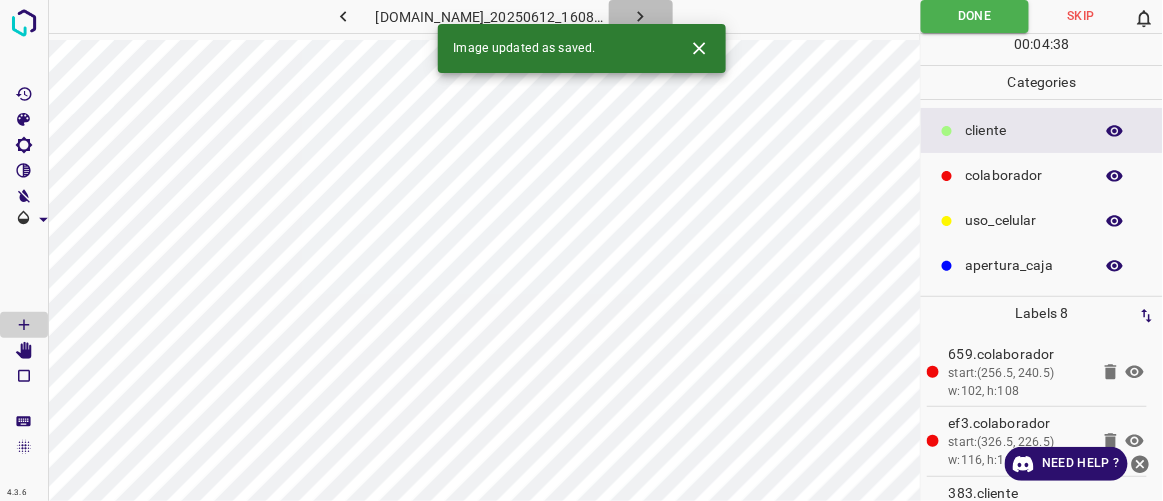 click 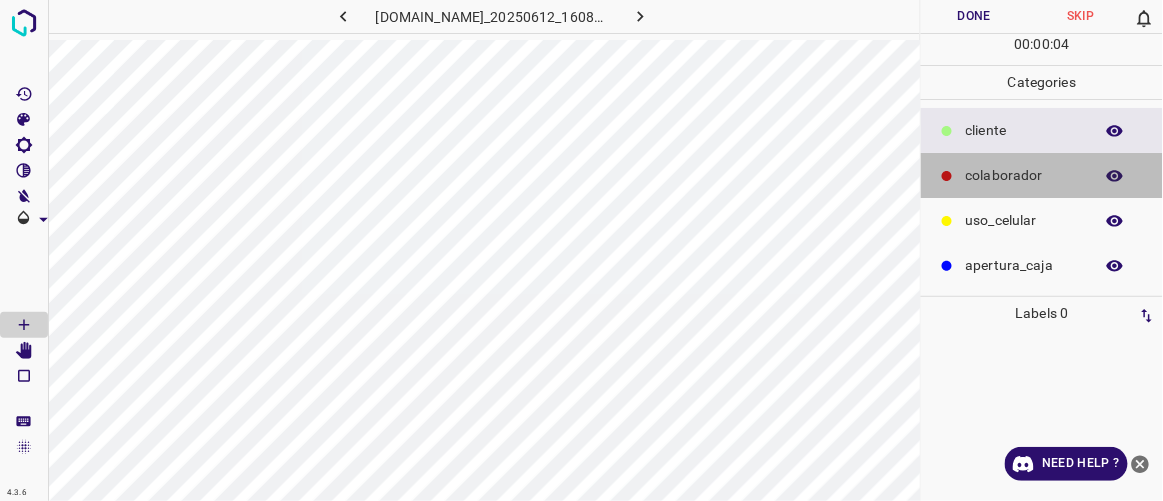 click on "colaborador" at bounding box center (1024, 175) 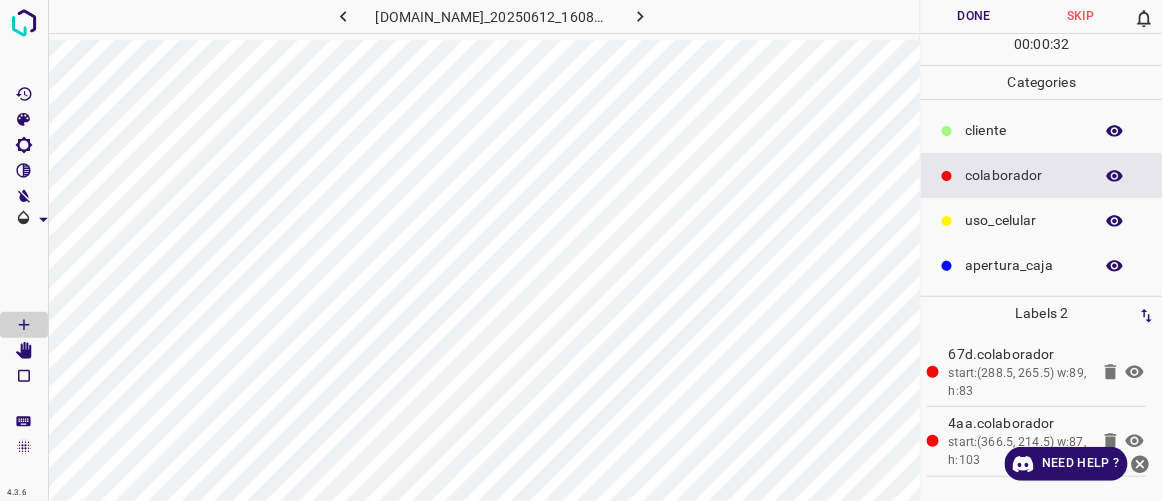 click on "​​cliente" at bounding box center [1024, 130] 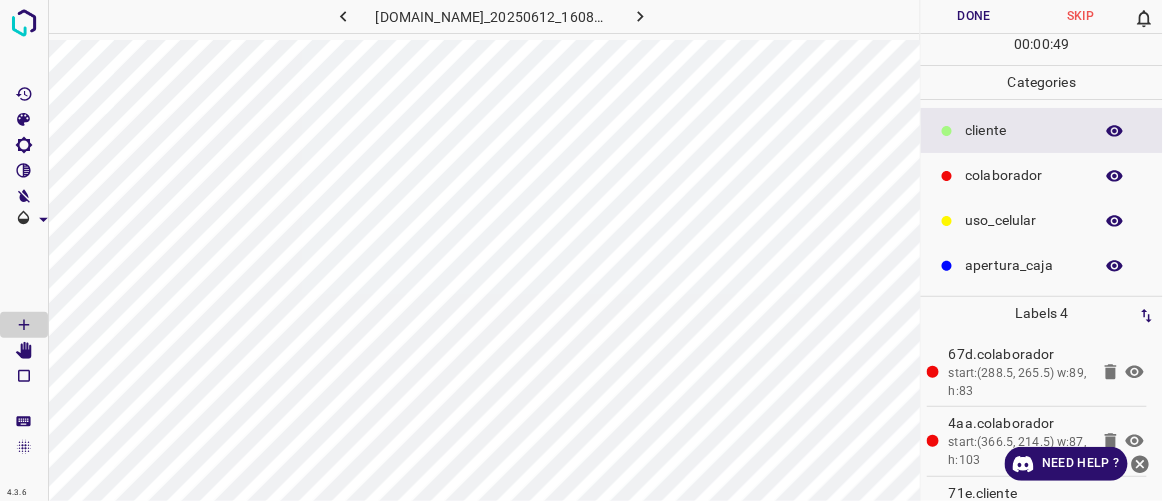 click 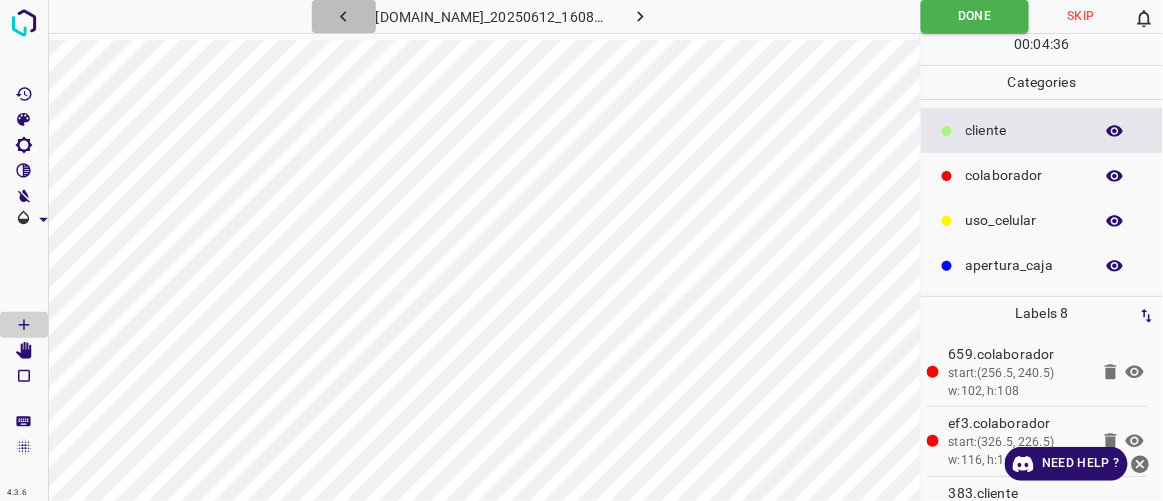 click 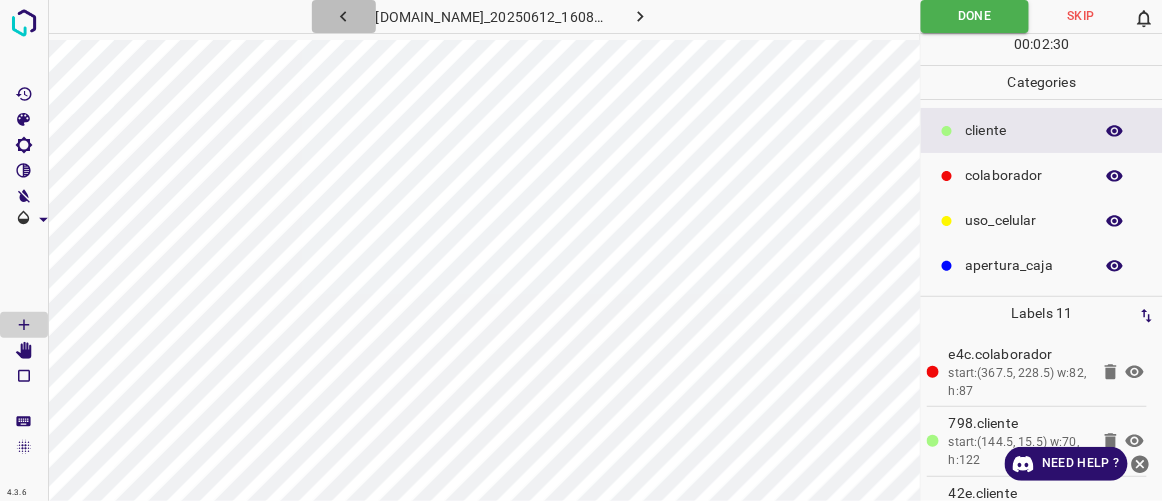 click 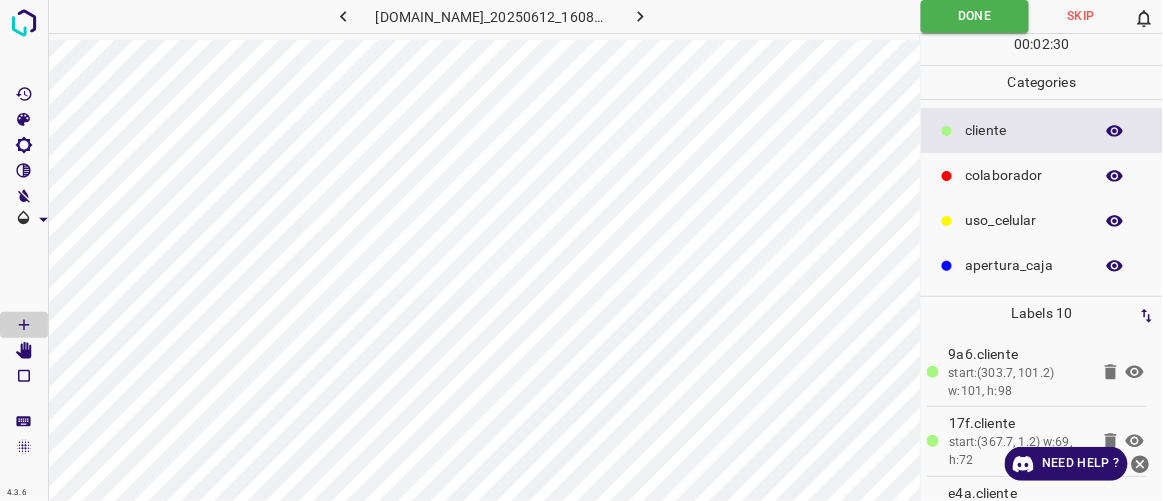 click 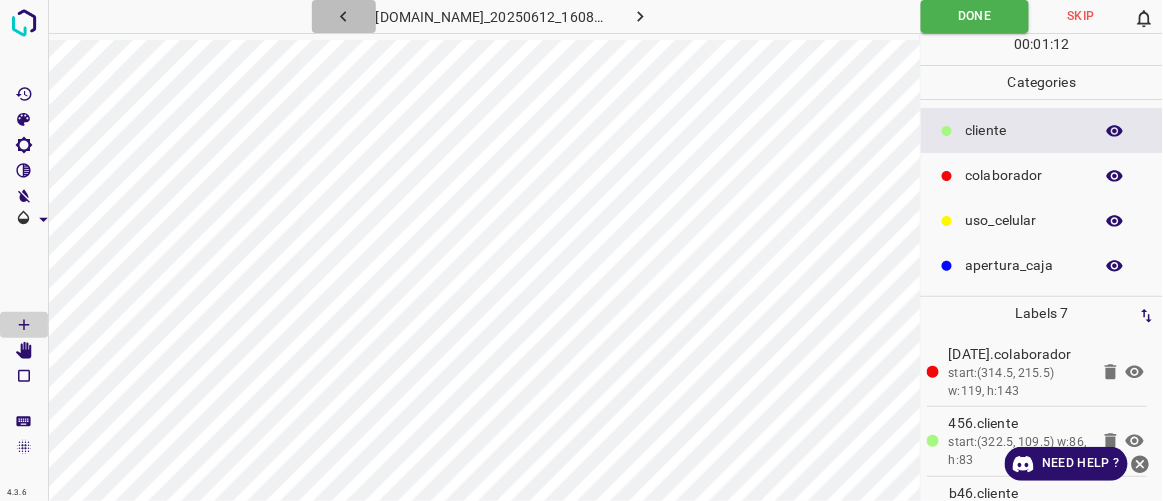 click 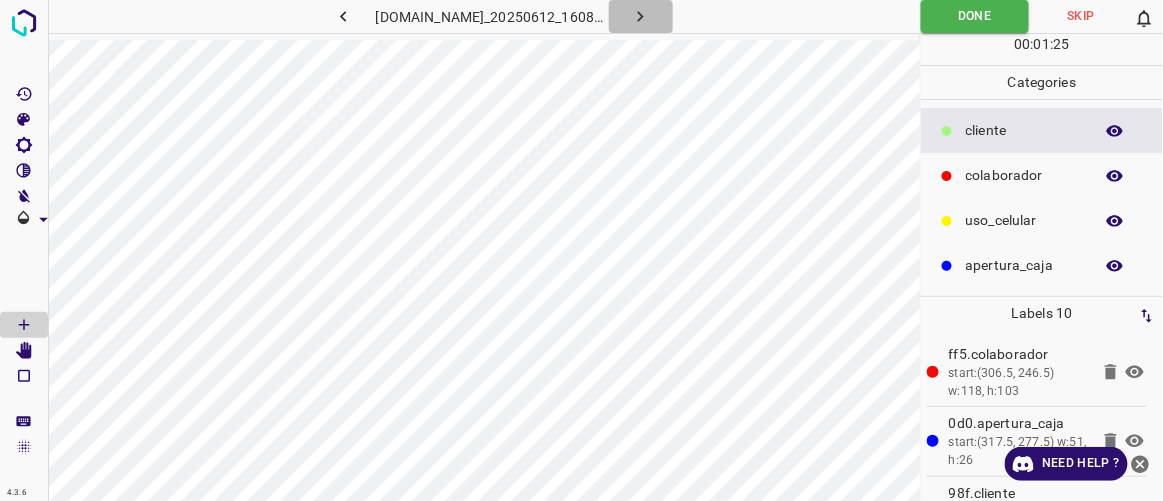 click 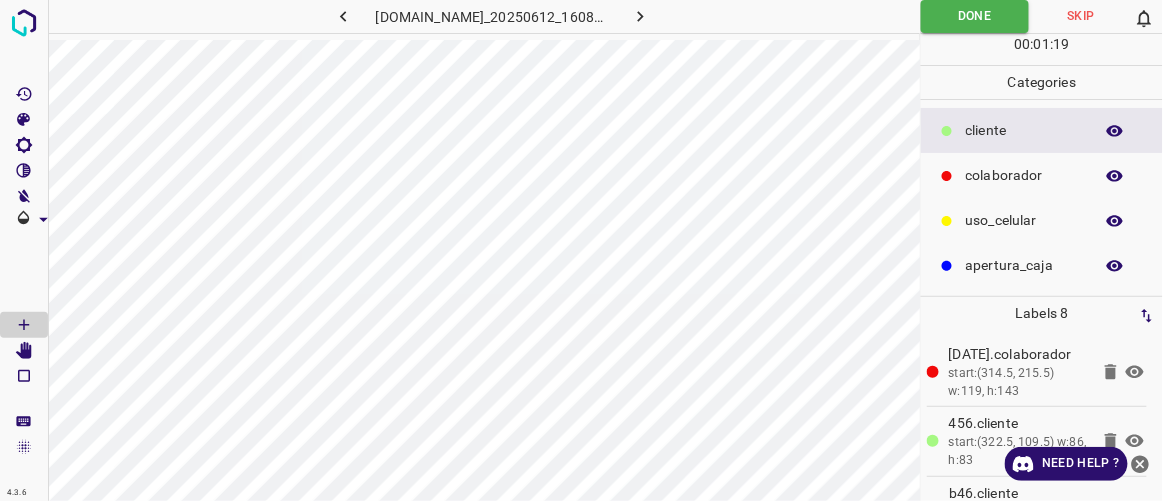 click 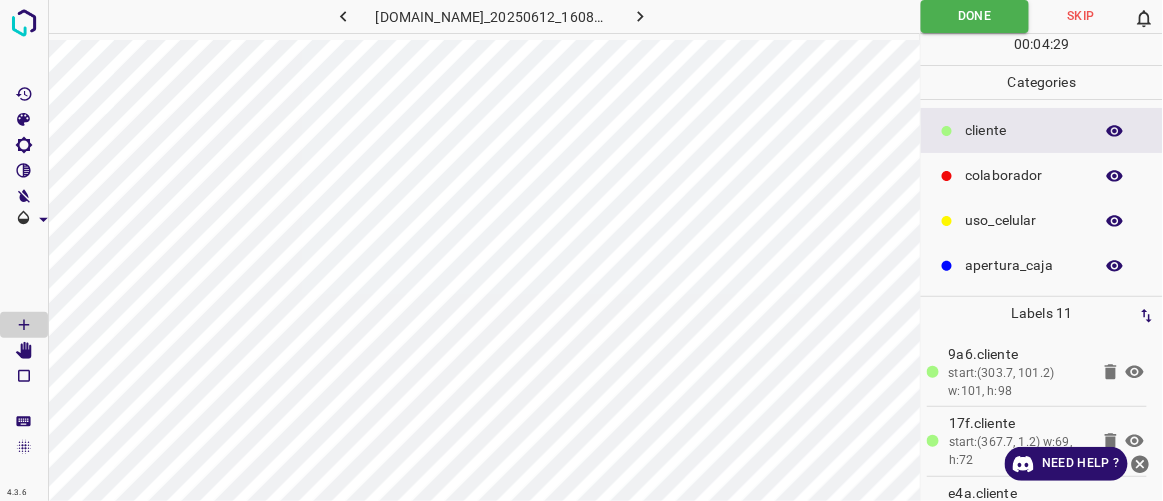 click 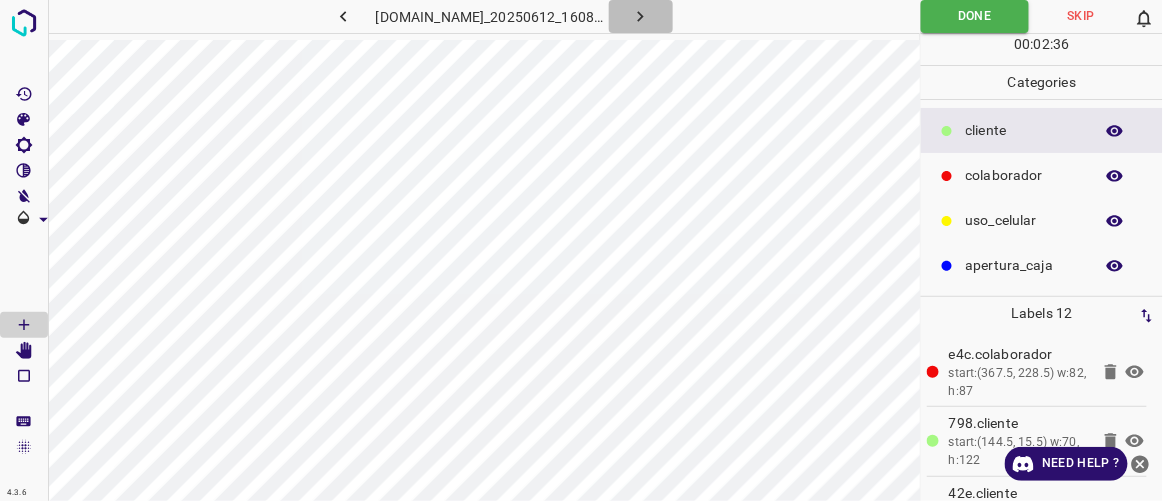 click 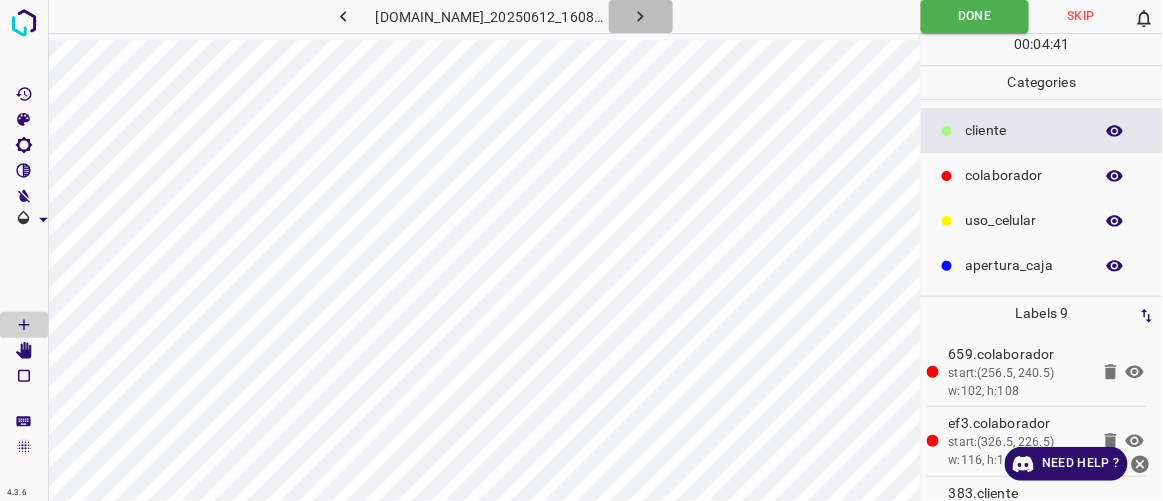 click 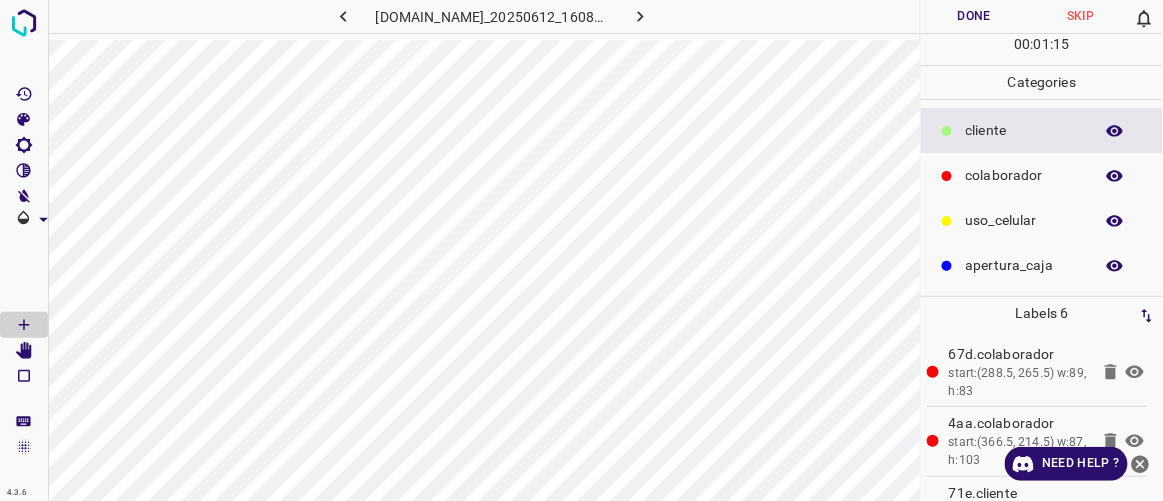 click on "[DOMAIN_NAME]_20250612_160817_000003030.jpg" at bounding box center (484, 250) 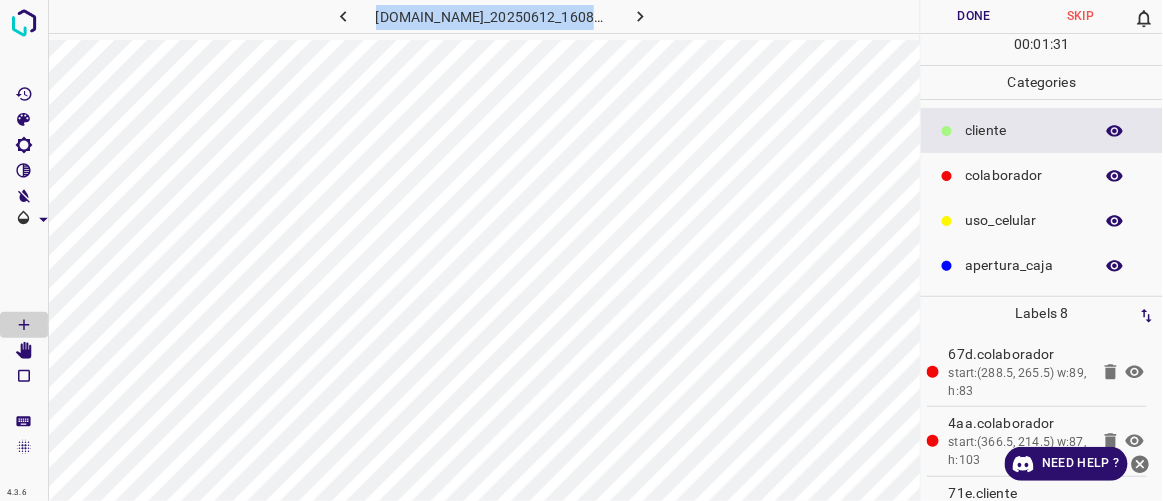 click on "Done" at bounding box center [974, 16] 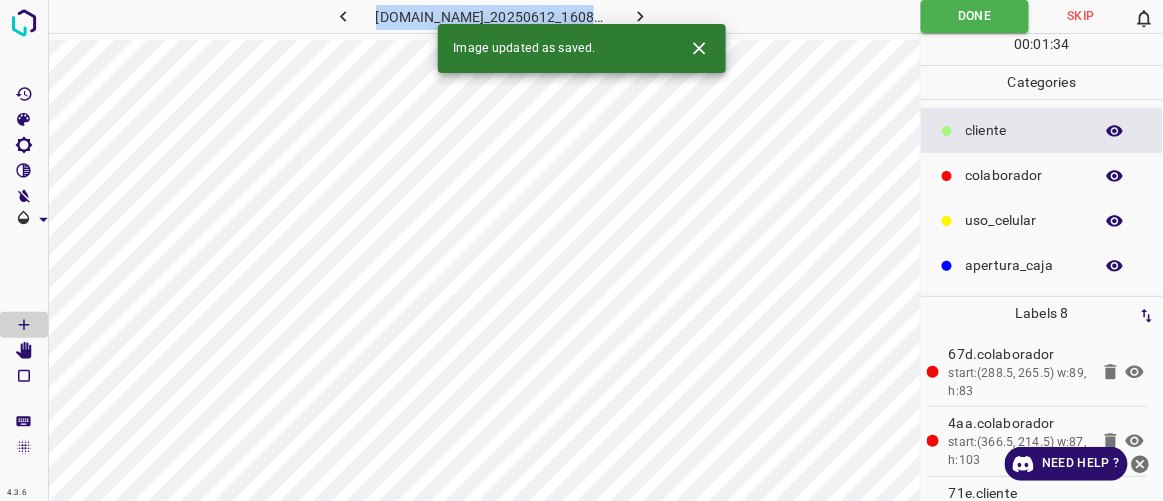 click 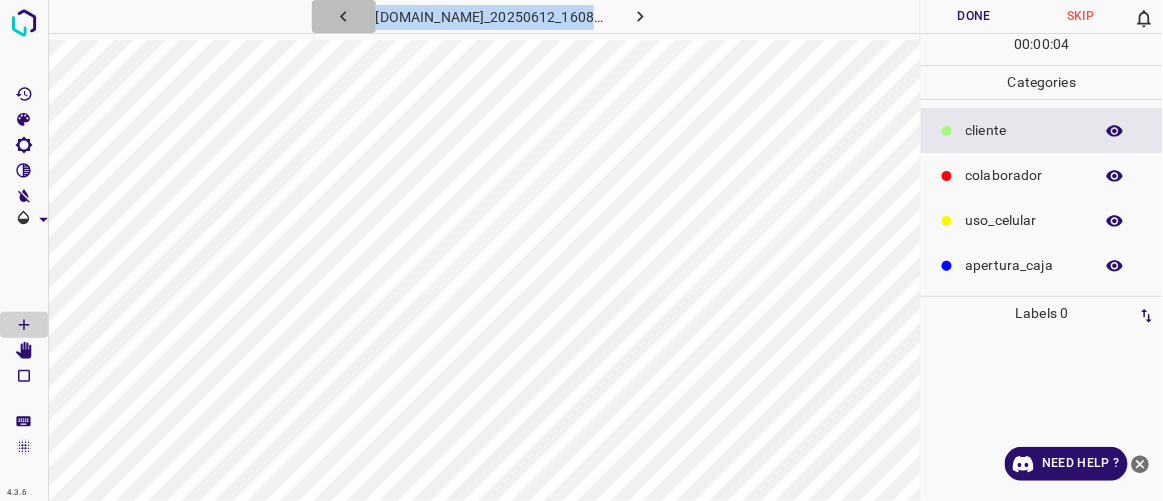click 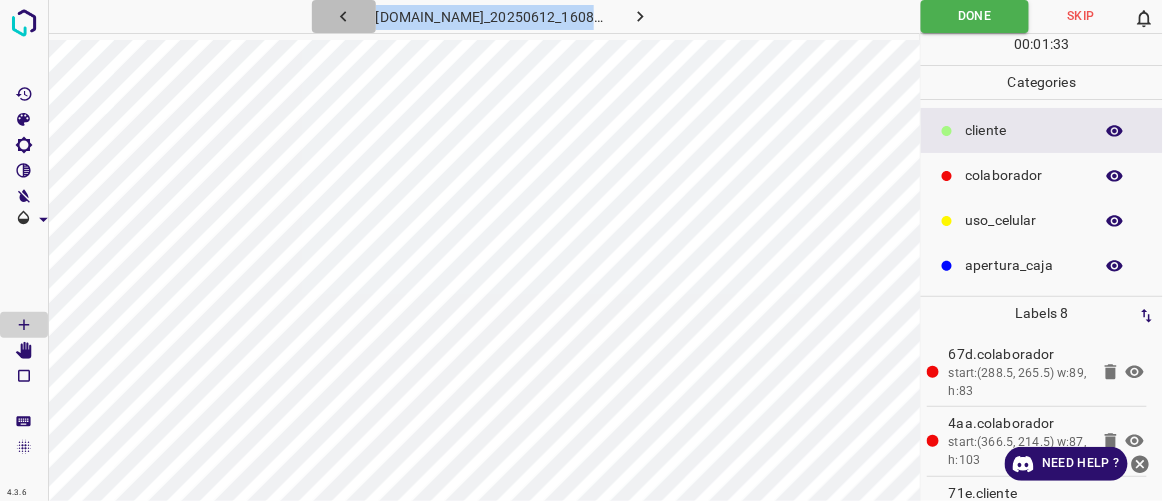 click 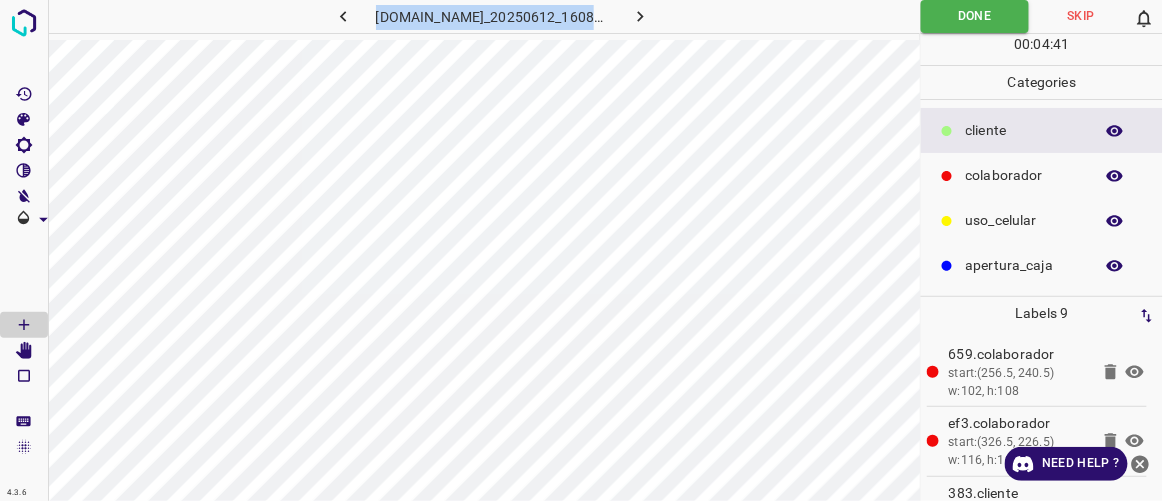 click 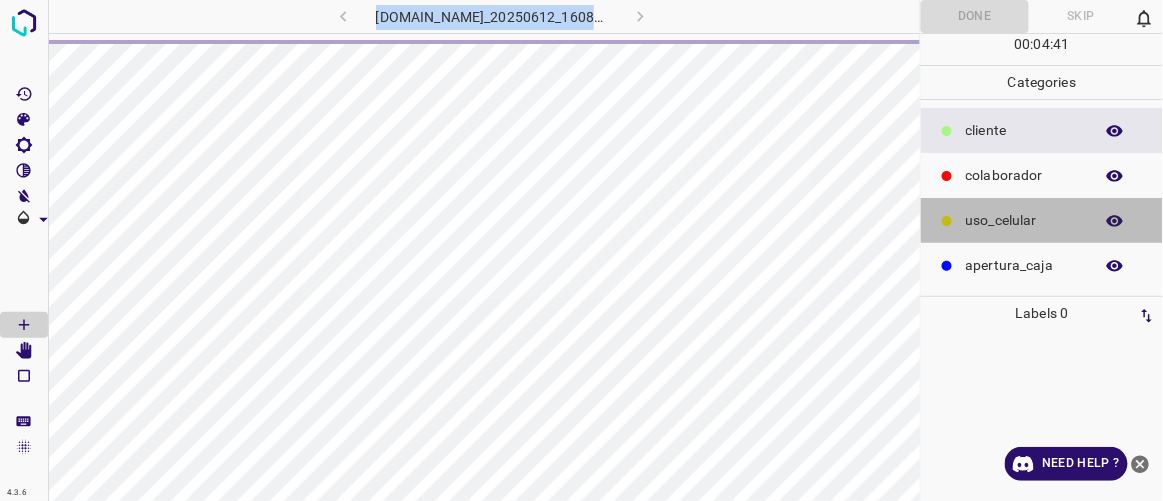click on "uso_celular" at bounding box center (1024, 220) 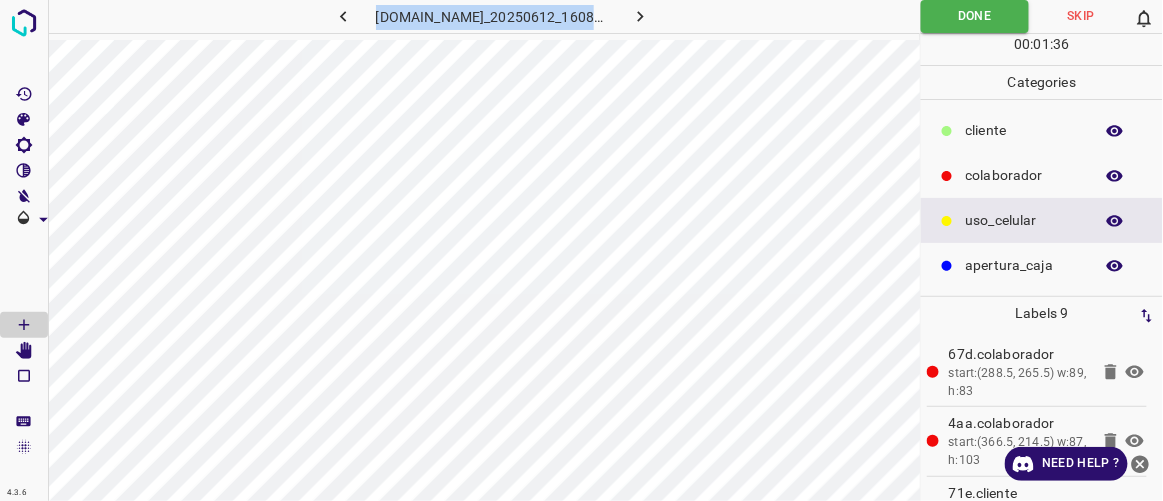 click 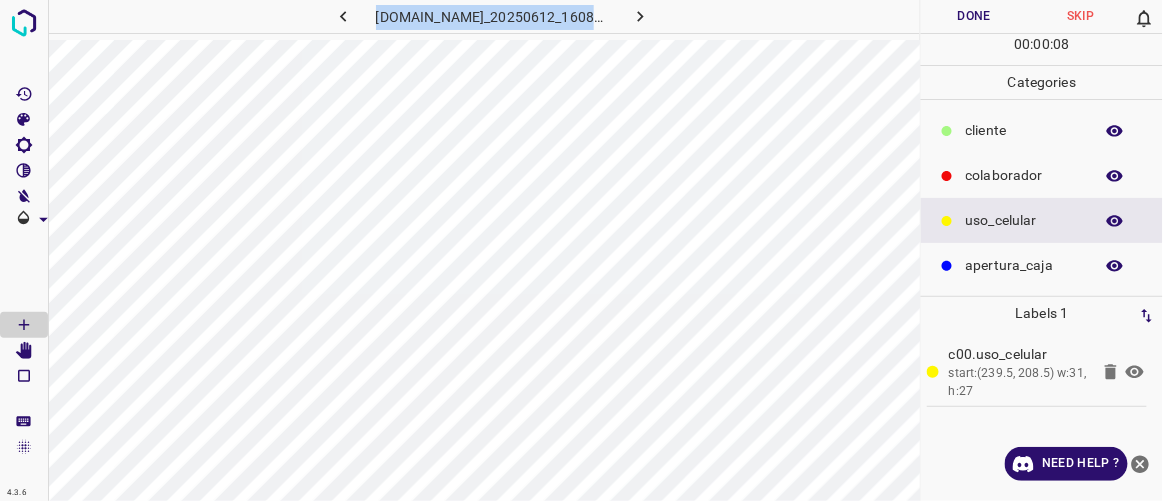click on "colaborador" at bounding box center [1024, 175] 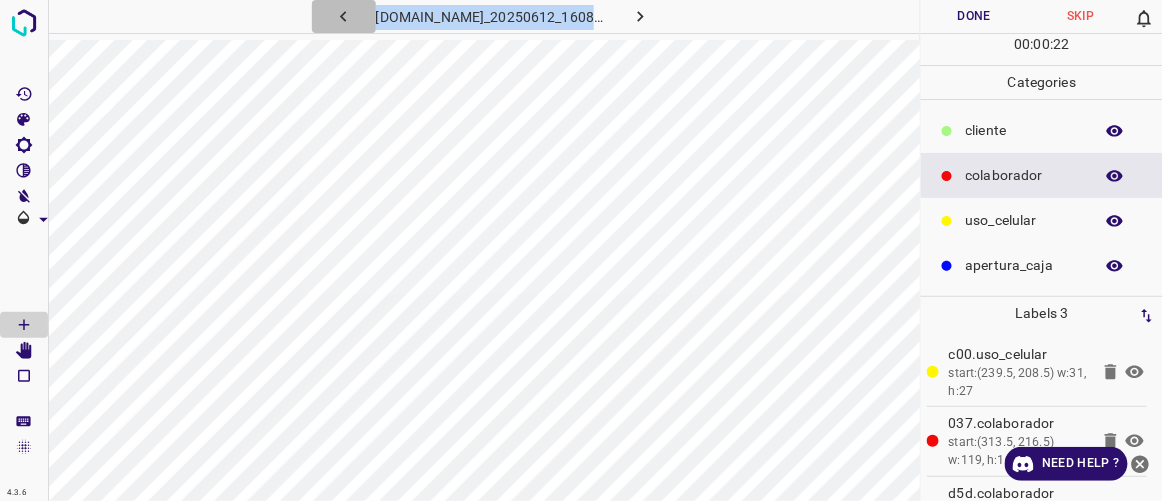 click 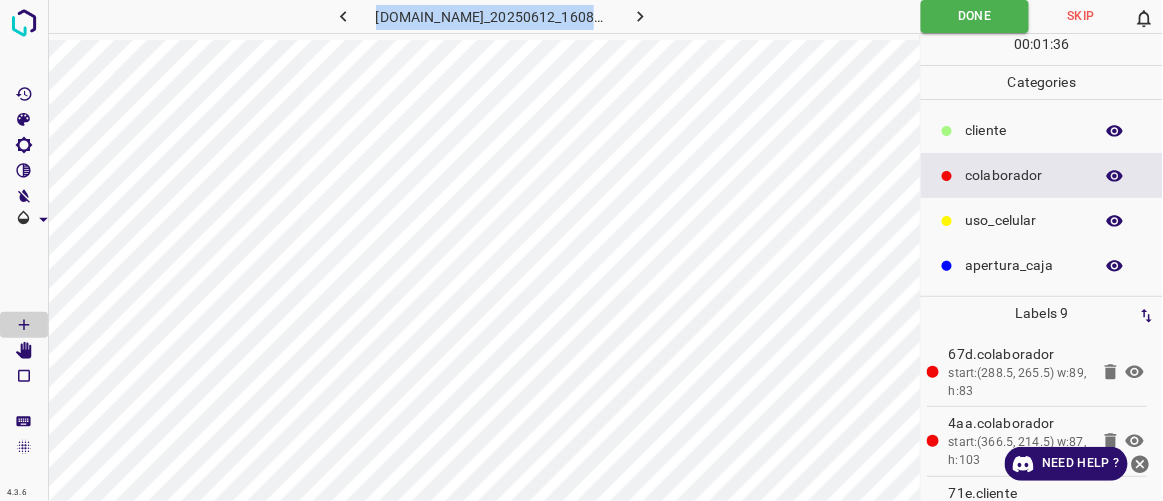 click 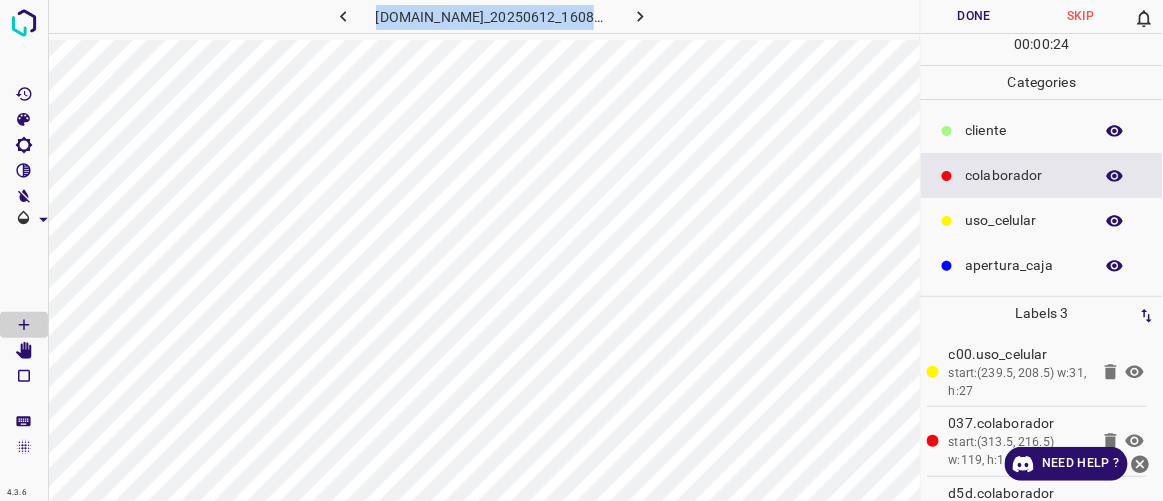 click on "​​cliente" at bounding box center [1024, 130] 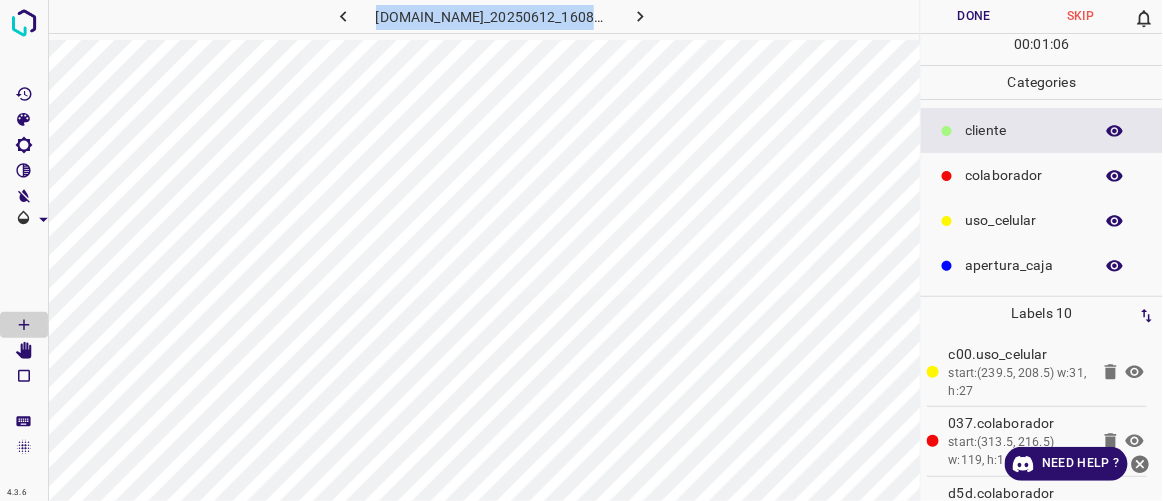 click on "Done" at bounding box center (974, 16) 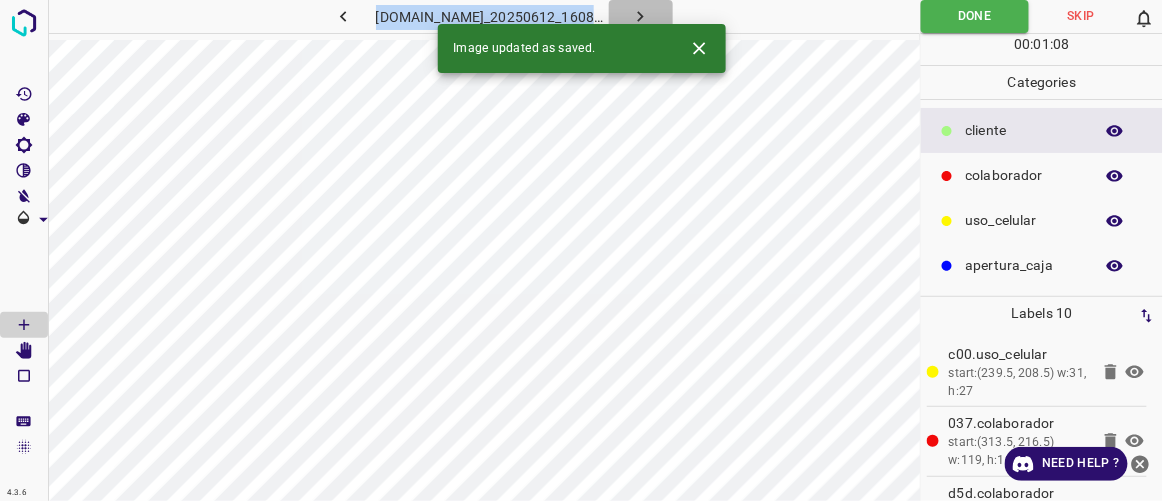 click 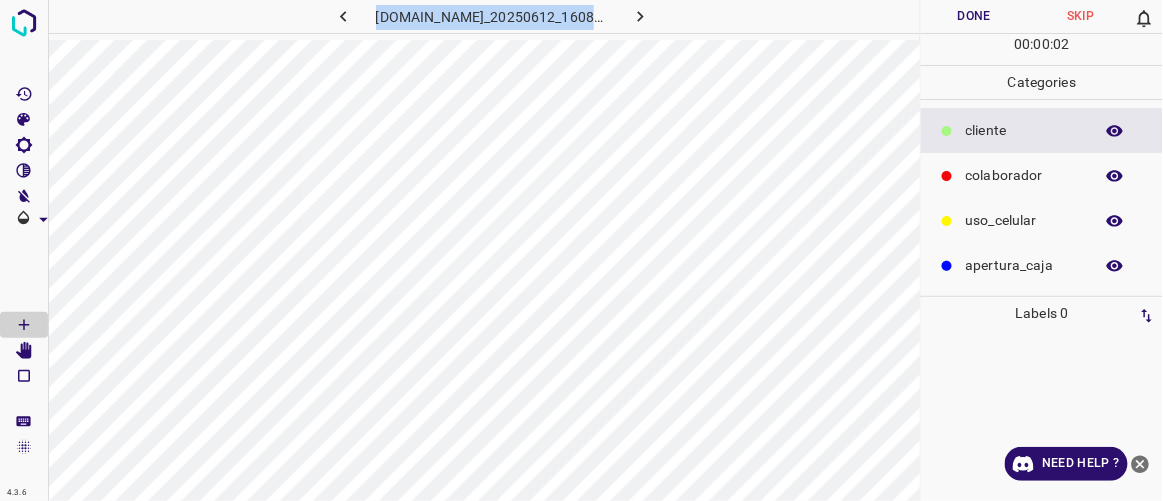 click on "colaborador" at bounding box center [1042, 175] 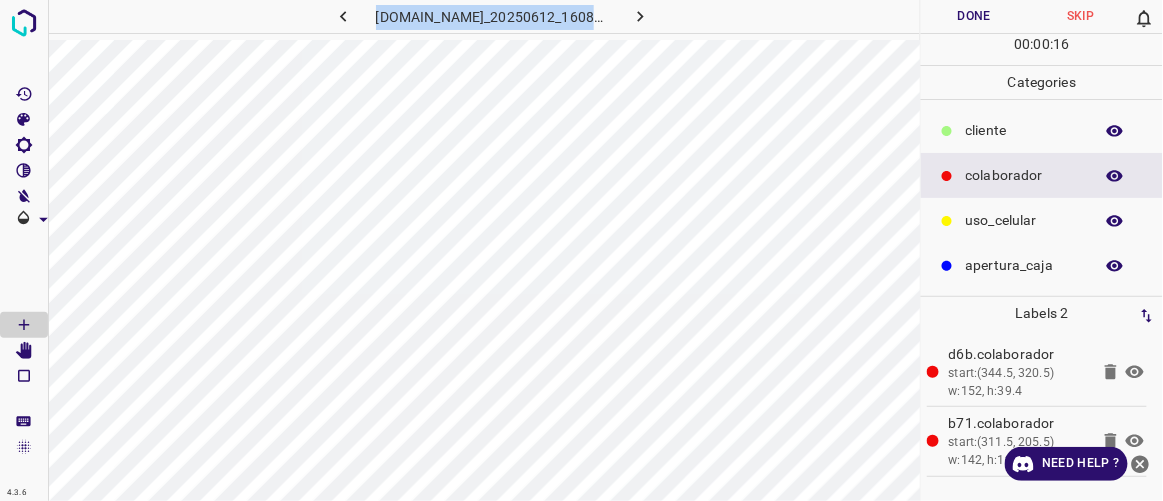 click on "​​cliente" at bounding box center (1042, 130) 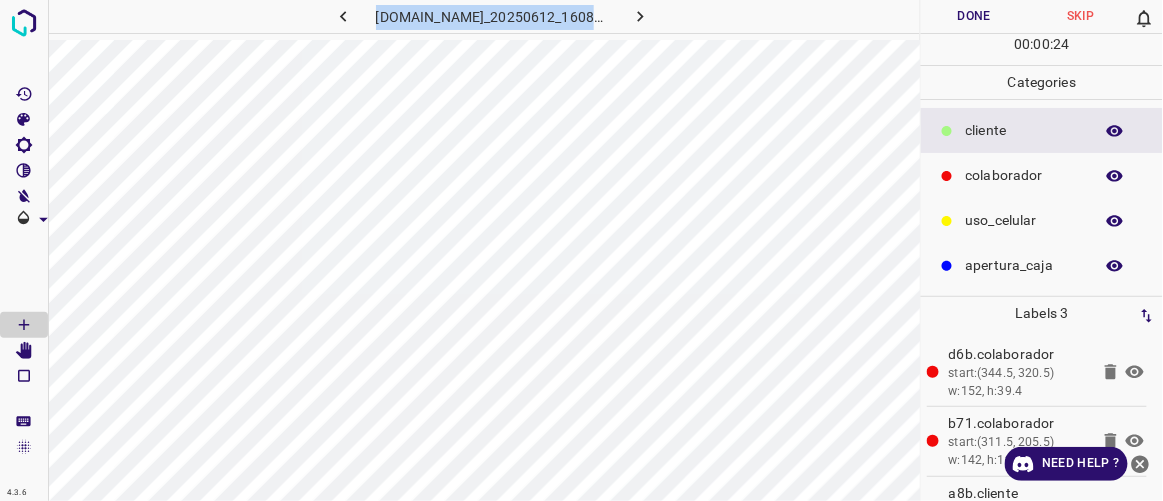 click on "uso_celular" at bounding box center [1024, 220] 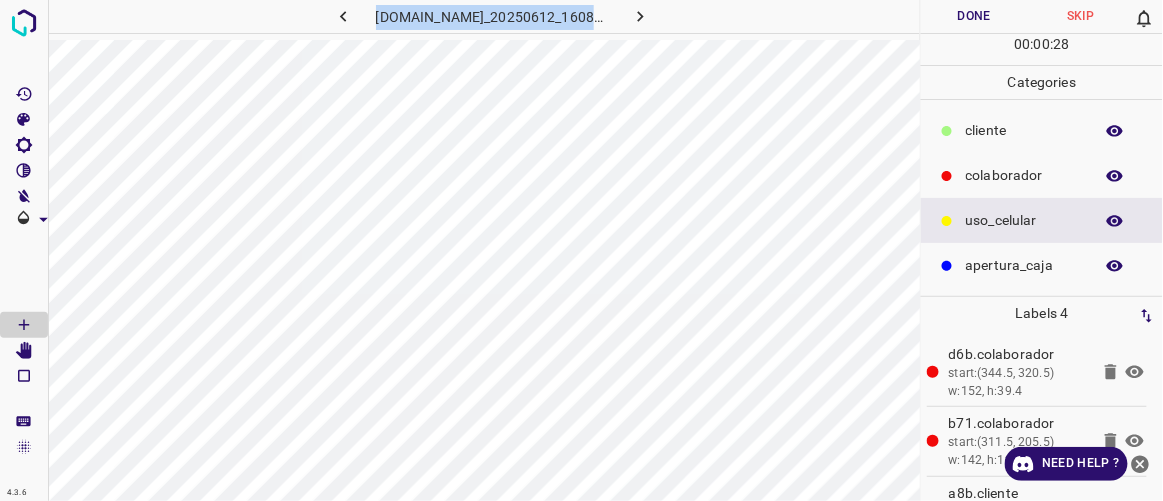 click on "​​cliente" at bounding box center [1024, 130] 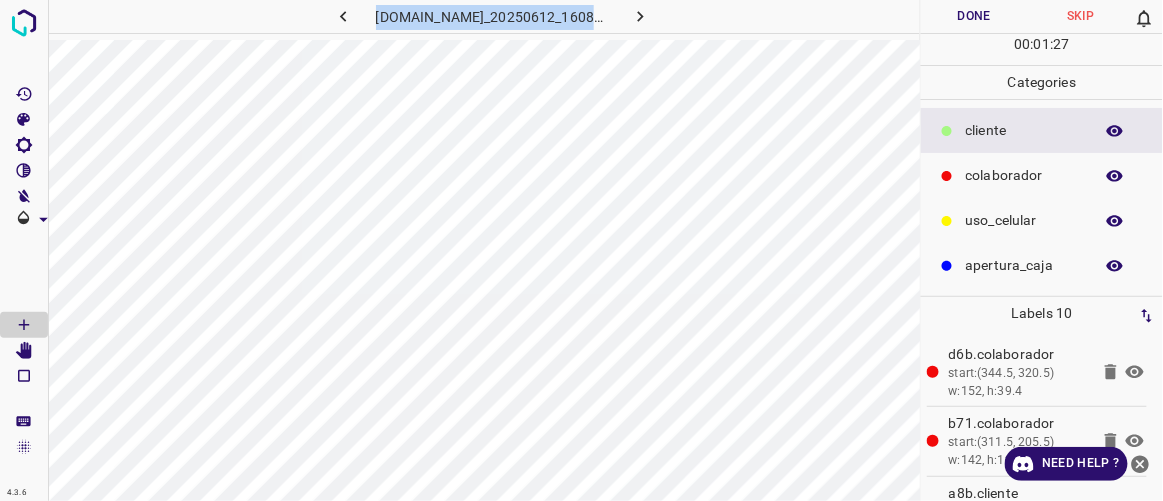 click on "[DOMAIN_NAME]_20250612_160817_000003360.jpg" at bounding box center [484, 20] 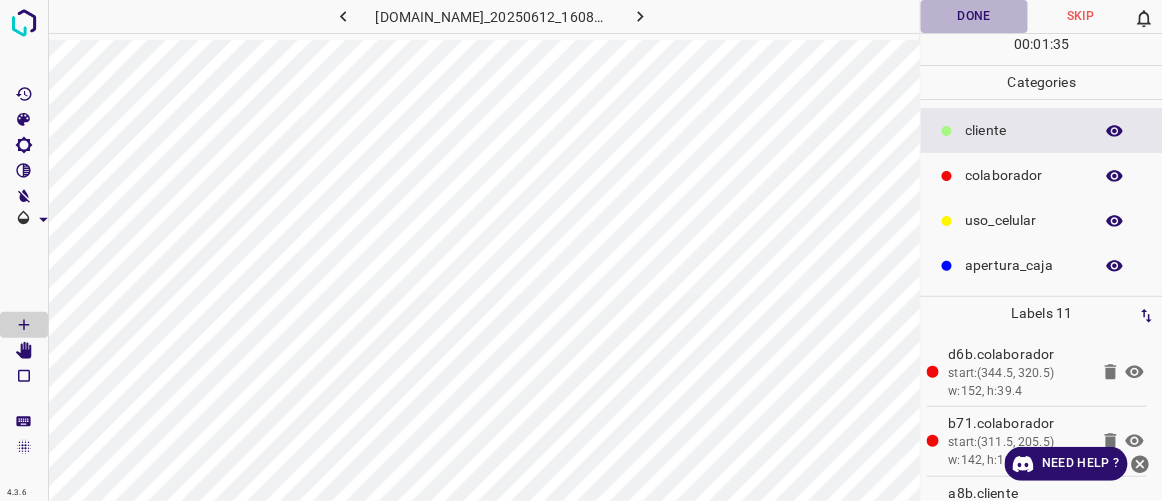 click on "Done" at bounding box center (974, 16) 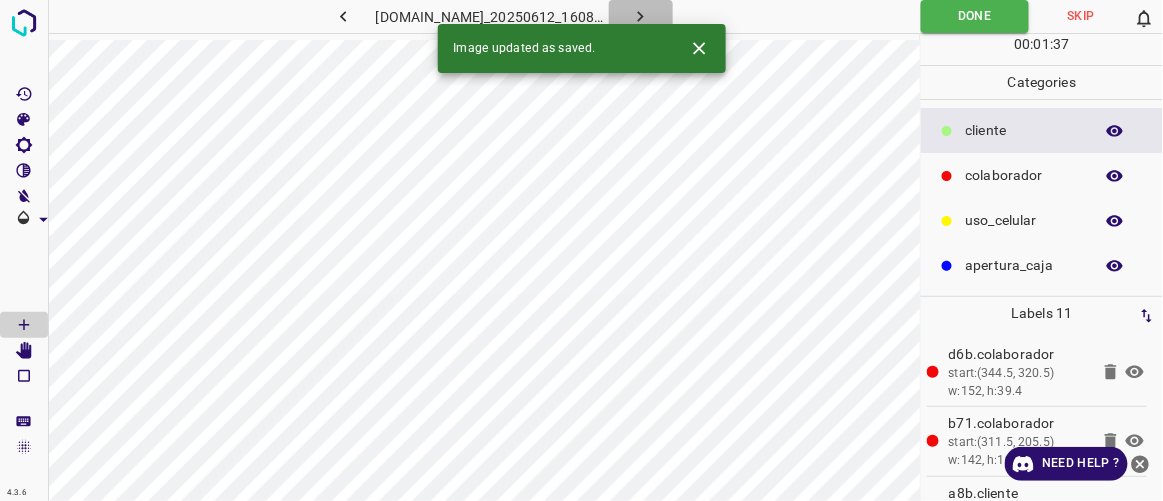 click at bounding box center [641, 16] 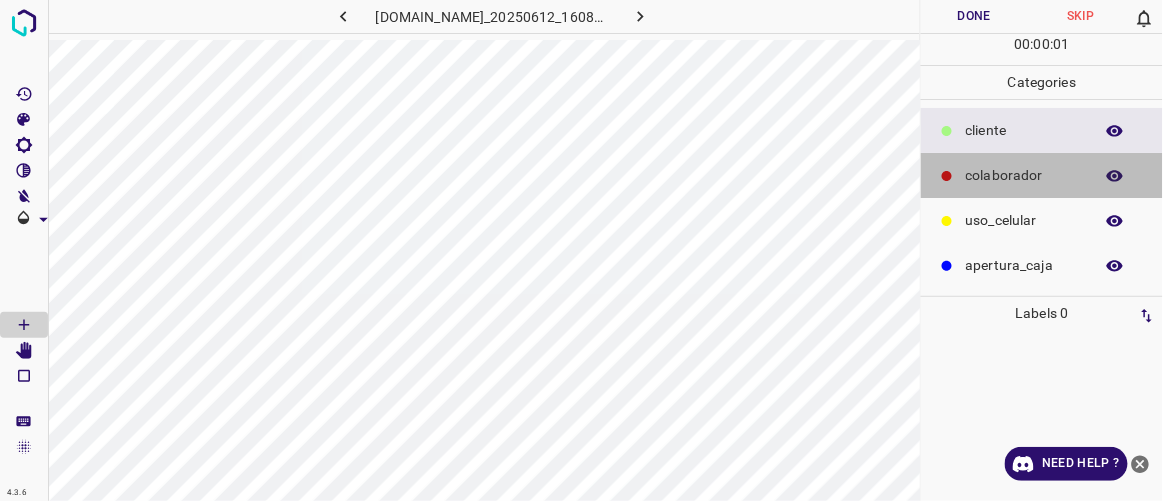 click on "colaborador" at bounding box center [1024, 175] 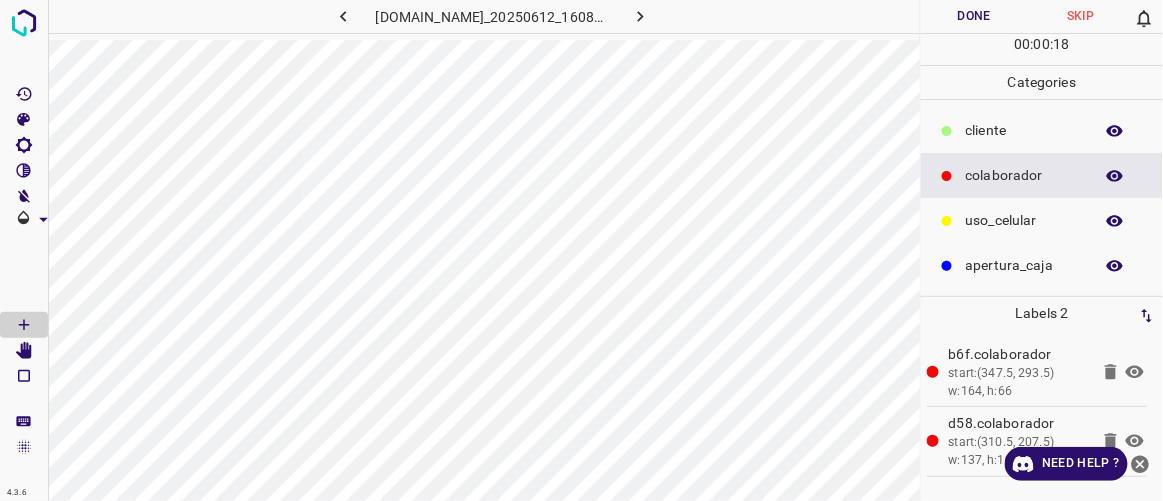click on "​​cliente" at bounding box center (1024, 130) 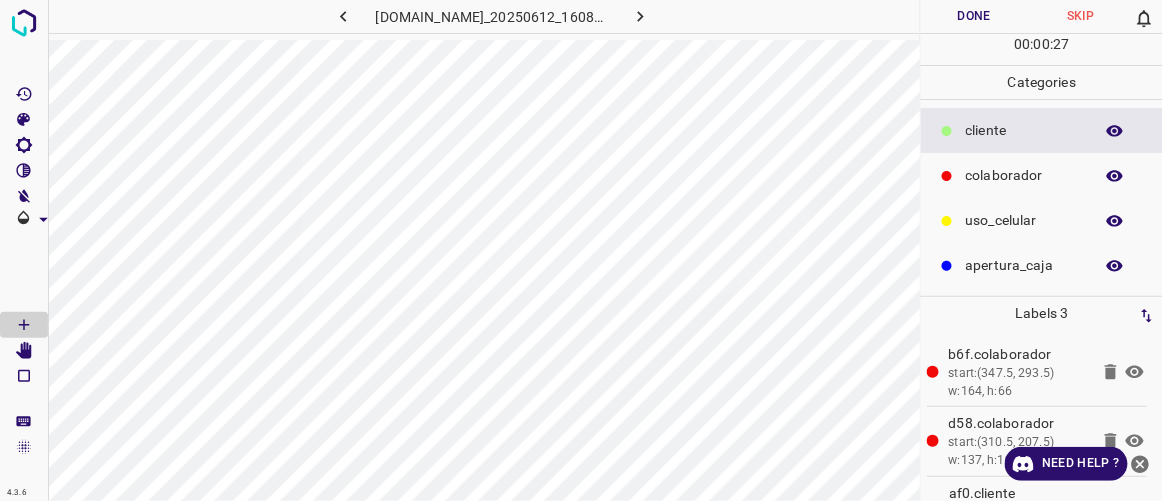 click 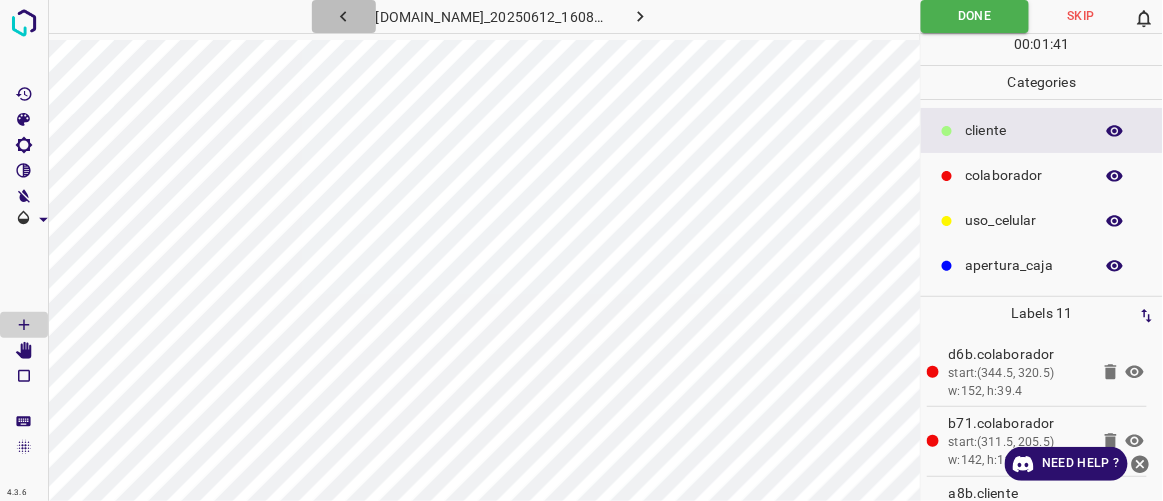 click 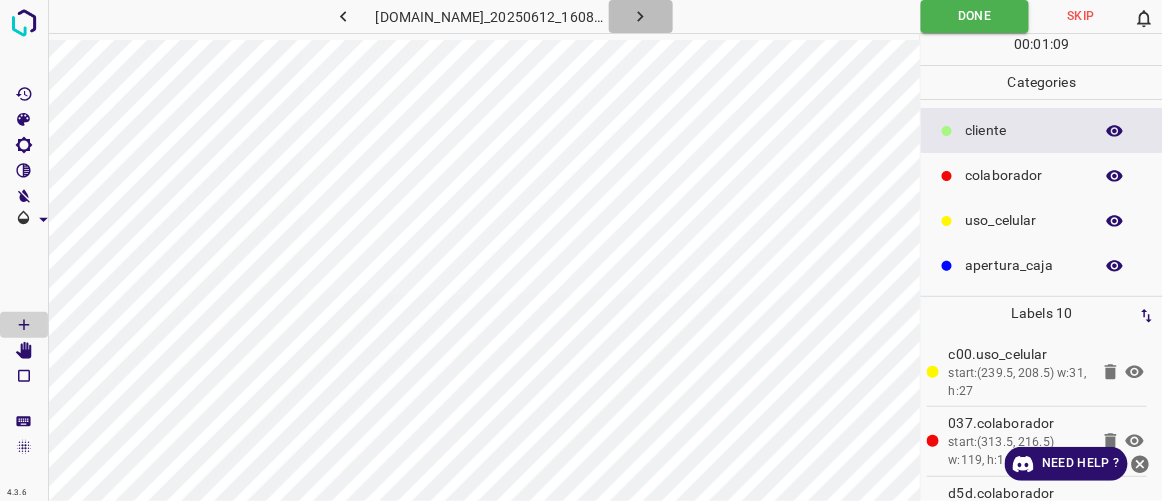 click 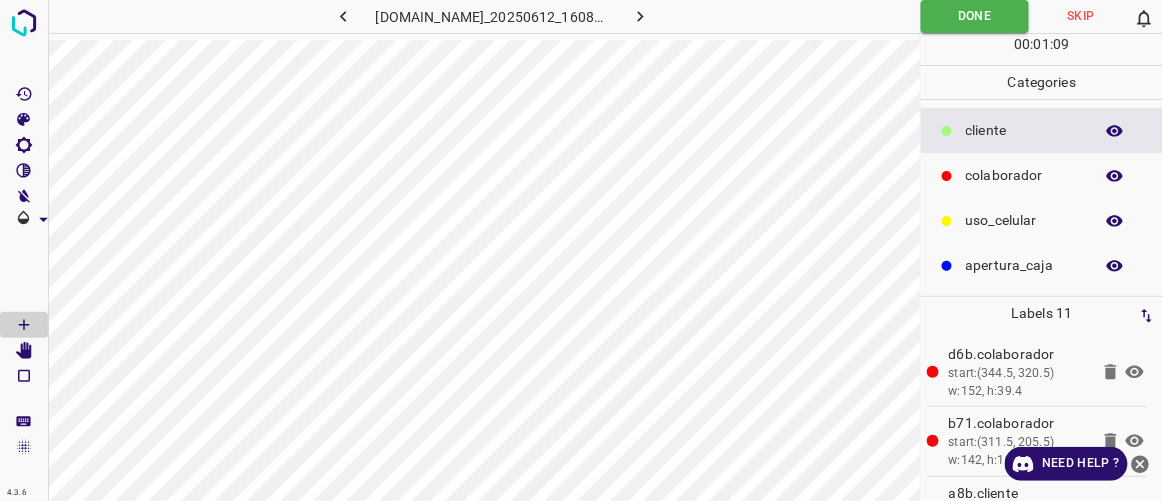 click 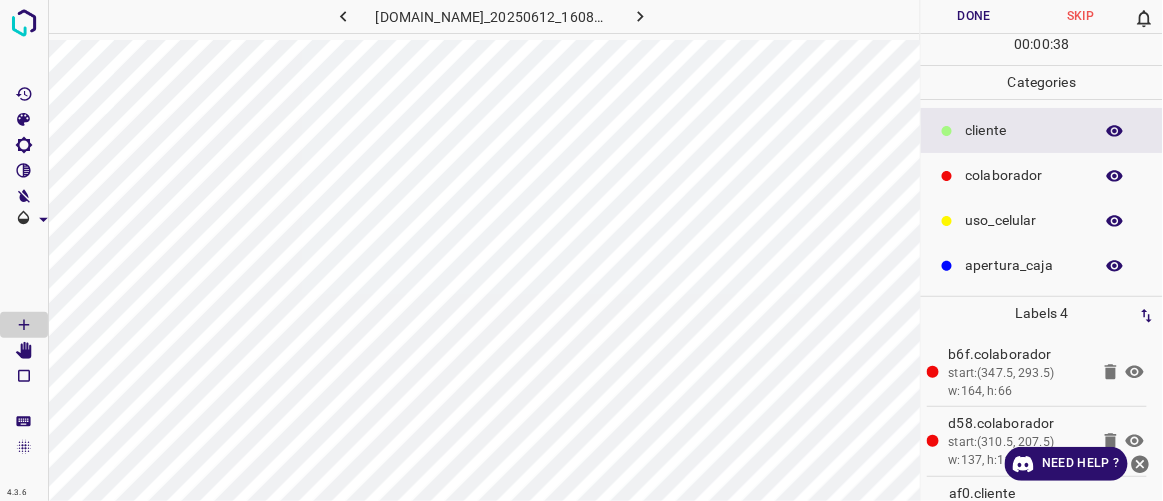 click on "uso_celular" at bounding box center (1024, 220) 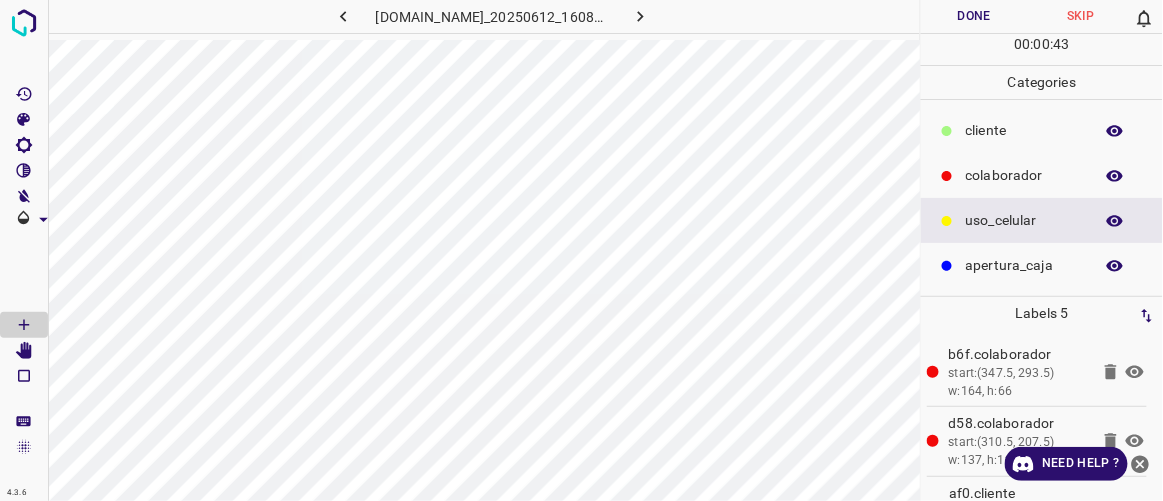 click on "​​cliente" at bounding box center [1024, 130] 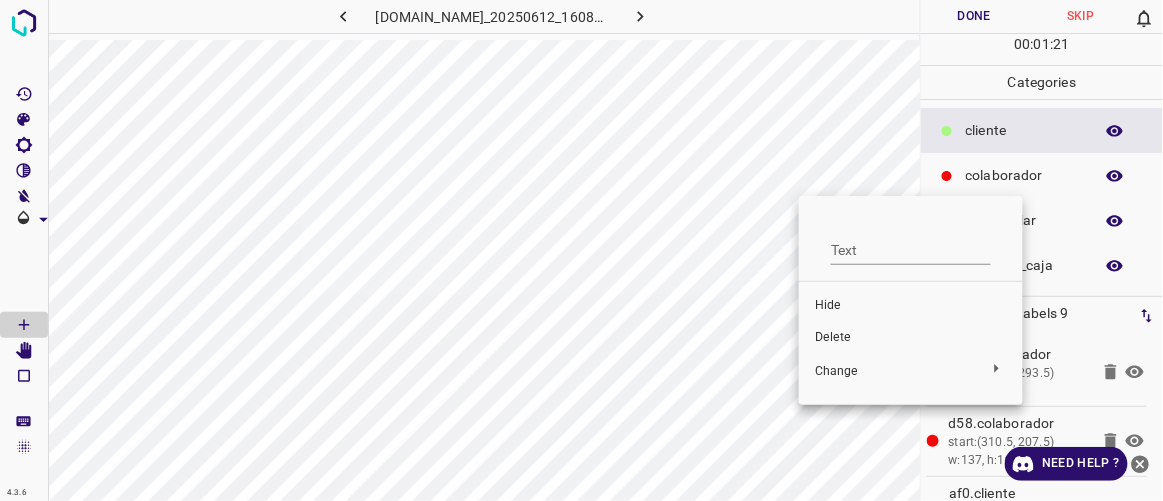click on "Delete" at bounding box center [911, 338] 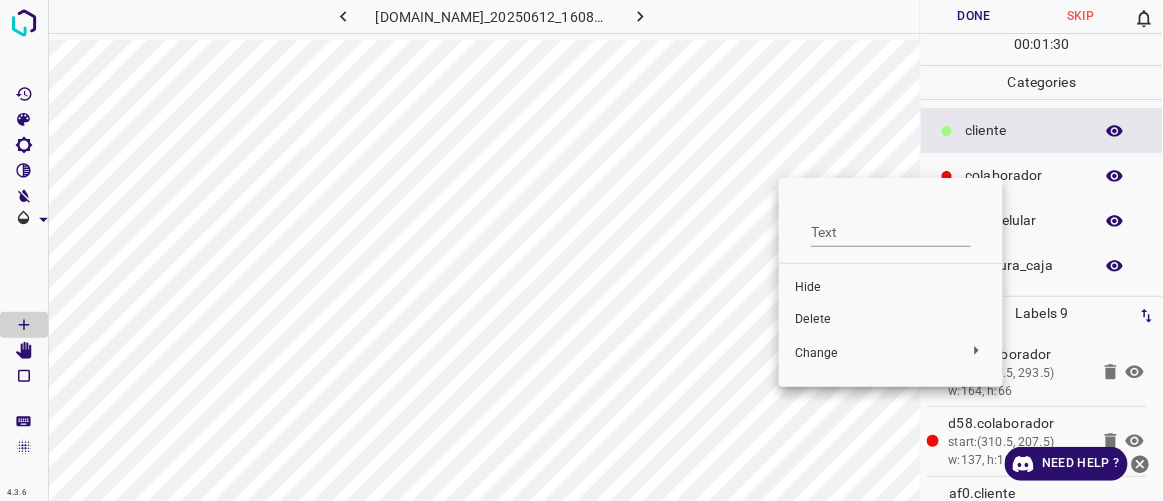 click on "Delete" at bounding box center [891, 320] 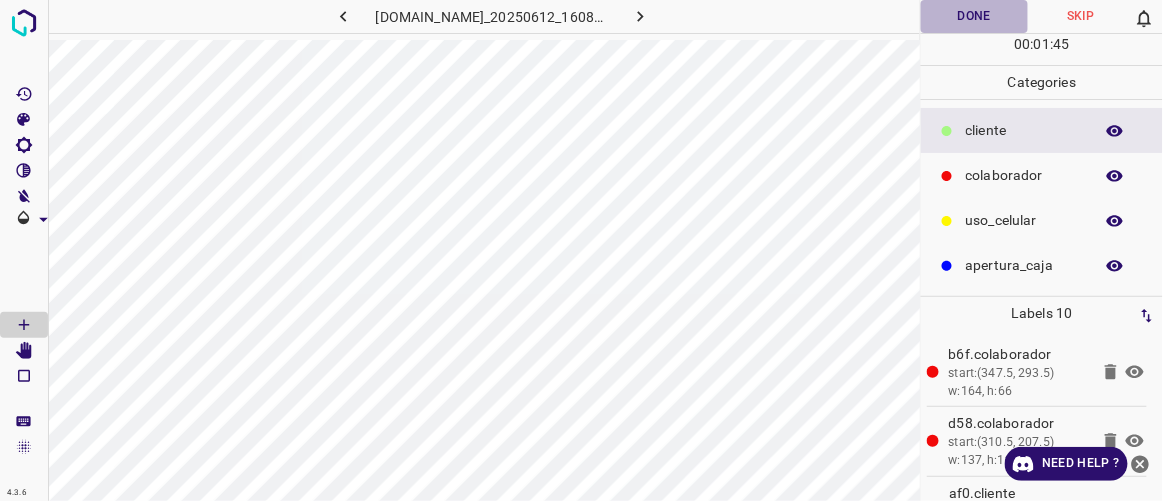 click on "Done" at bounding box center (974, 16) 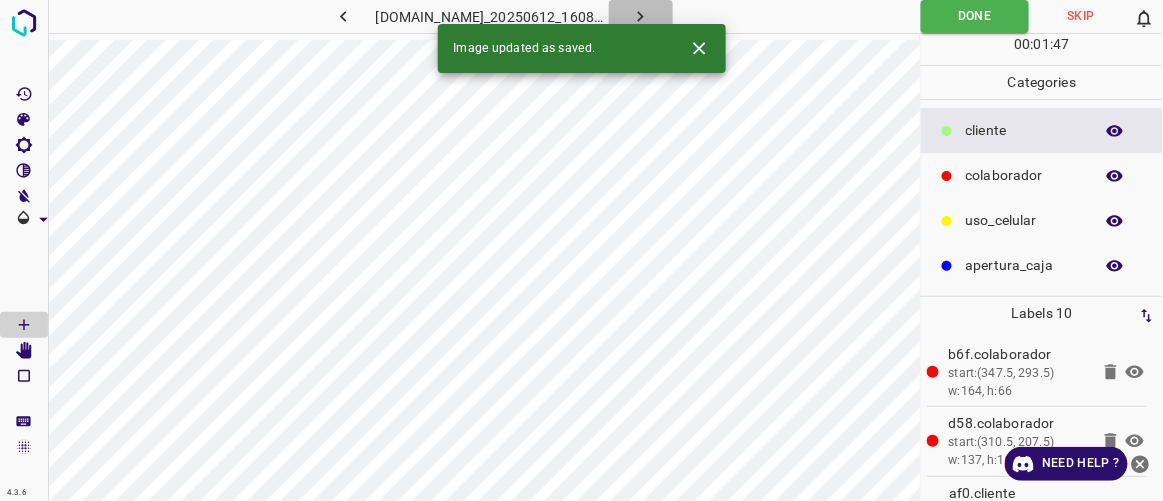 click 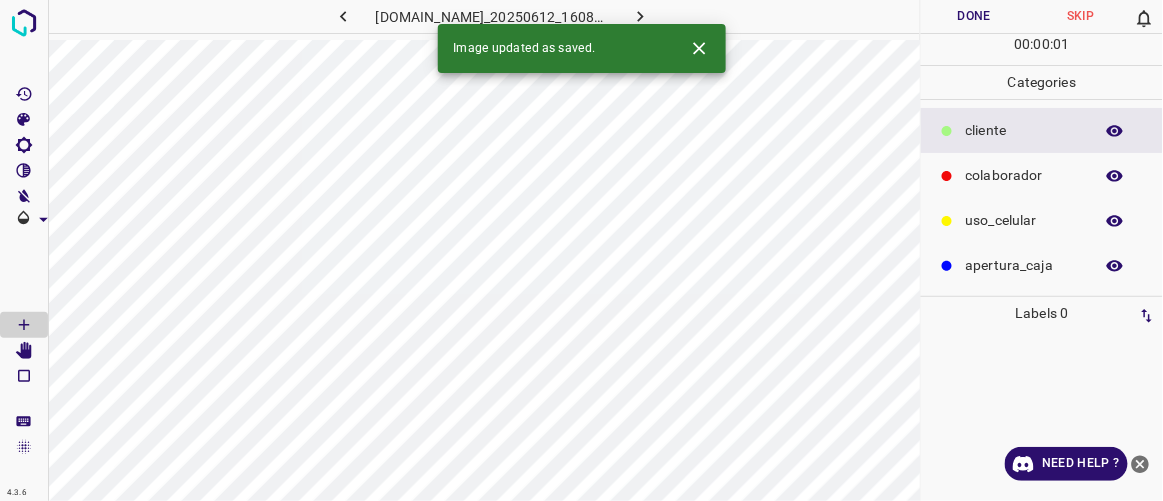 click on "colaborador" at bounding box center (1024, 175) 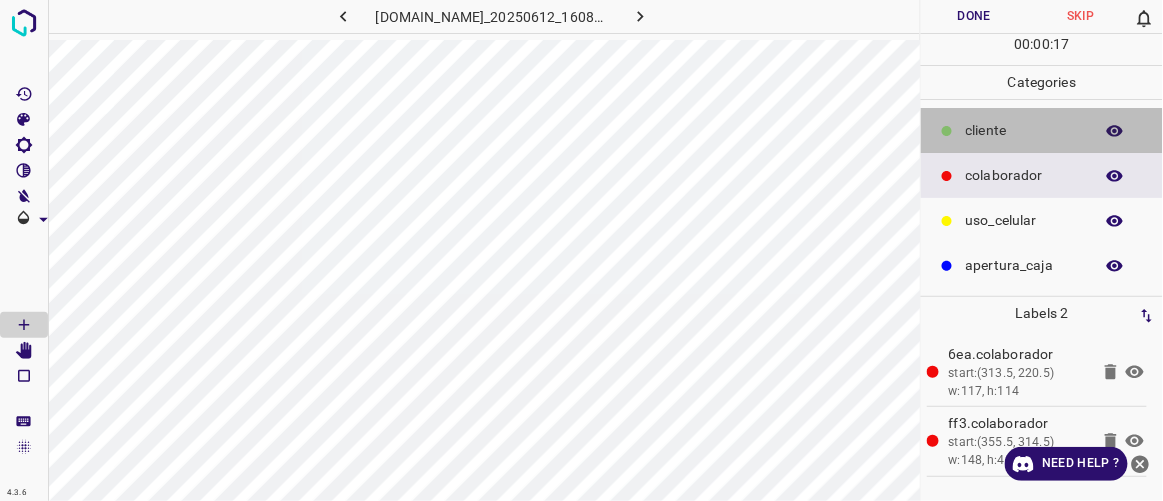 click on "​​cliente" at bounding box center (1042, 130) 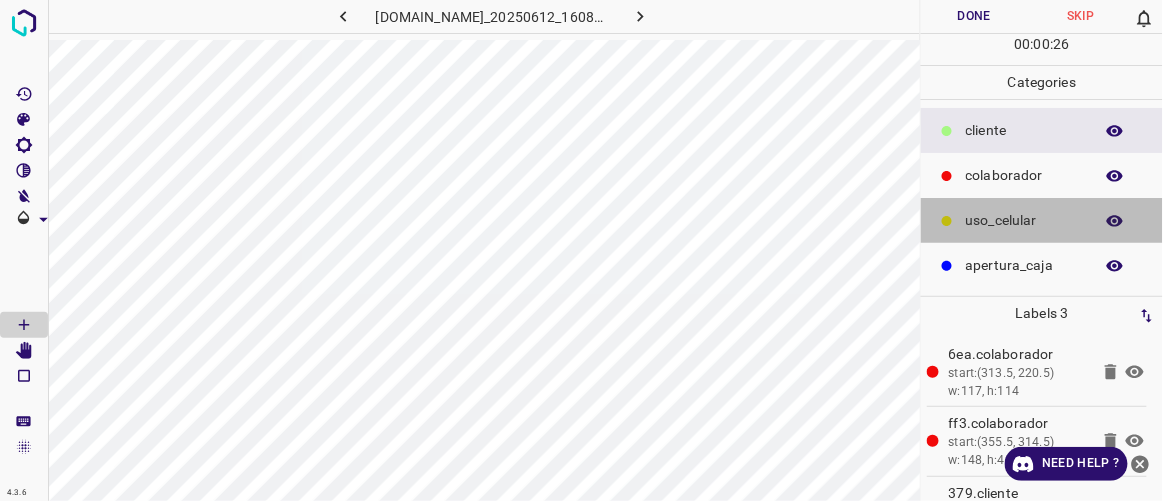 click on "uso_celular" at bounding box center (1042, 220) 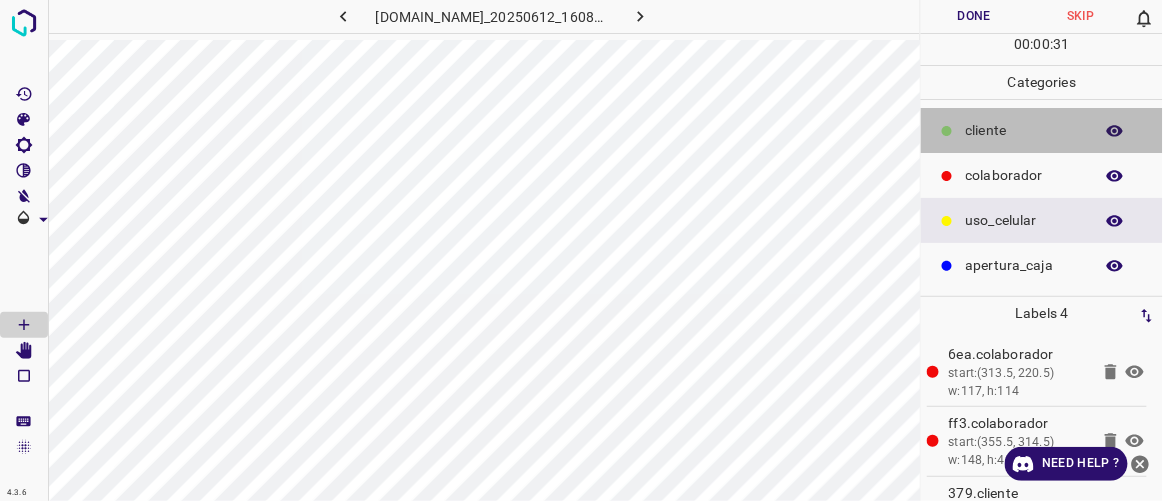 click on "​​cliente" at bounding box center [1024, 130] 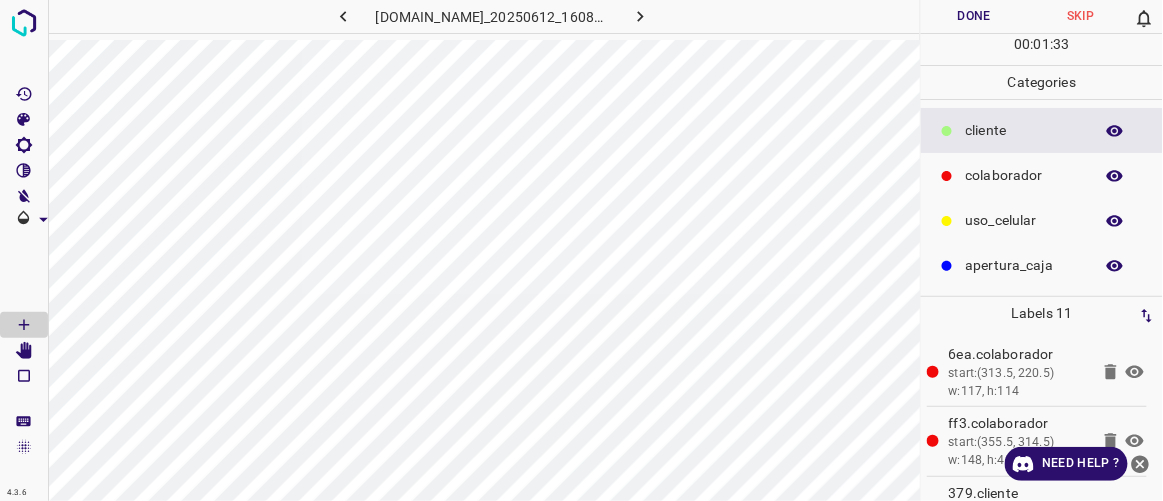 click on "Done" at bounding box center [974, 16] 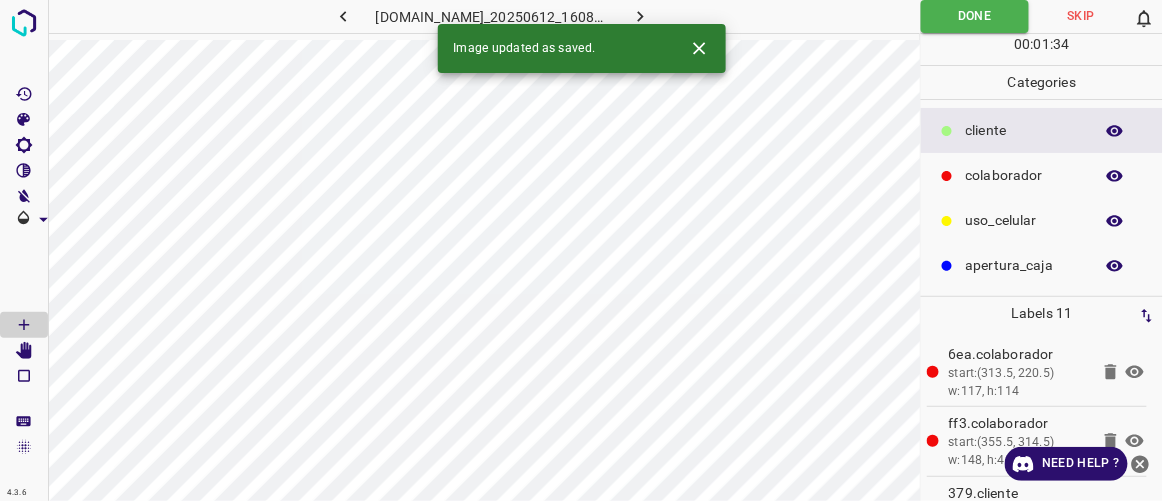 click at bounding box center [641, 16] 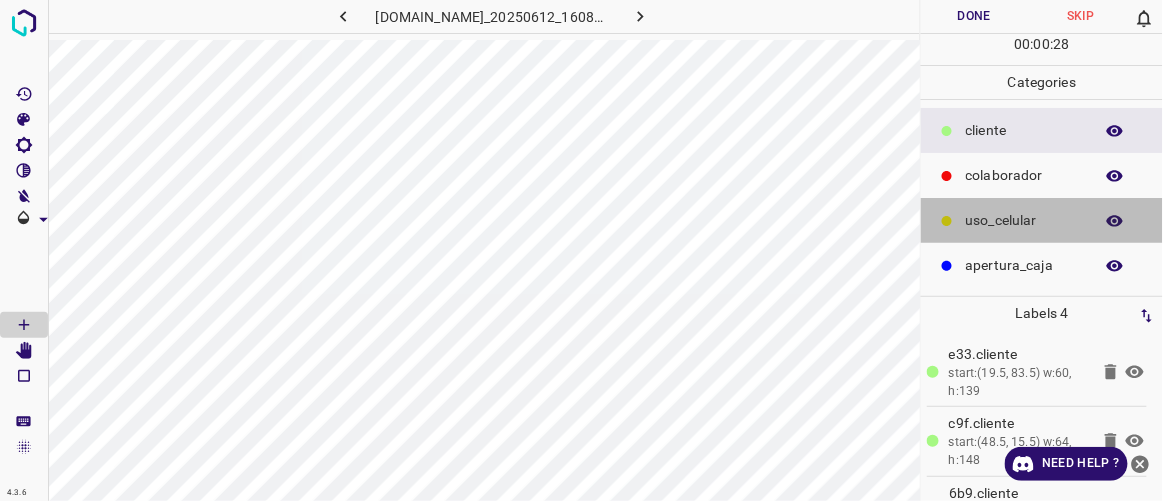 click on "uso_celular" at bounding box center (1024, 220) 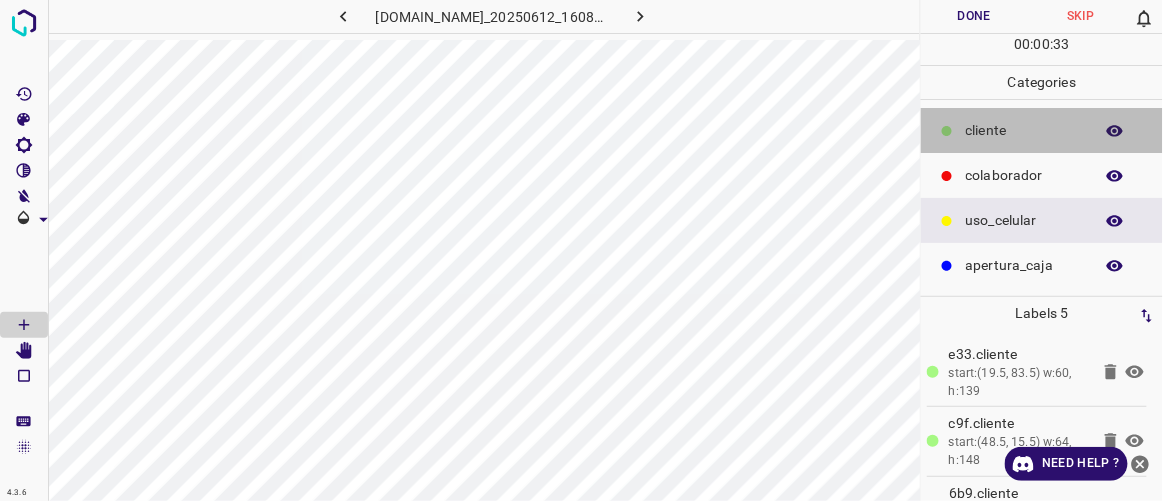 click on "​​cliente" at bounding box center [1042, 130] 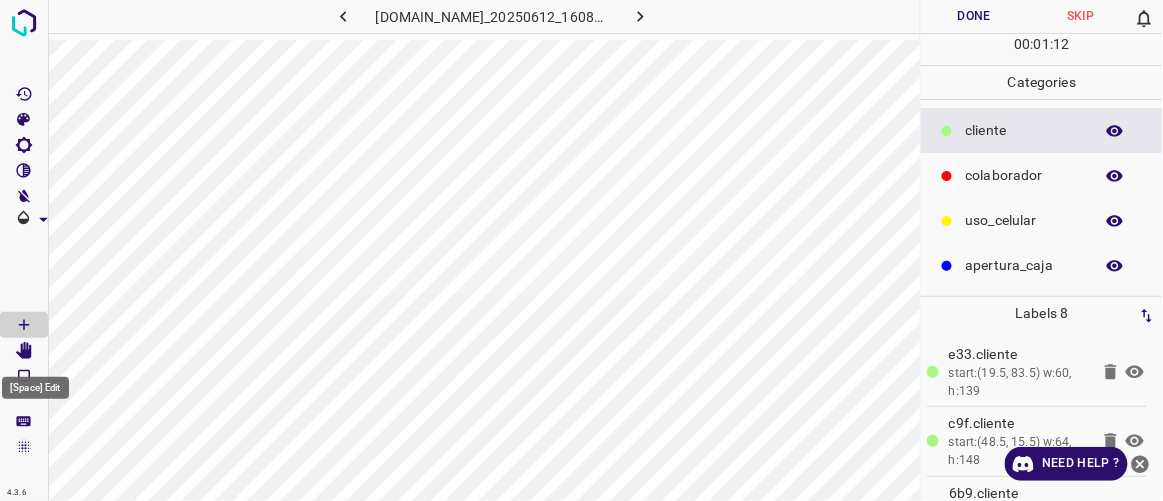 click 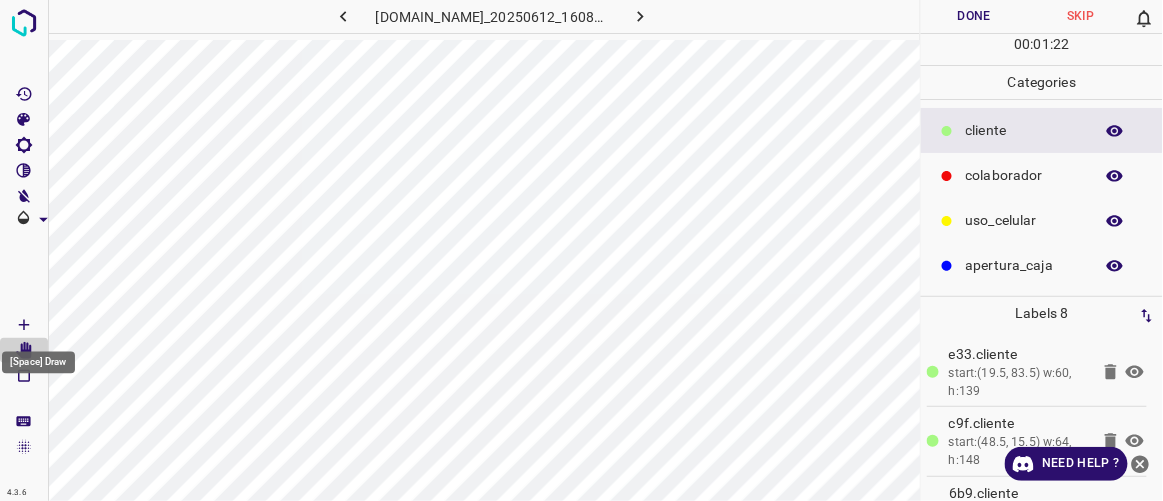 click 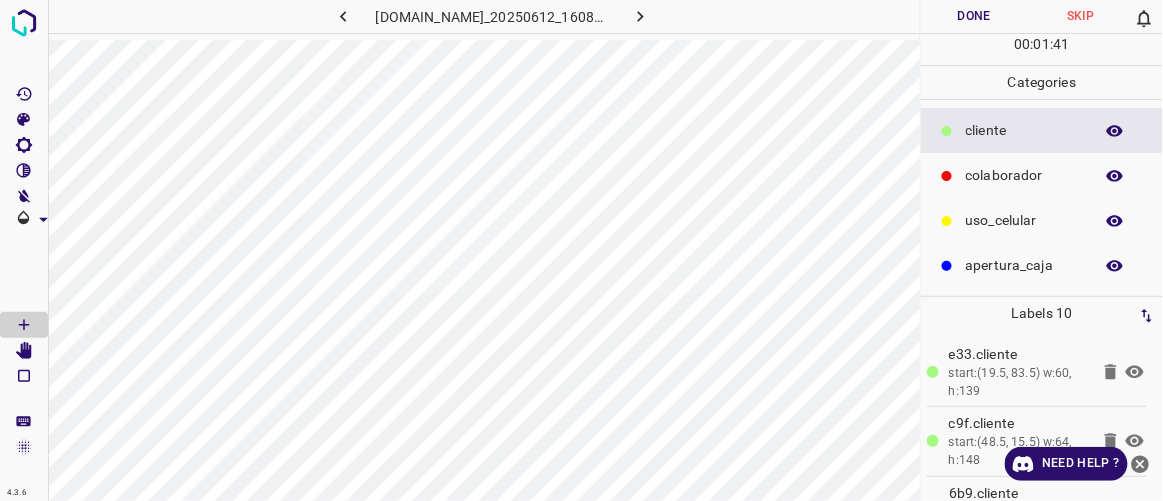 click on "Done" at bounding box center [974, 16] 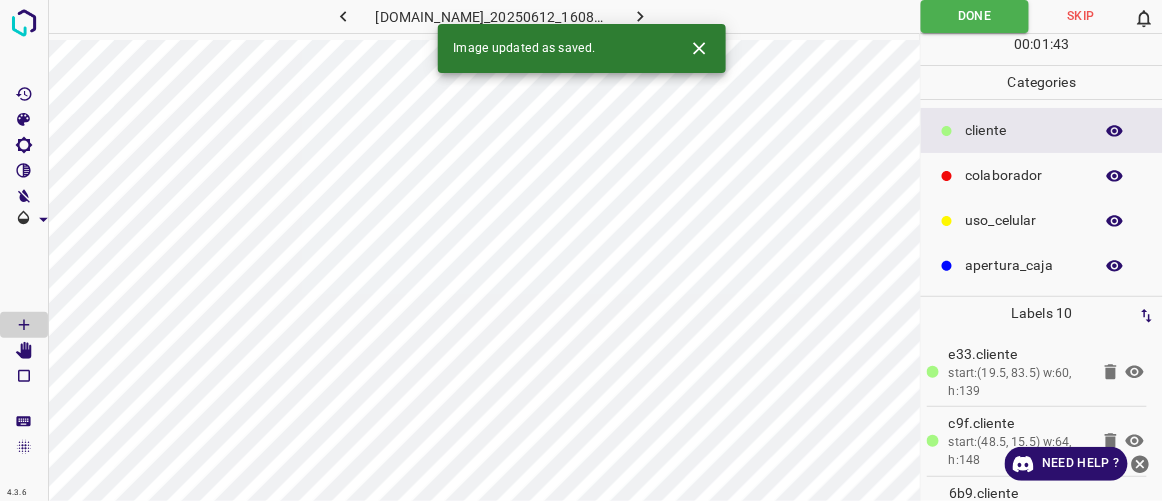 click 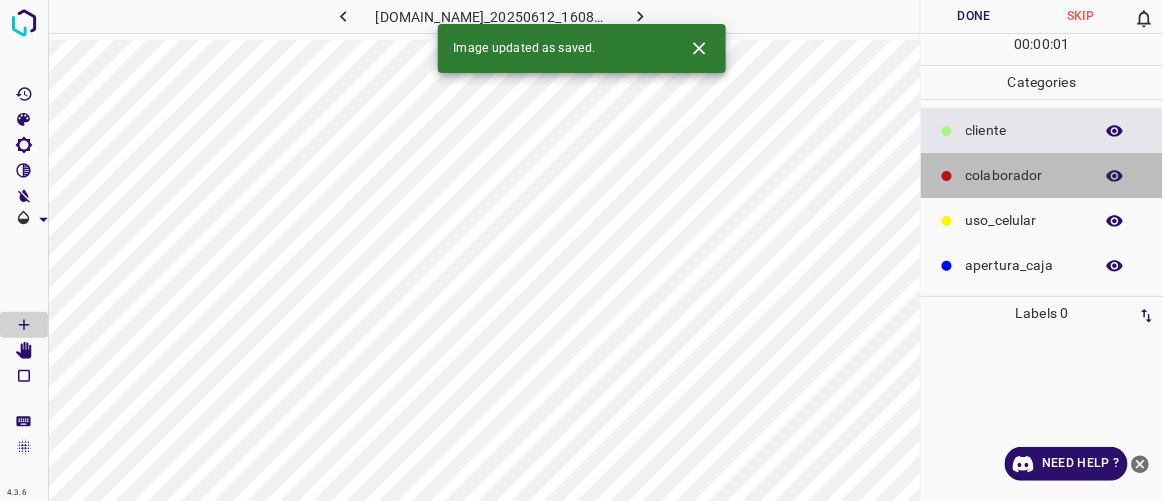 click on "colaborador" at bounding box center [1024, 175] 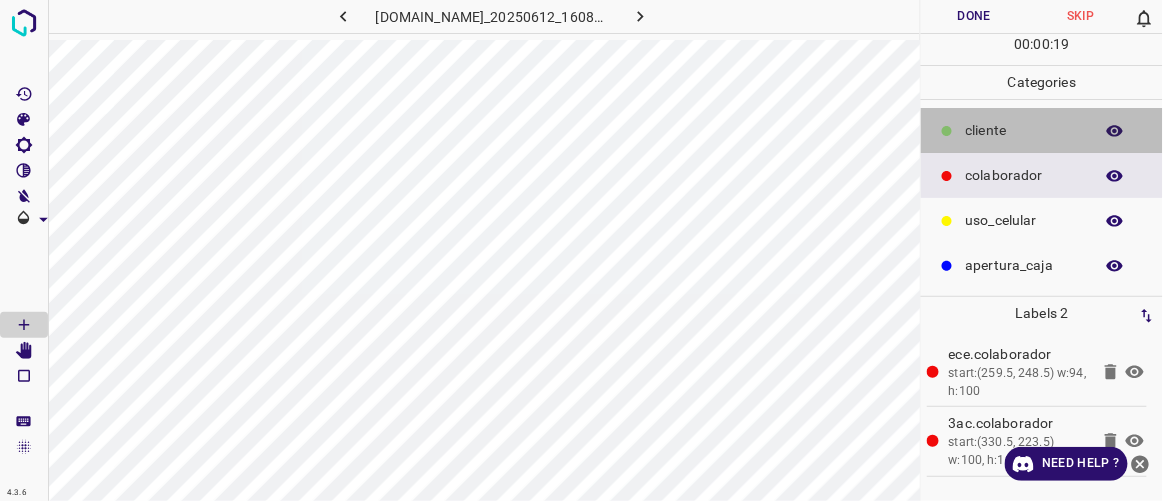 click on "​​cliente" at bounding box center [1024, 130] 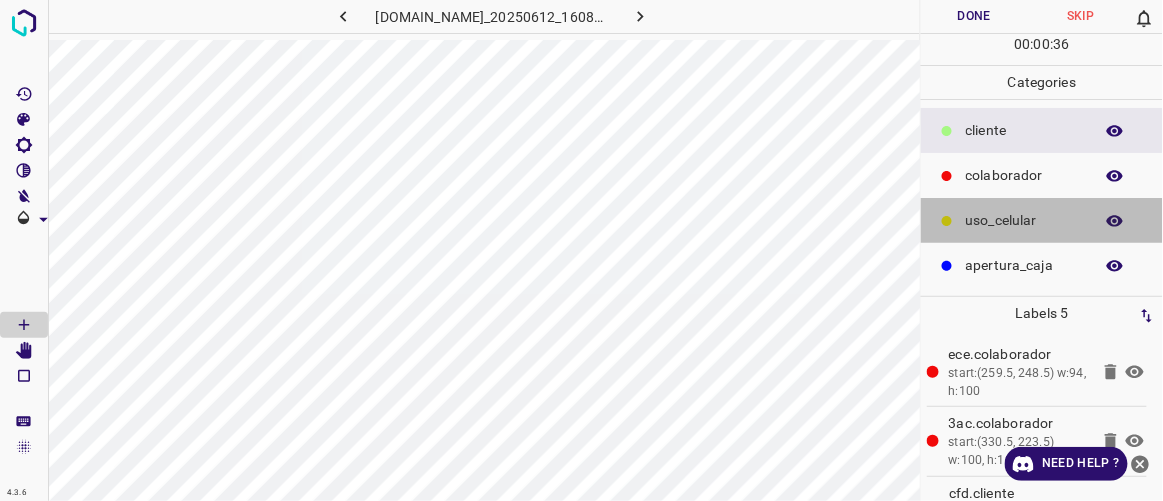 click on "uso_celular" at bounding box center (1024, 220) 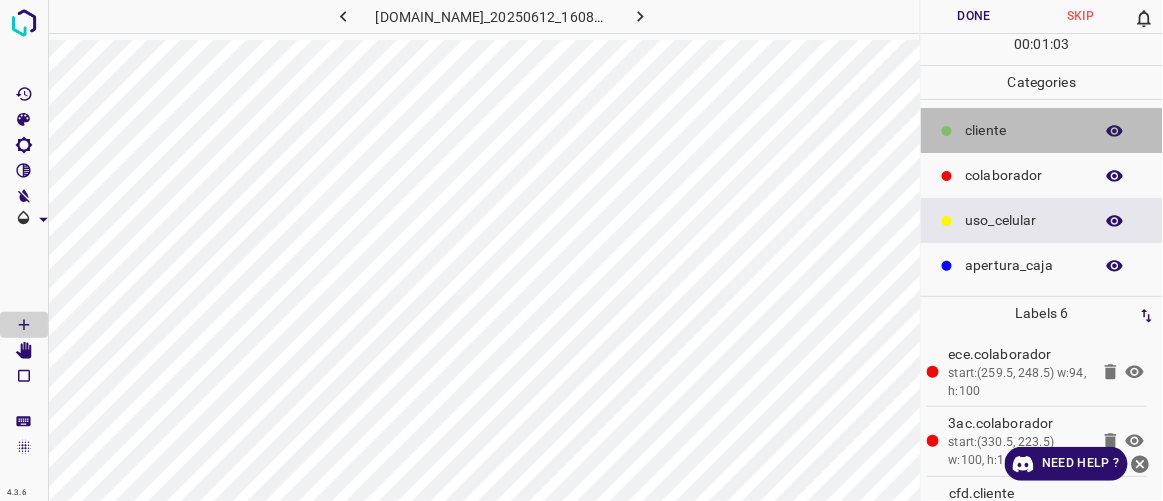 click on "​​cliente" at bounding box center [1024, 130] 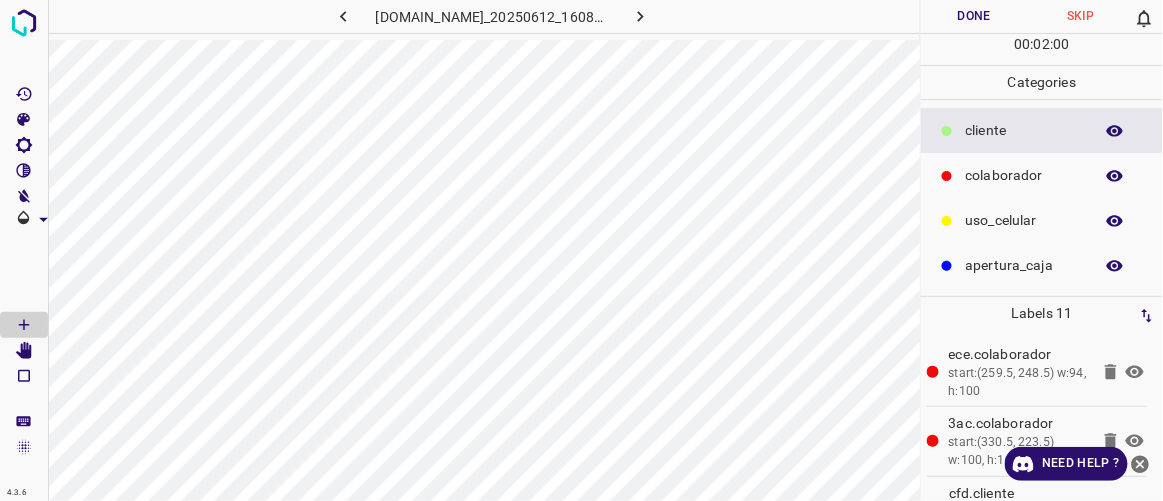 click on "Done" at bounding box center (974, 16) 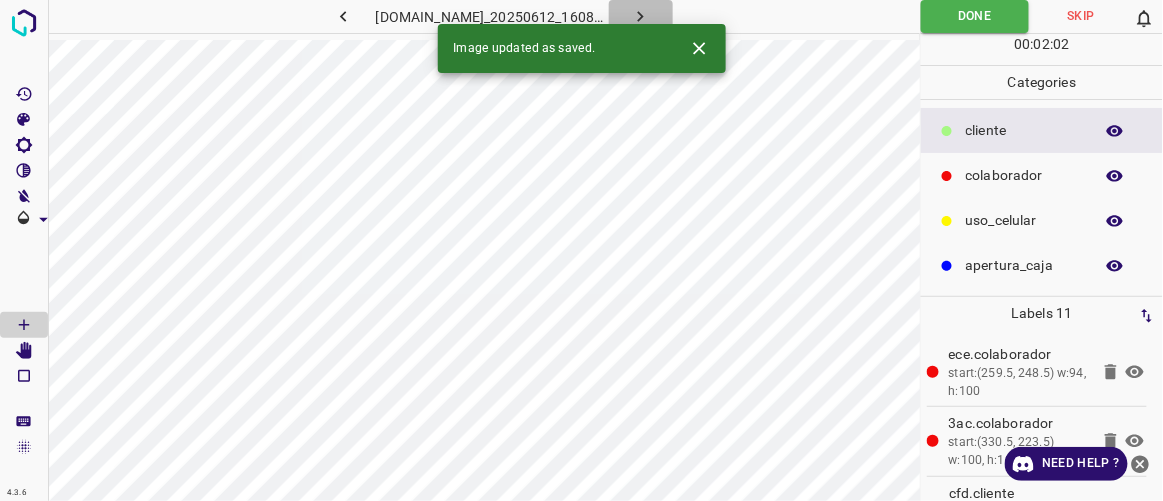 click at bounding box center (641, 16) 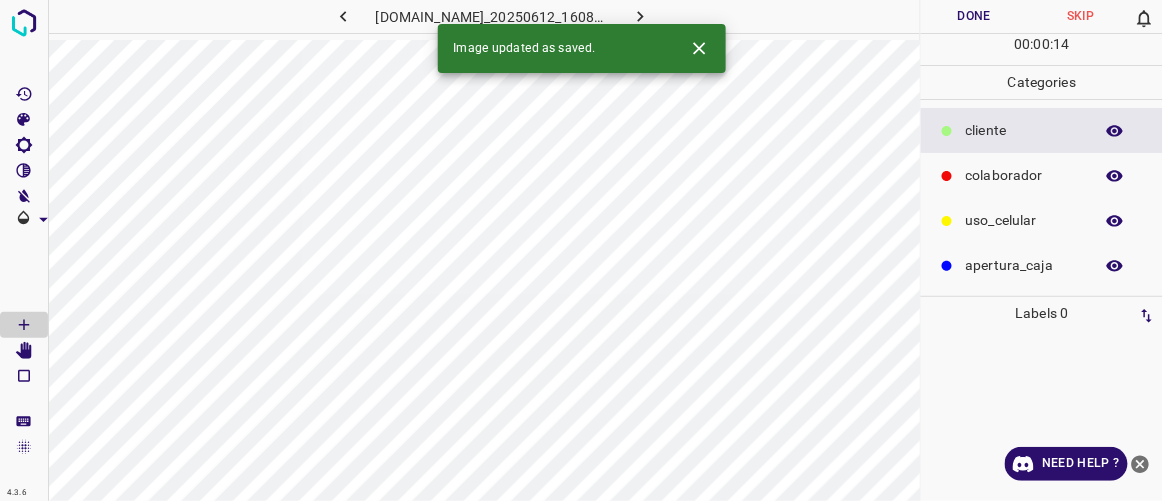 click on "colaborador" at bounding box center [1024, 175] 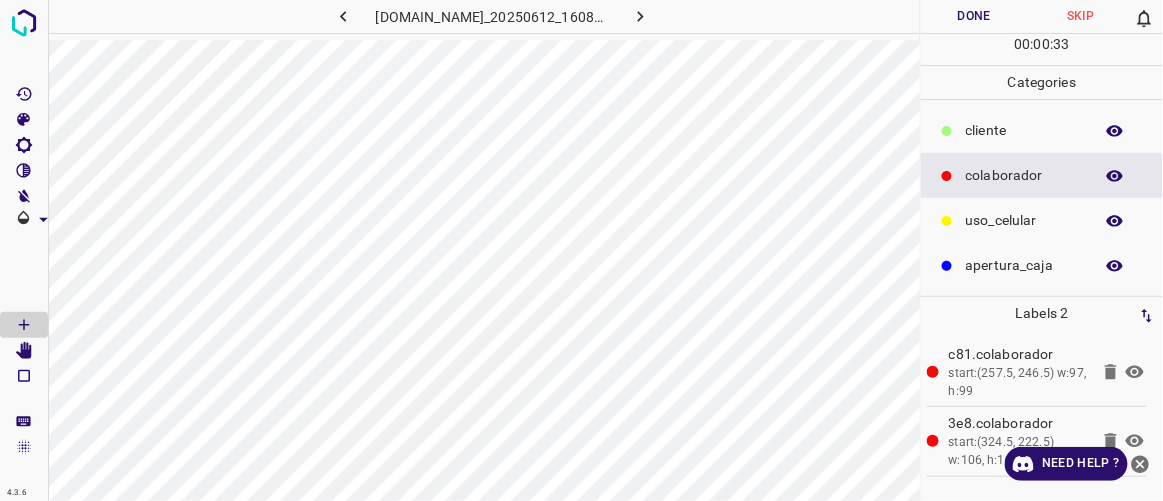 click on "​​cliente" at bounding box center (1024, 130) 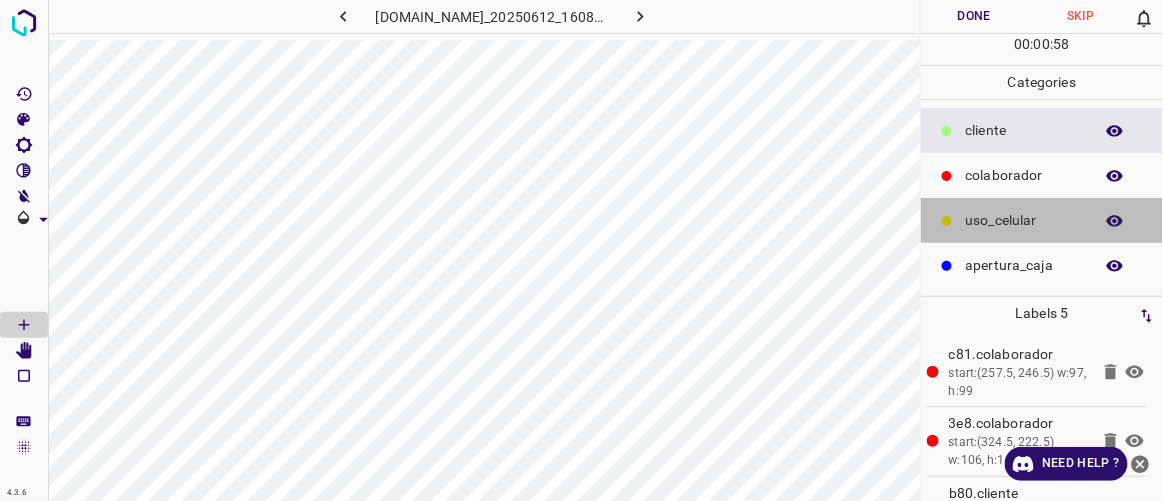 click on "uso_celular" at bounding box center [1024, 220] 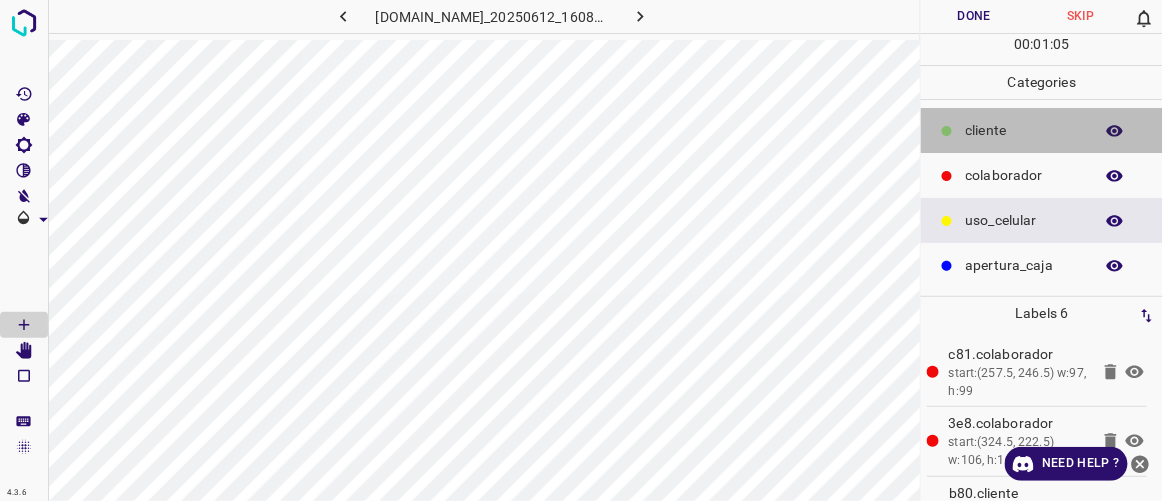 click on "​​cliente" at bounding box center [1024, 130] 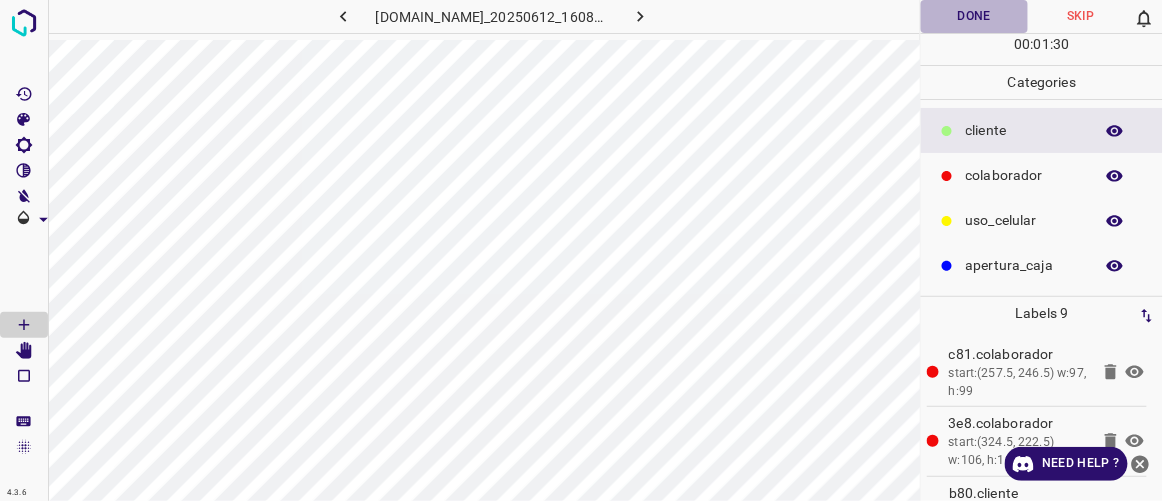 click on "Done" at bounding box center (974, 16) 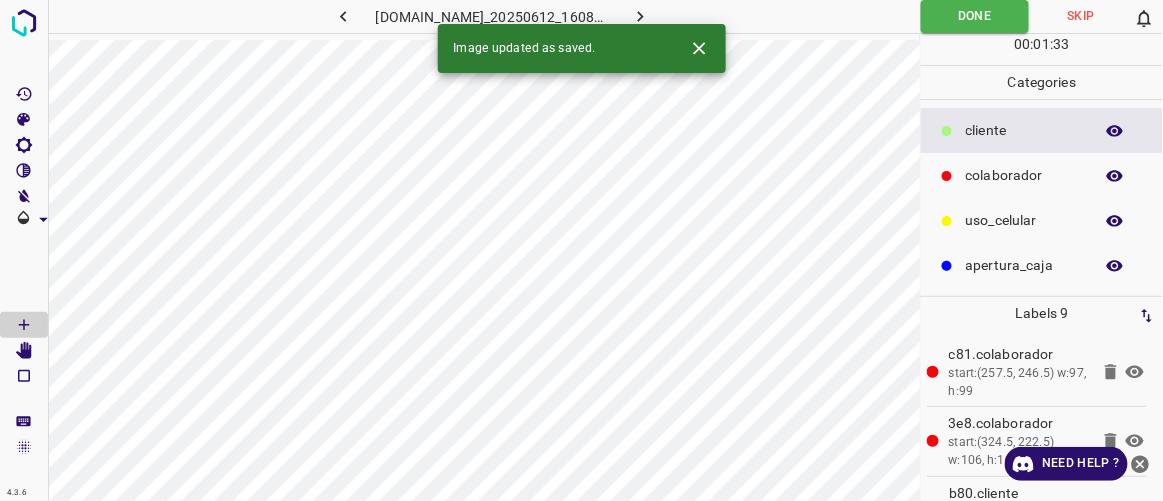 click 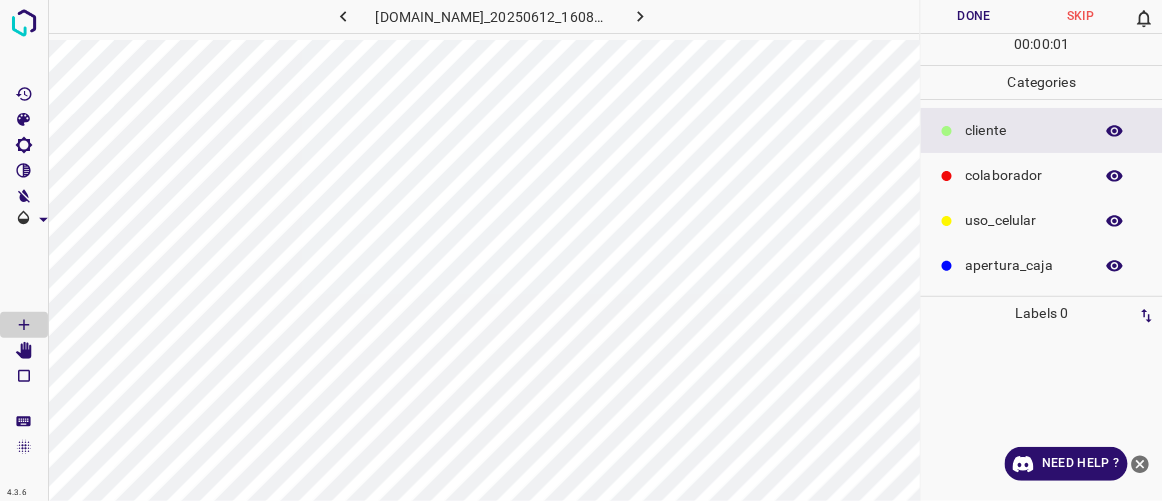 click on "colaborador" at bounding box center (1024, 175) 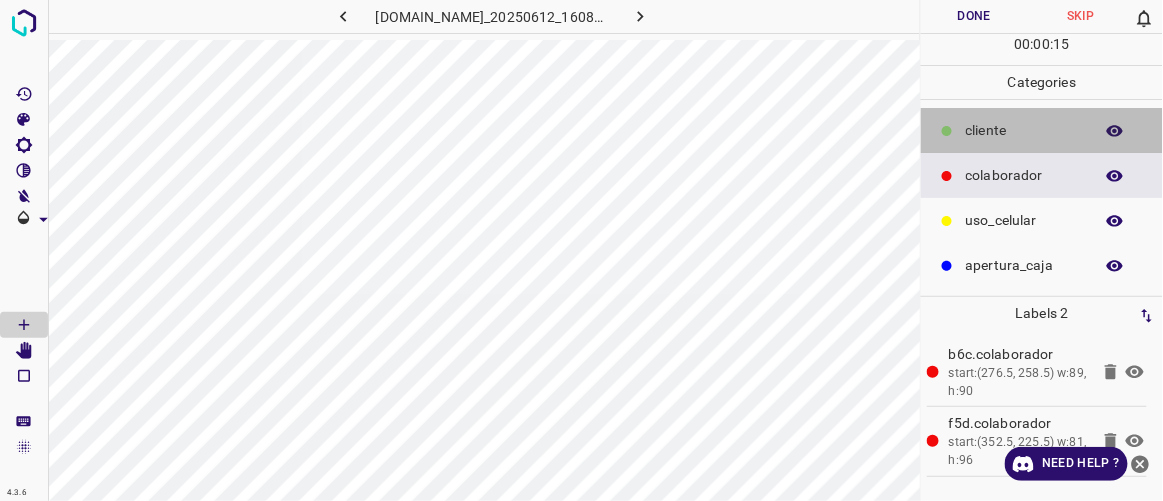 click on "​​cliente" at bounding box center [1042, 130] 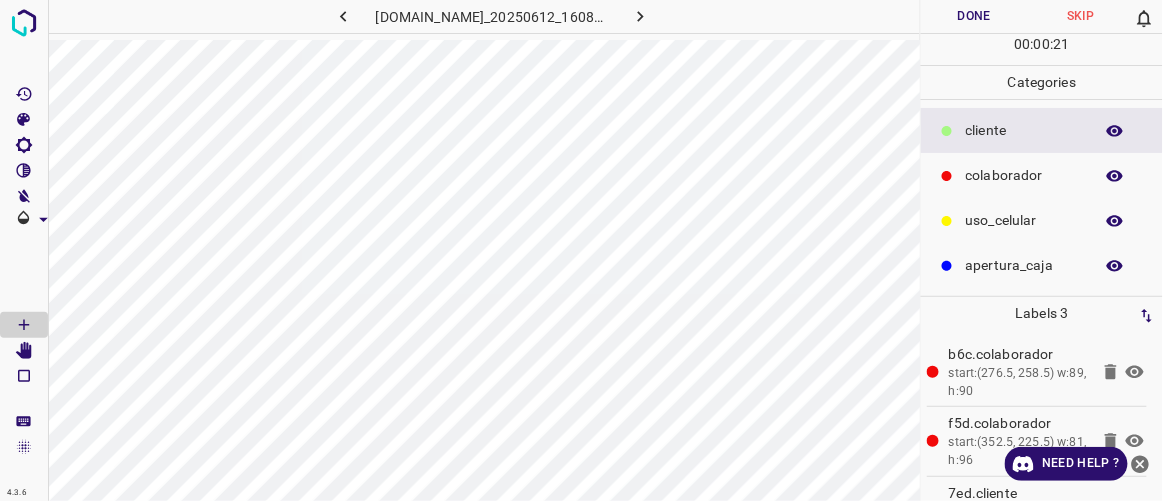 click on "uso_celular" at bounding box center [1024, 220] 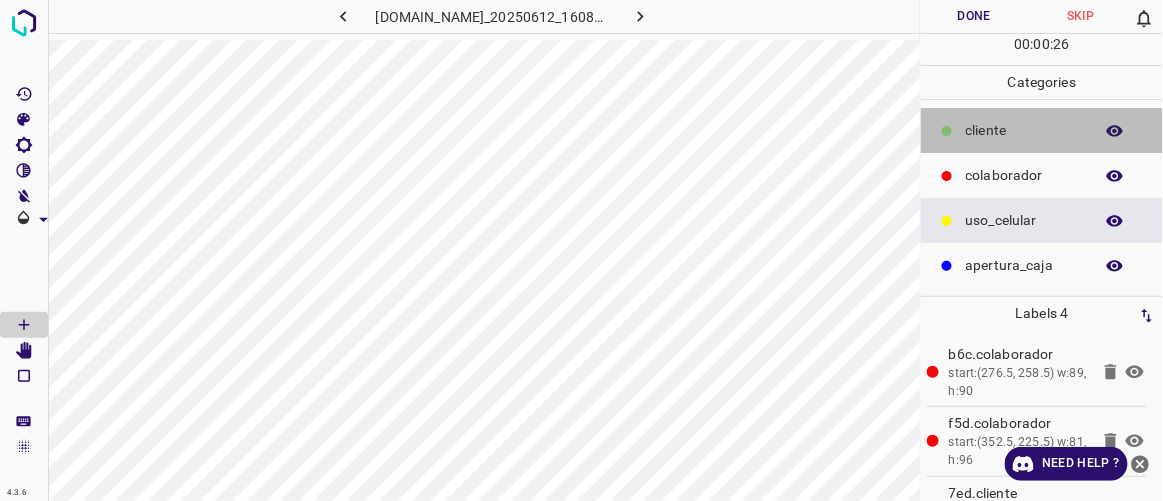 click on "​​cliente" at bounding box center [1042, 130] 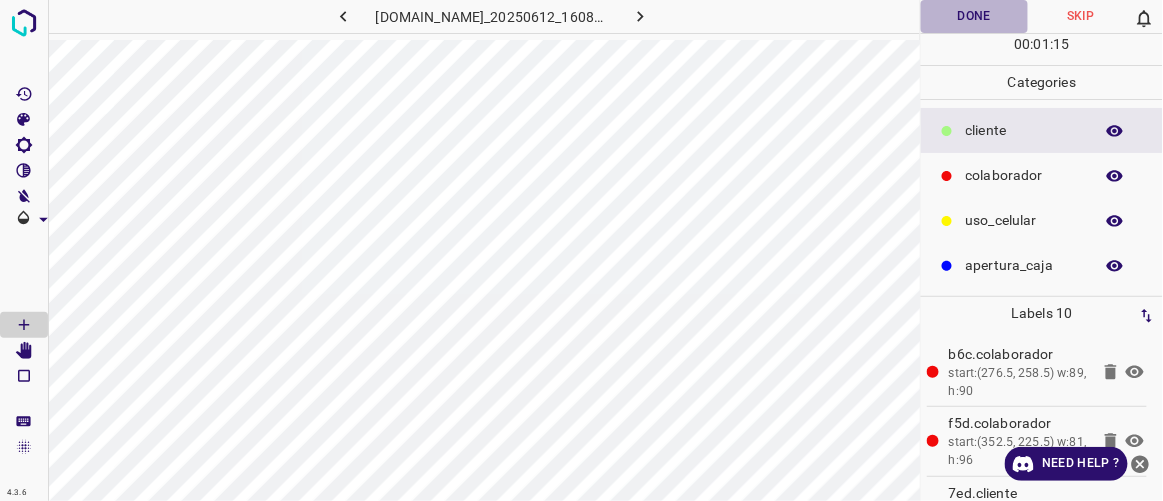 click on "Done" at bounding box center [974, 16] 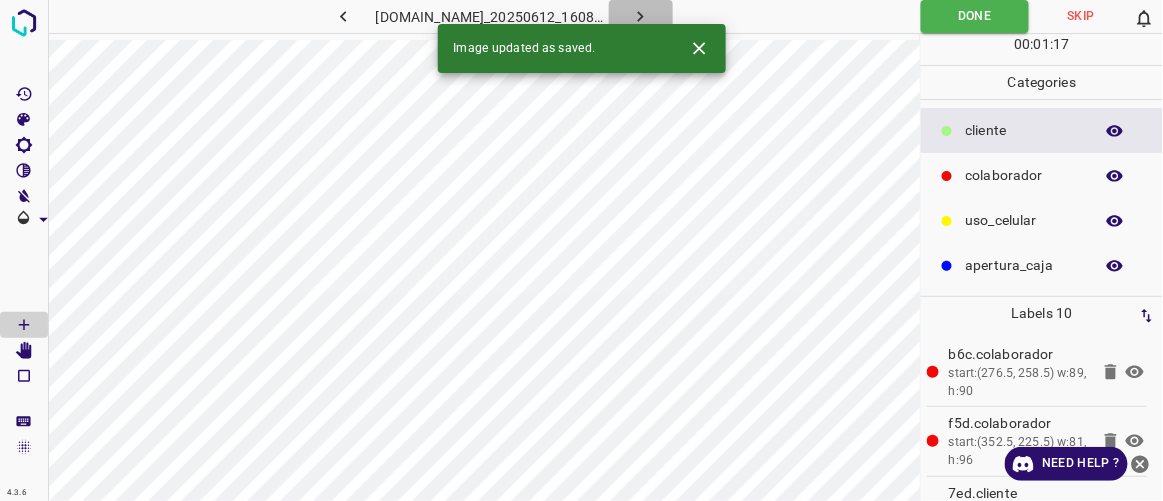 click 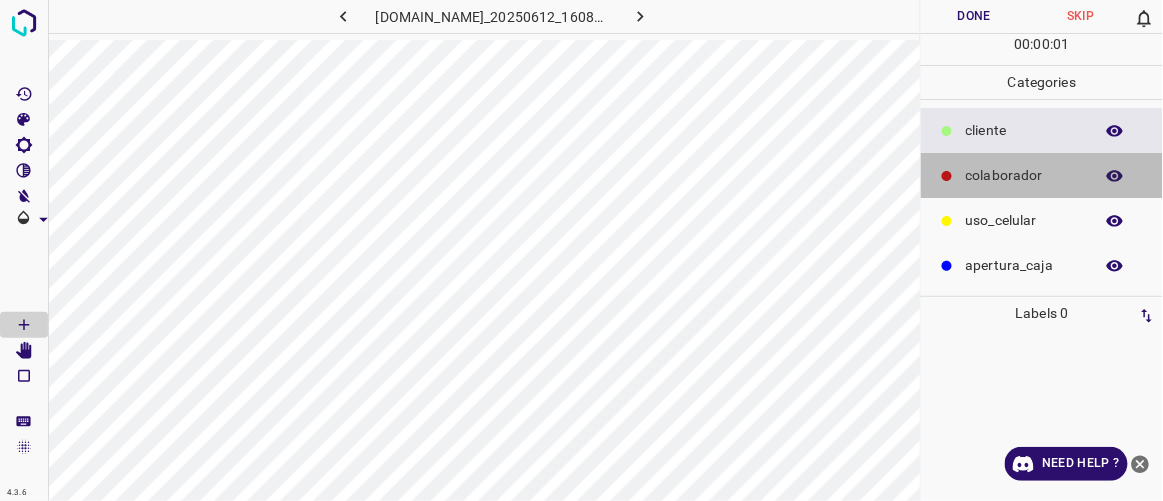 click on "colaborador" at bounding box center (1042, 175) 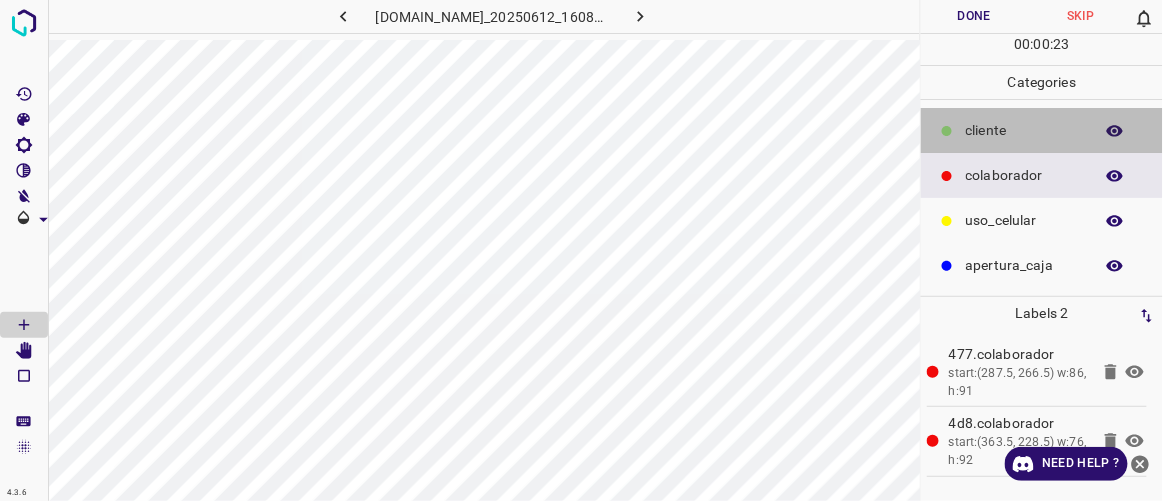 click on "​​cliente" at bounding box center (1024, 130) 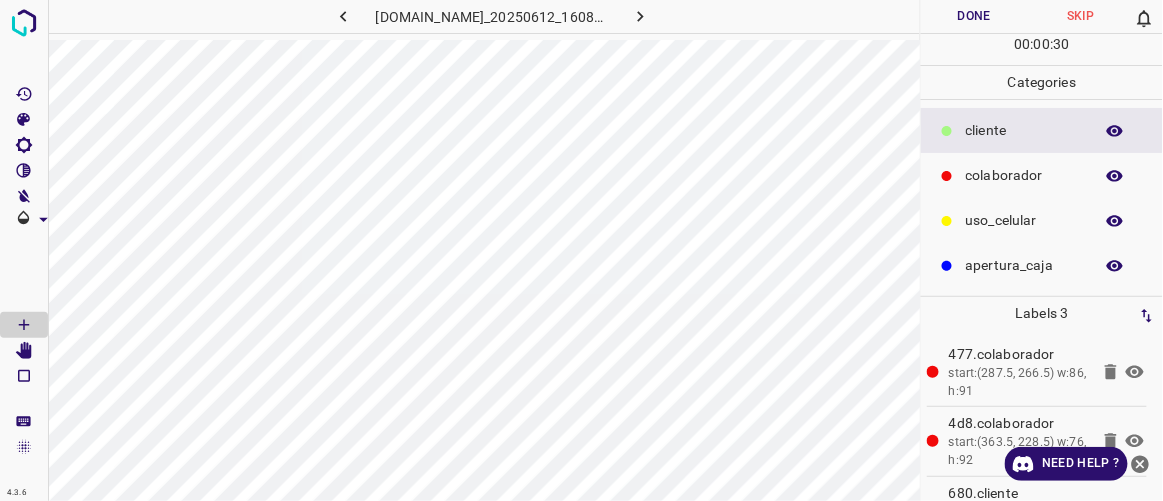 click on "uso_celular" at bounding box center [1024, 220] 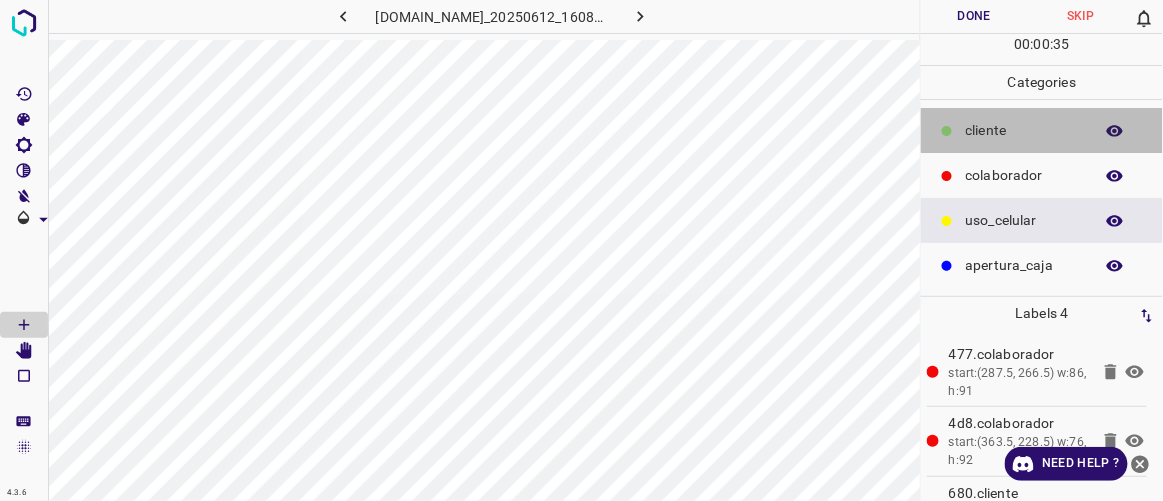 click on "​​cliente" at bounding box center [1024, 130] 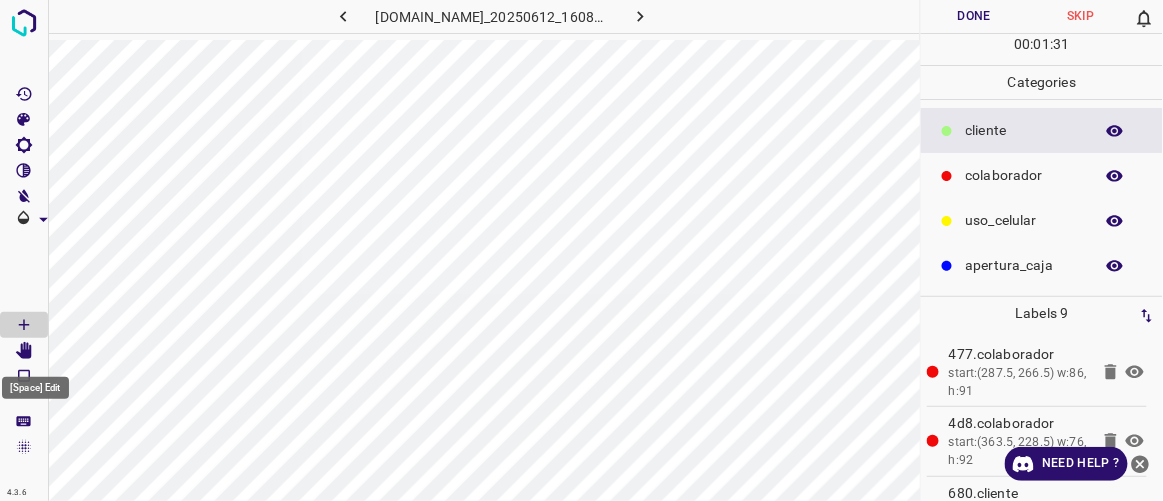 click 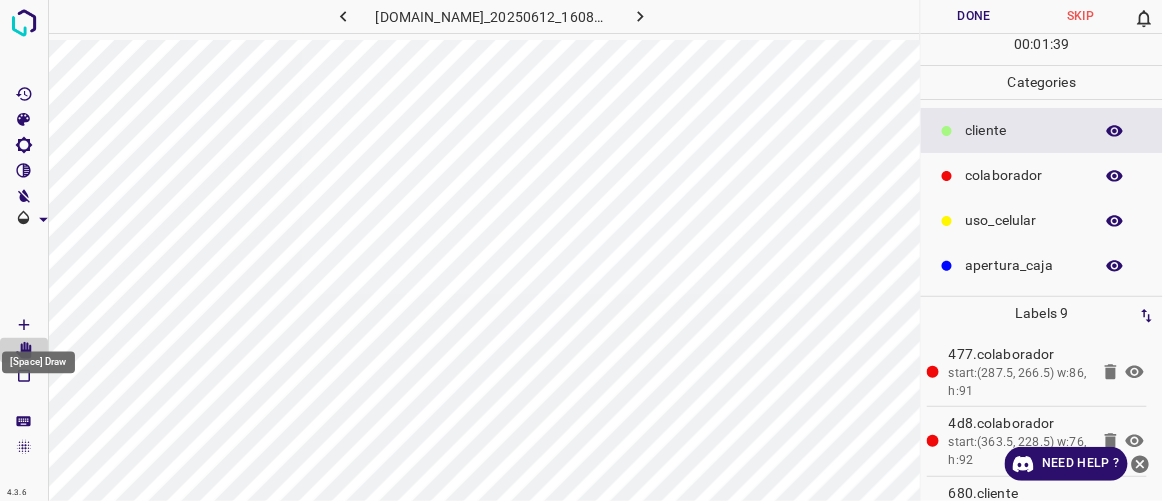 click at bounding box center (24, 325) 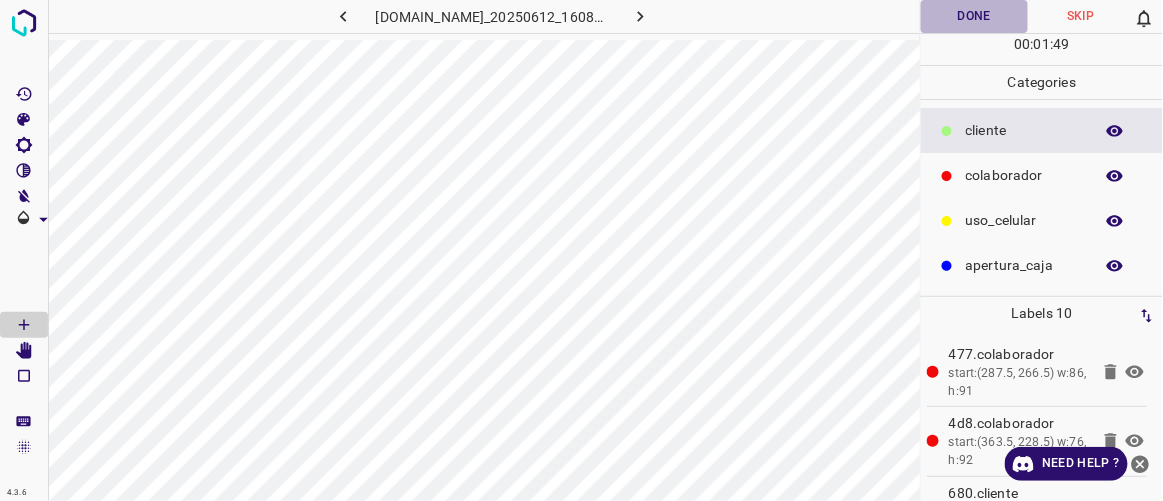 click on "Done" at bounding box center (974, 16) 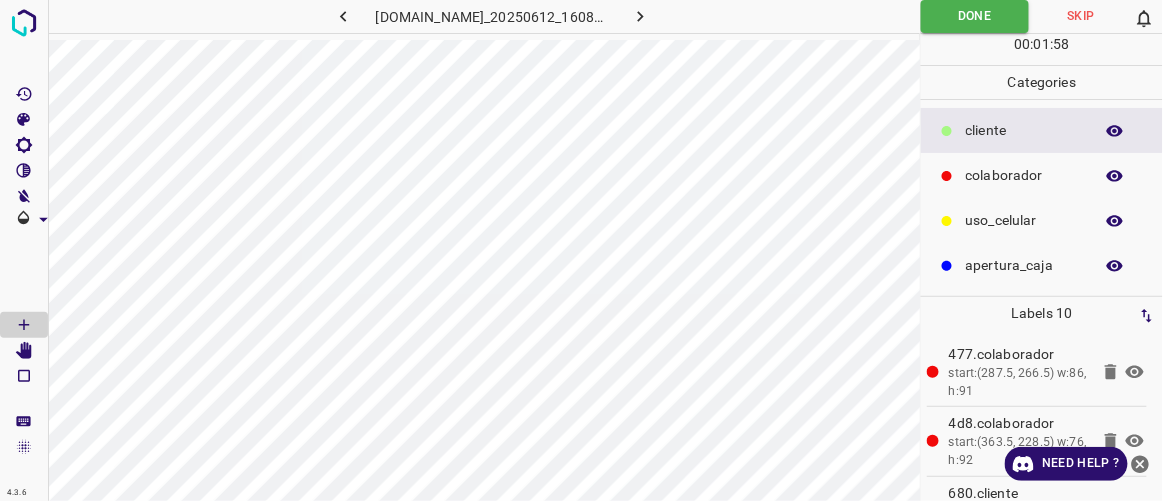 click at bounding box center (641, 16) 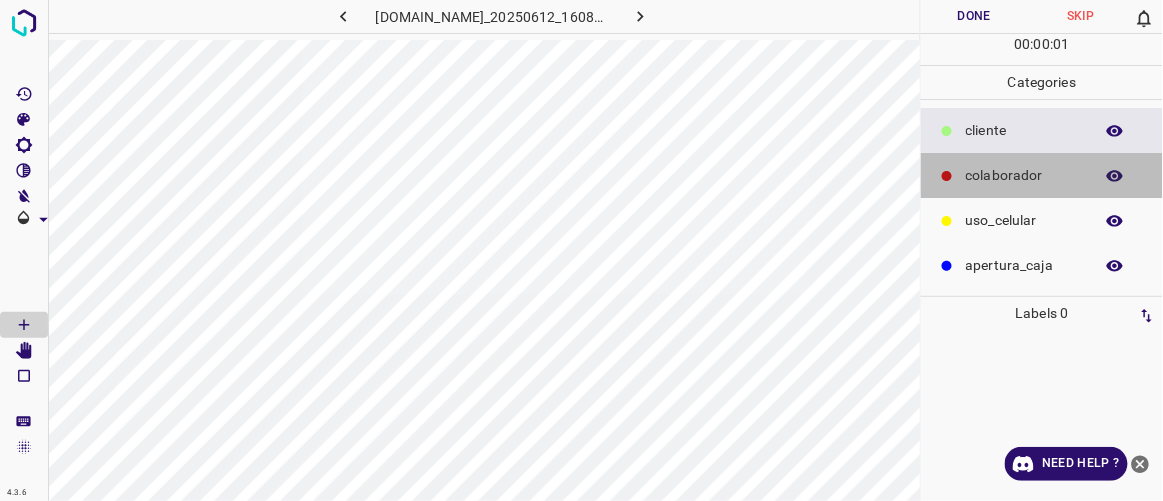 click on "colaborador" at bounding box center (1024, 175) 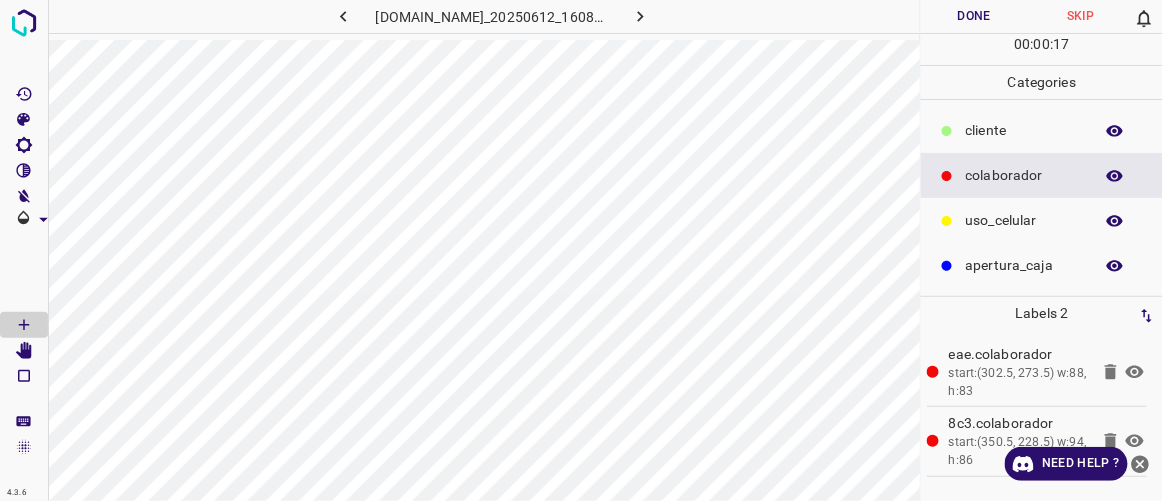 click on "​​cliente" at bounding box center [1024, 130] 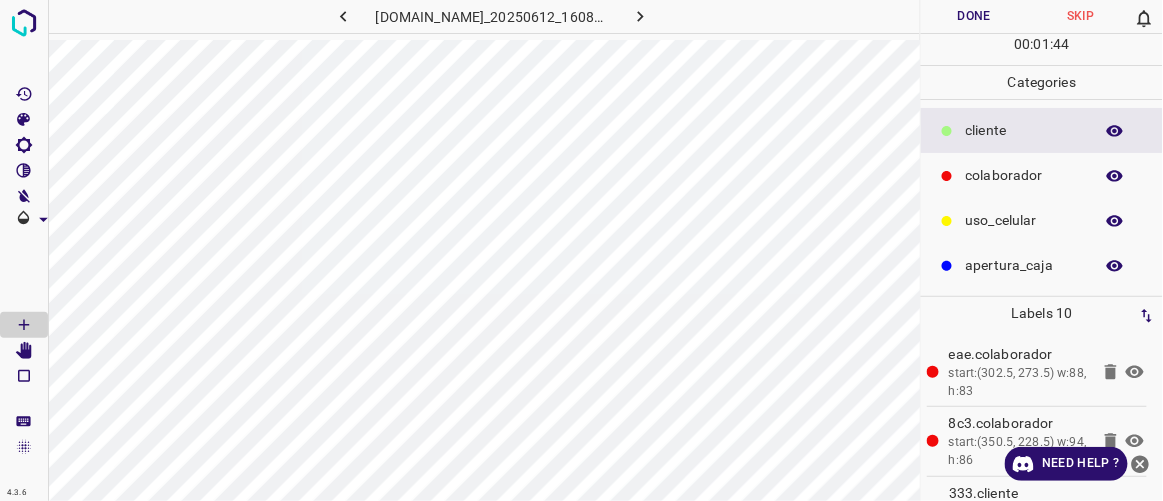 click on "Done" at bounding box center (974, 16) 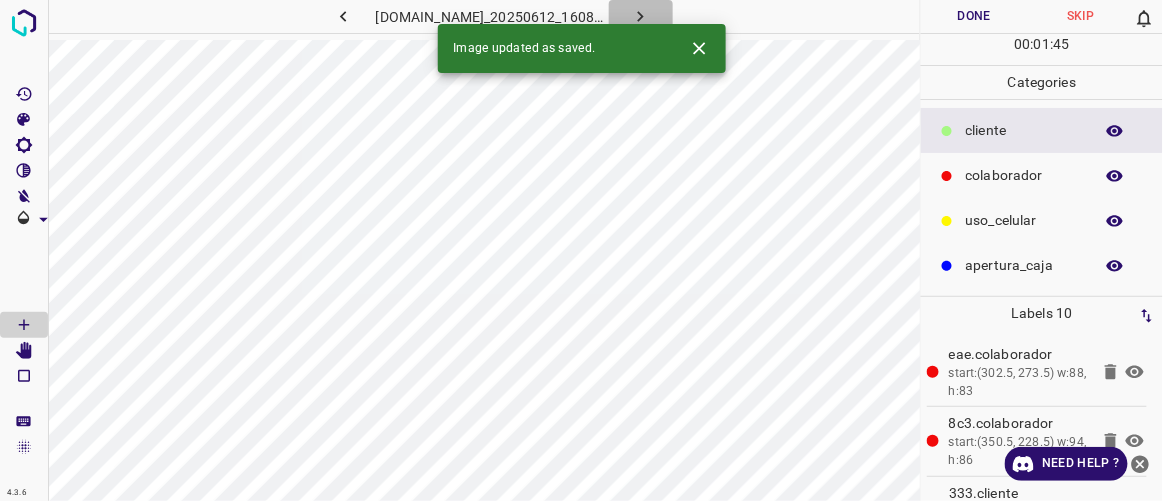 click 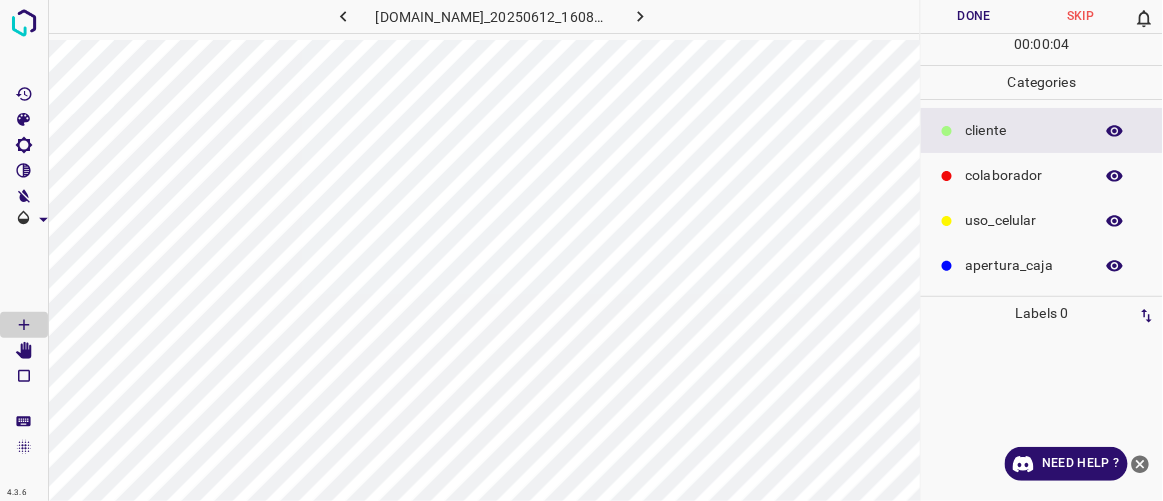 click on "colaborador" at bounding box center [1024, 175] 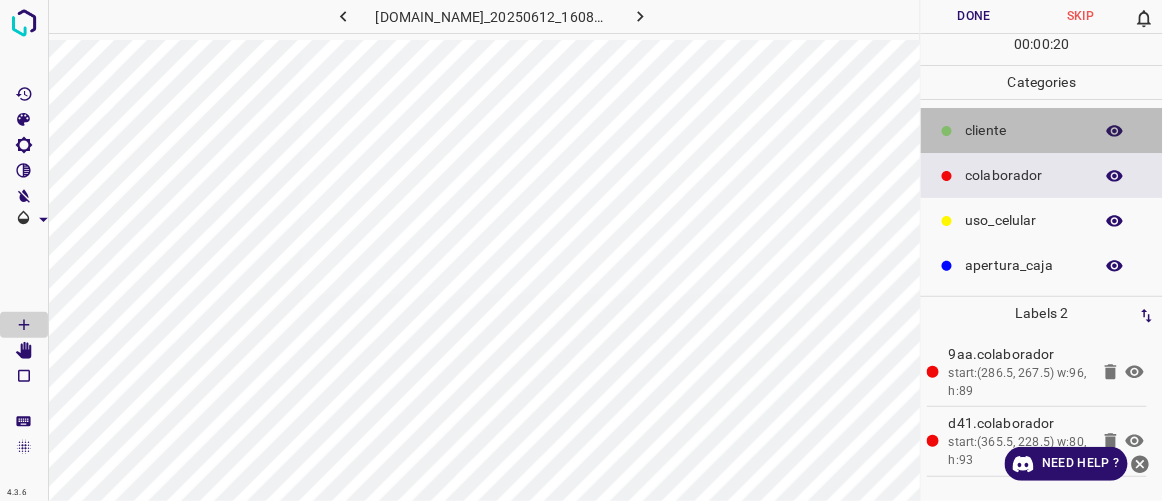 click on "​​cliente" at bounding box center [1024, 130] 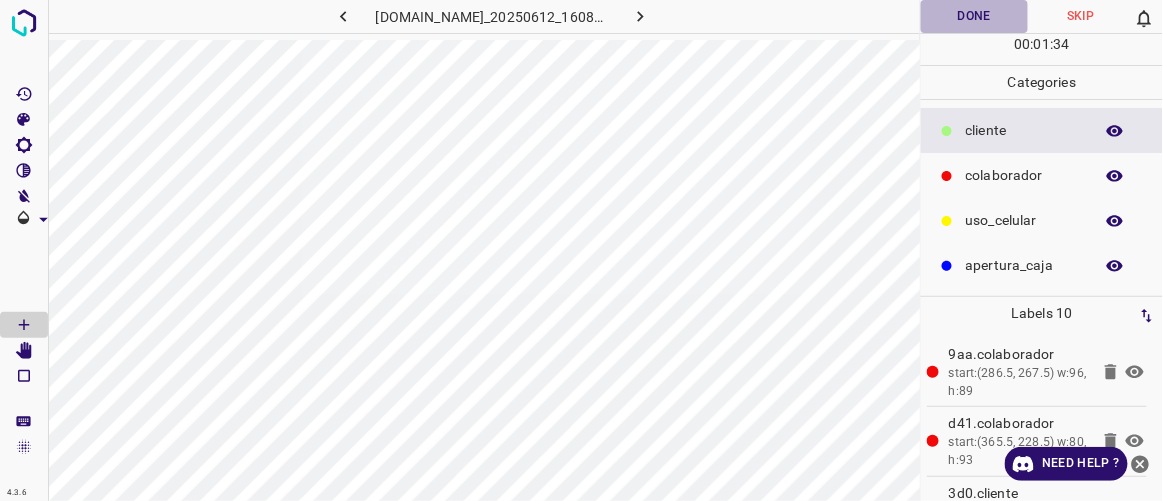 click on "Done" at bounding box center [974, 16] 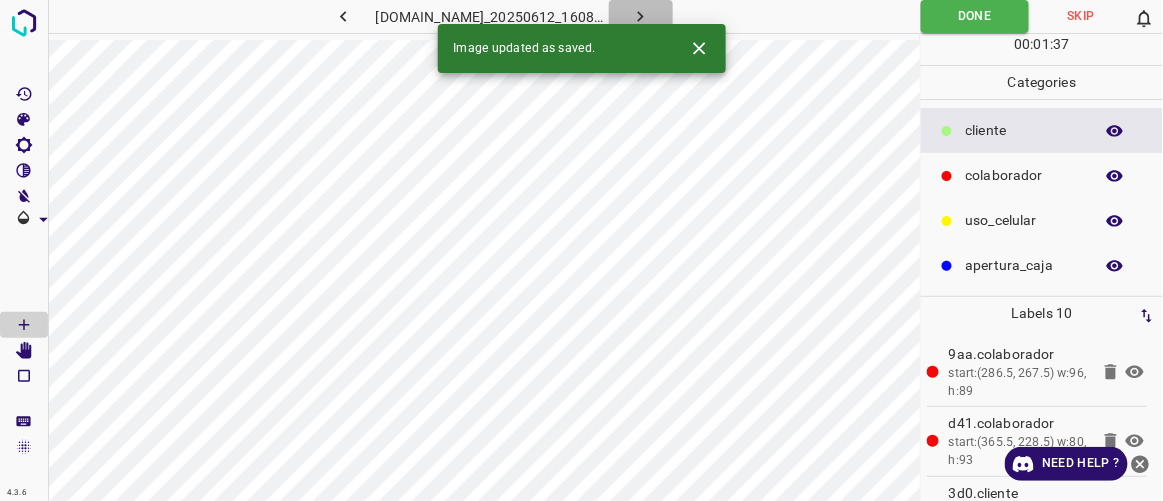 click 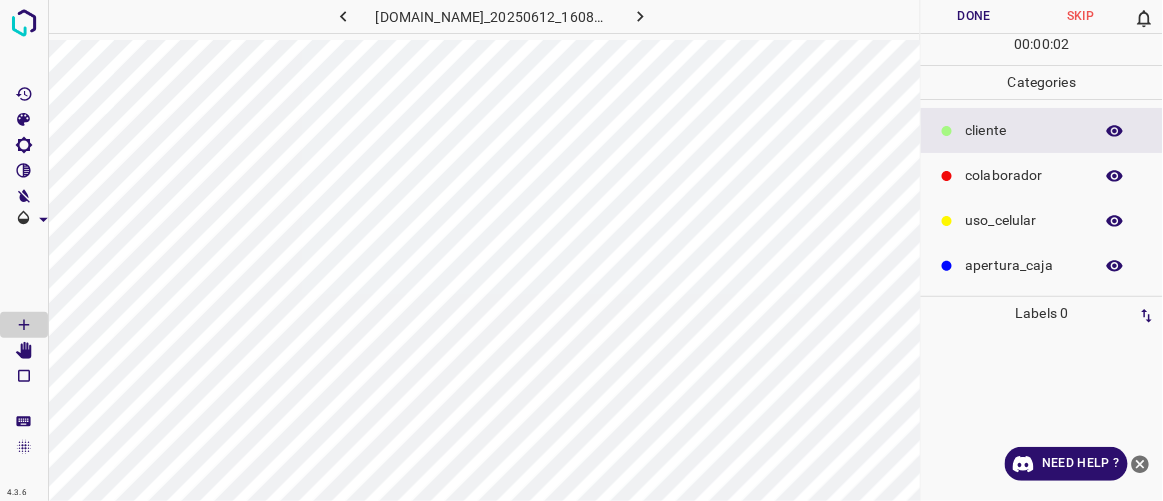 click on "colaborador" at bounding box center (1024, 175) 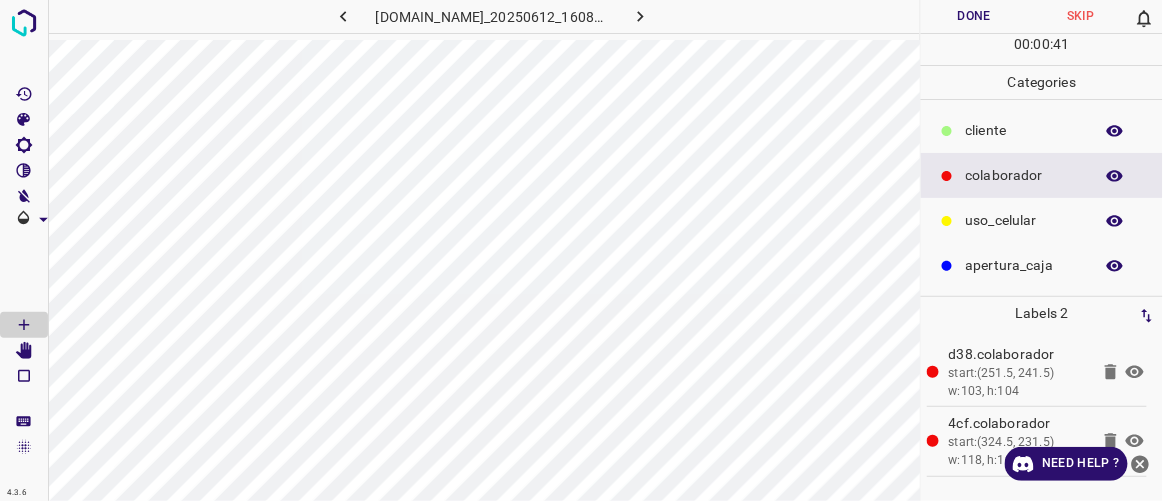 click on "​​cliente" at bounding box center [1042, 130] 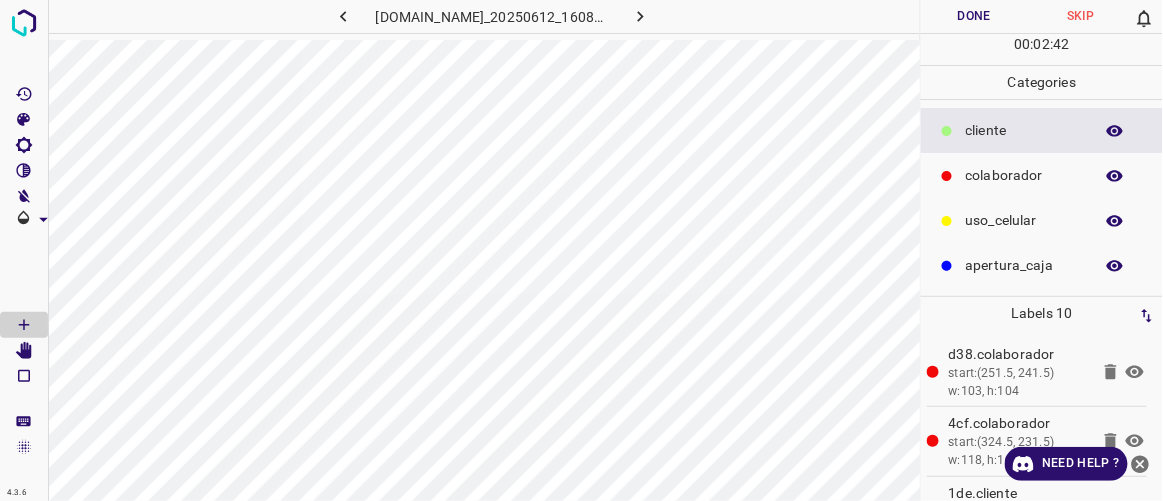click on "Done" at bounding box center [974, 16] 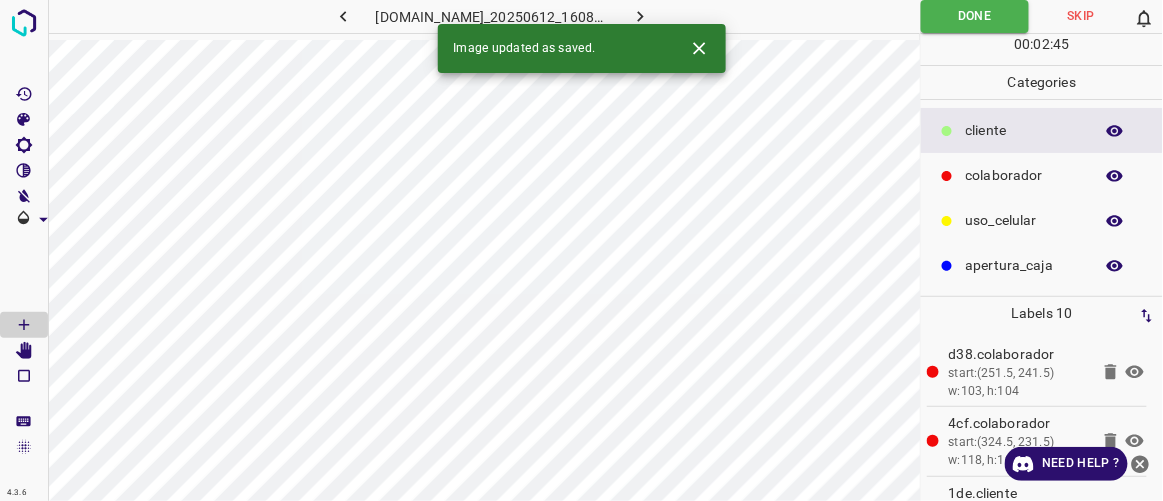 click 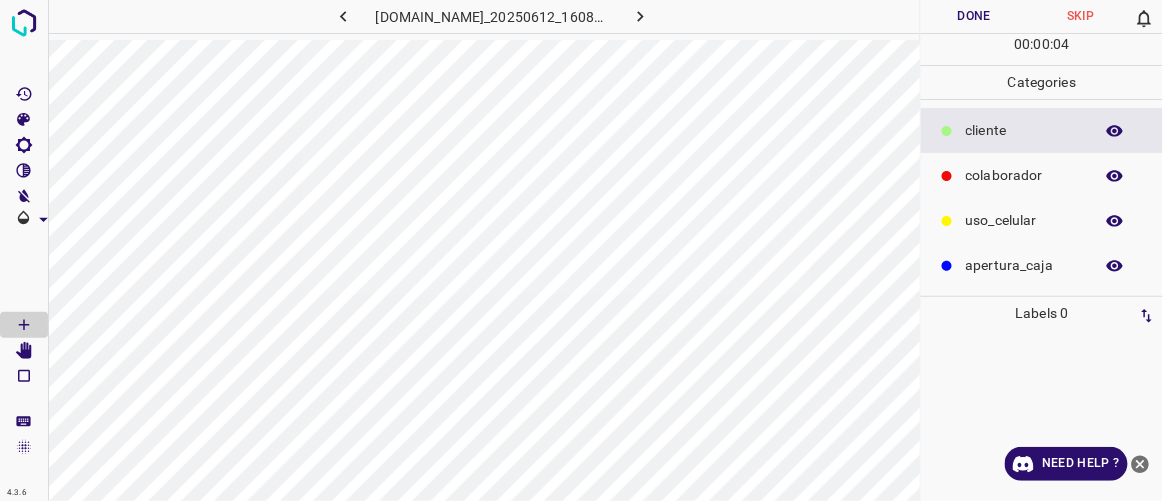 click on "colaborador" at bounding box center (1024, 175) 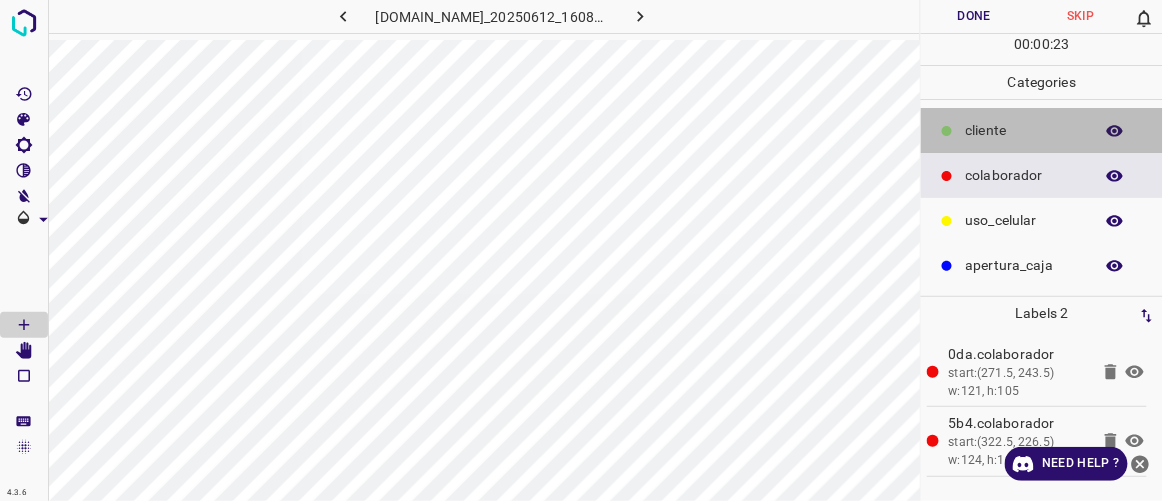 click on "​​cliente" at bounding box center [1024, 130] 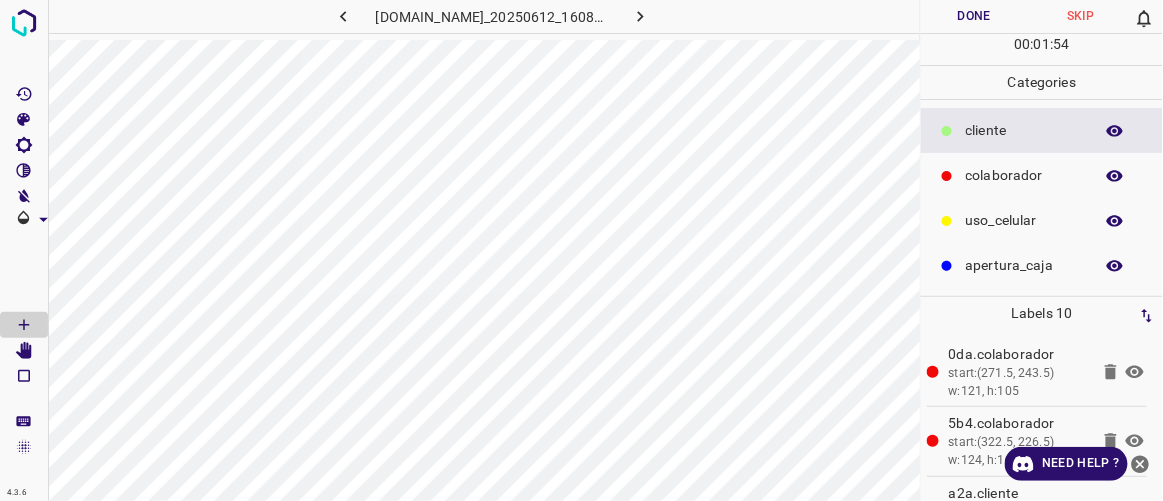 click on "Done" at bounding box center [974, 16] 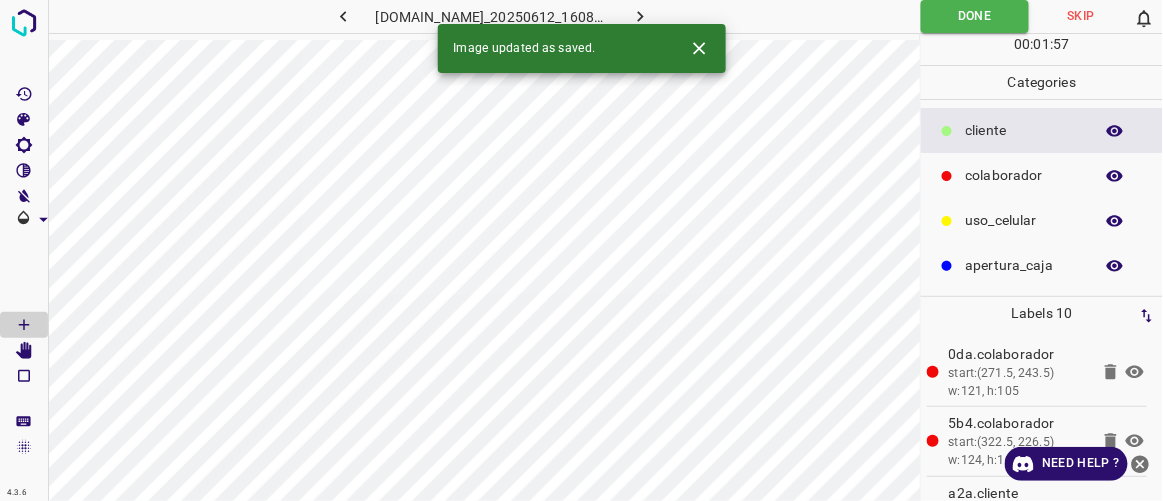 click 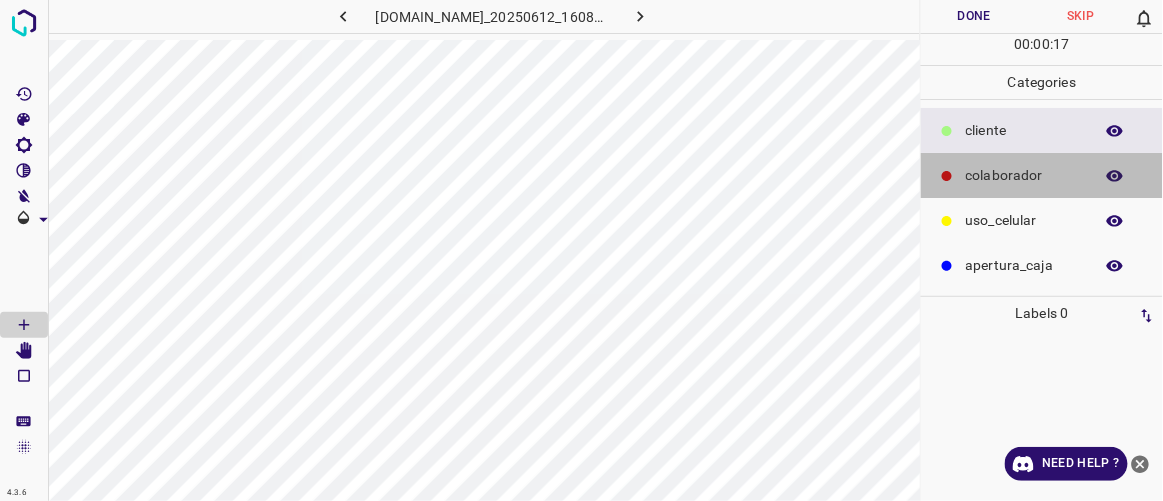 click on "colaborador" at bounding box center [1024, 175] 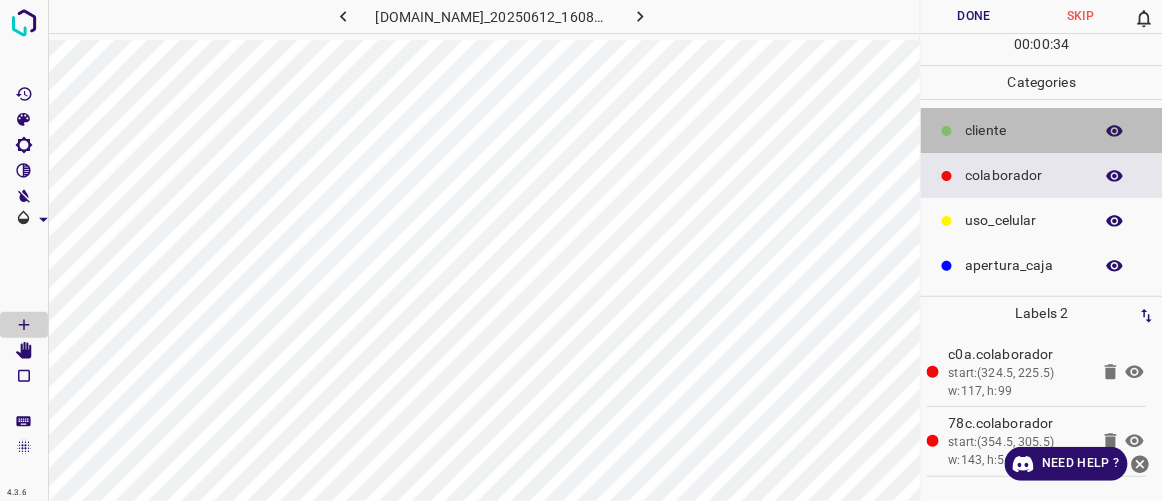 drag, startPoint x: 963, startPoint y: 123, endPoint x: 935, endPoint y: 129, distance: 28.635643 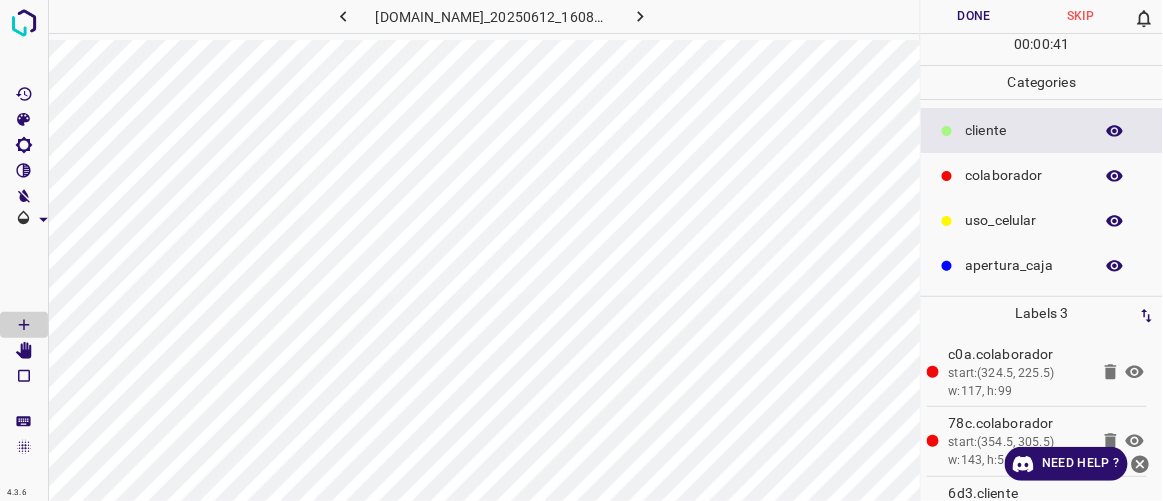 click on "uso_celular" at bounding box center [1024, 220] 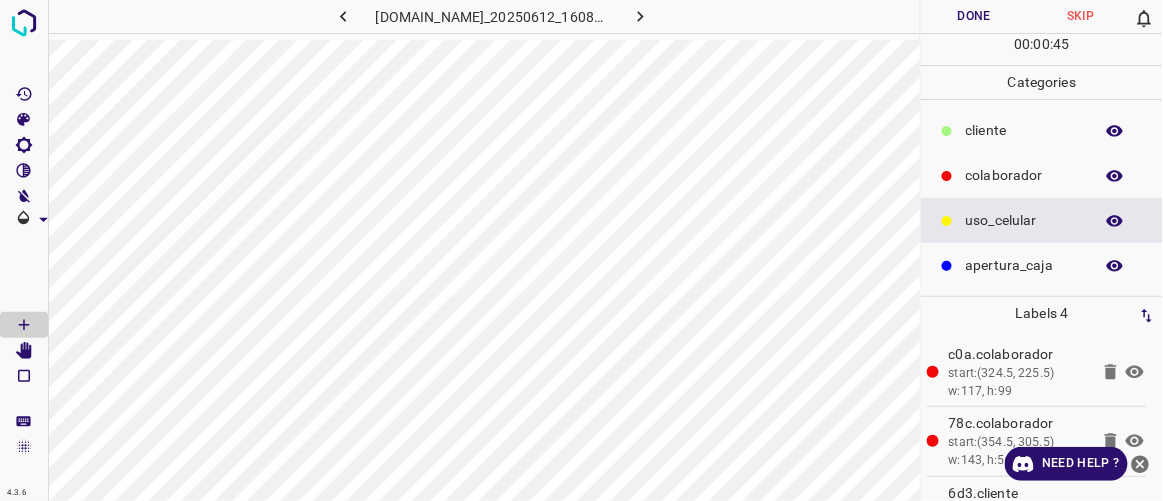 click on "​​cliente" at bounding box center (1024, 130) 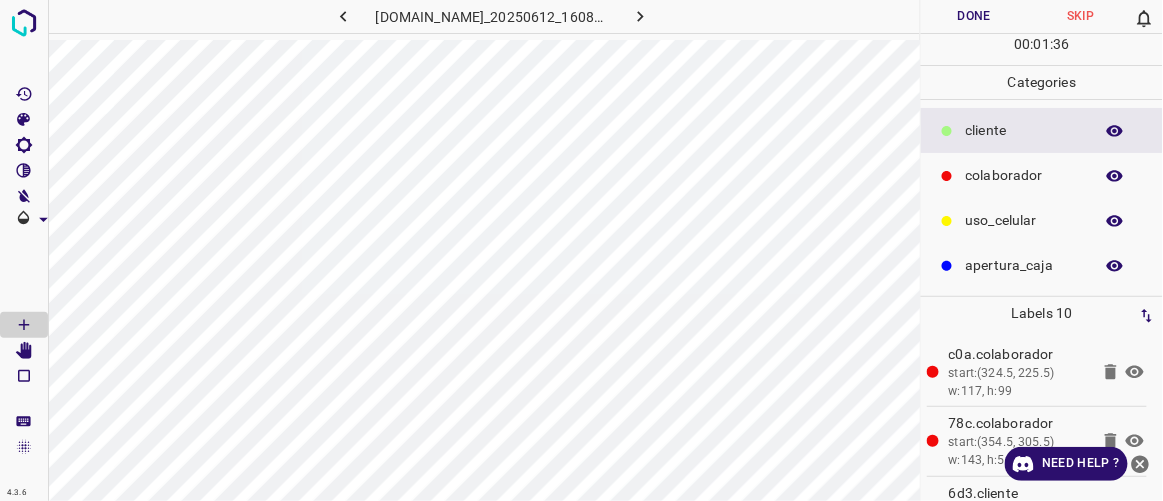 click on "Done" at bounding box center (974, 16) 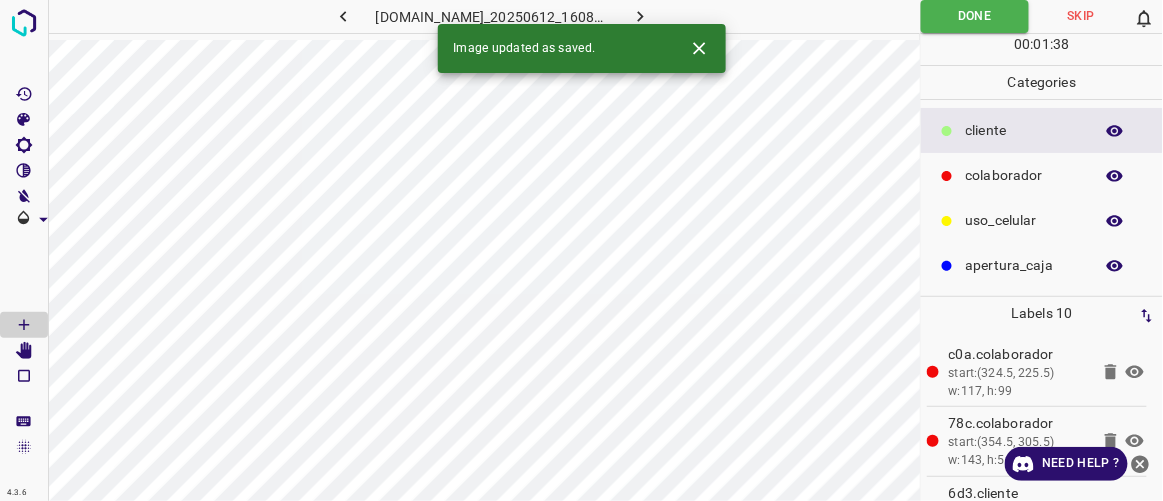 click 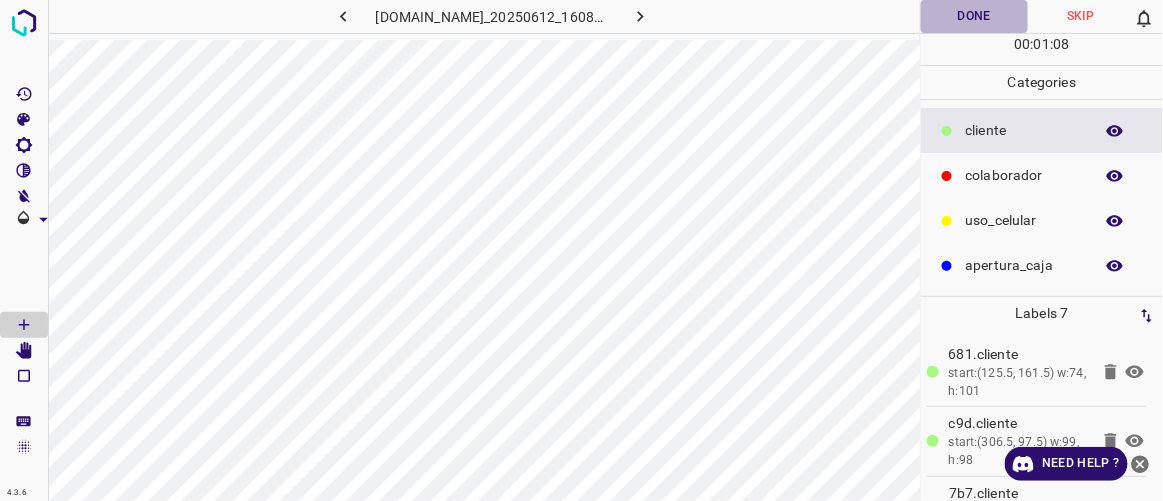click on "Done" at bounding box center [974, 16] 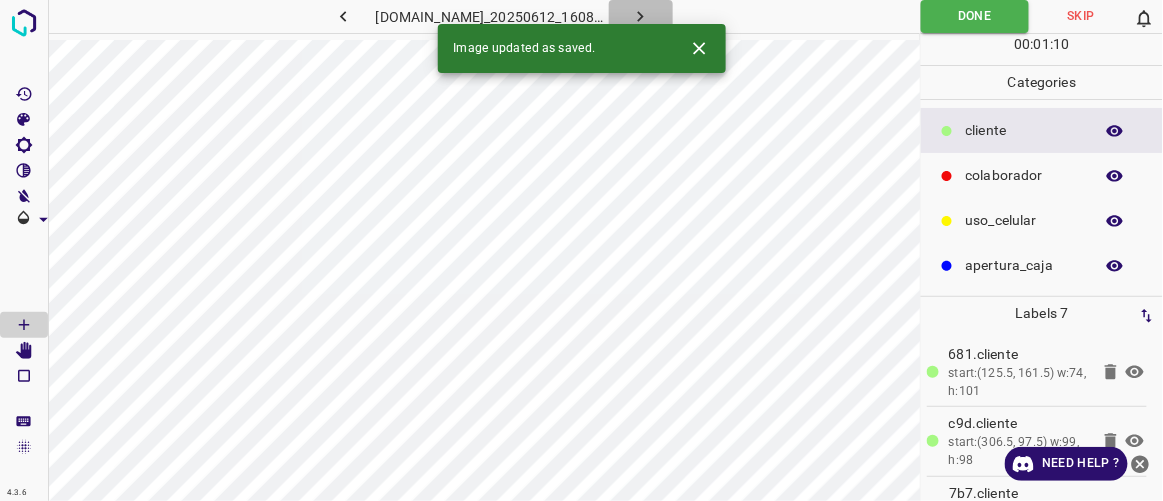 click at bounding box center [641, 16] 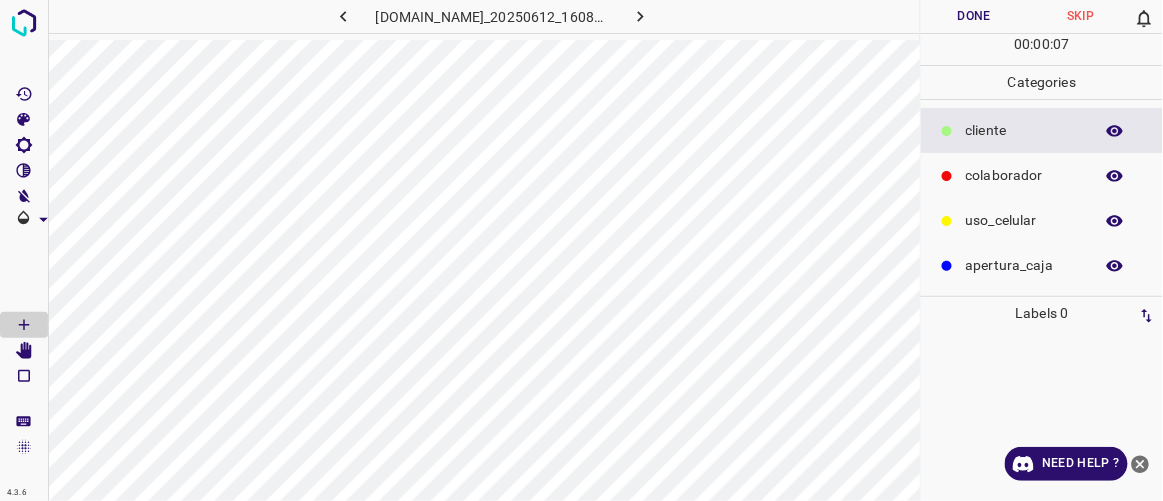 click on "colaborador" at bounding box center [1024, 175] 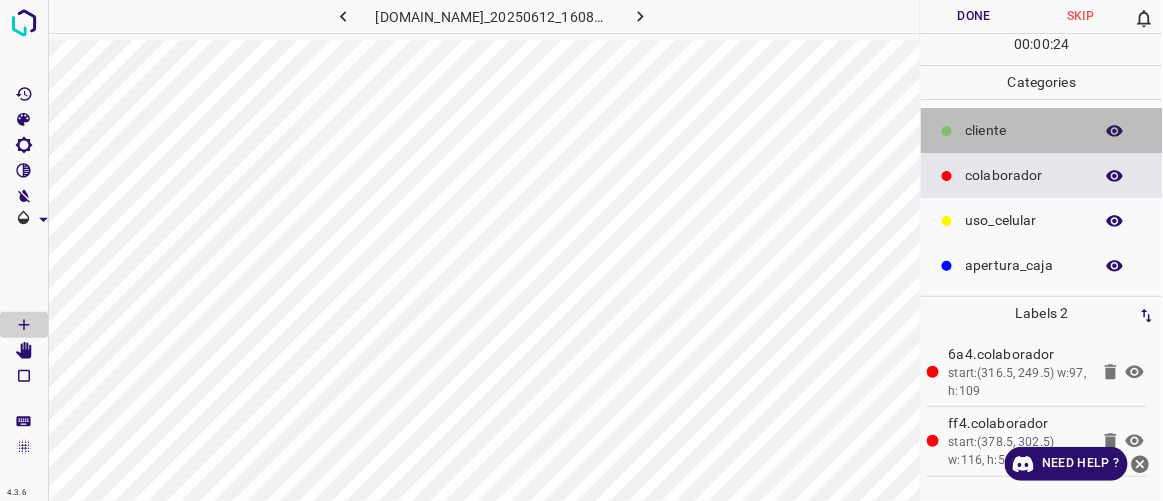 click on "​​cliente" at bounding box center (1024, 130) 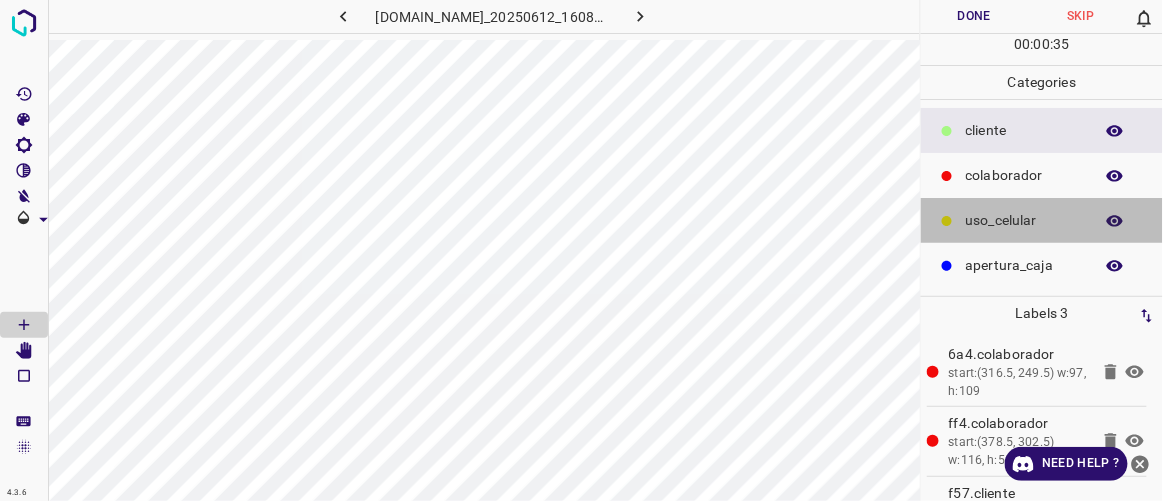 click on "uso_celular" at bounding box center [1024, 220] 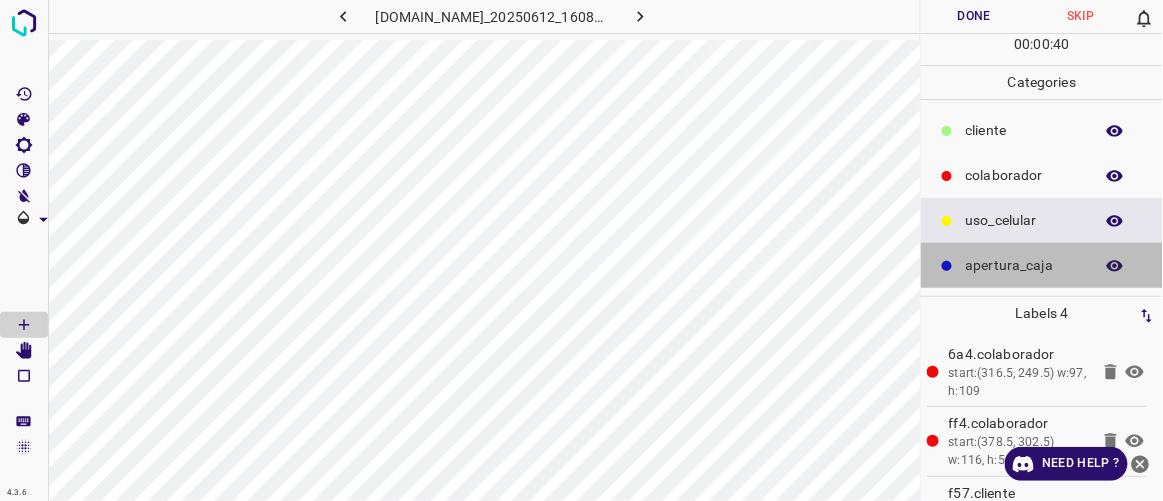 click on "apertura_caja" at bounding box center [1024, 265] 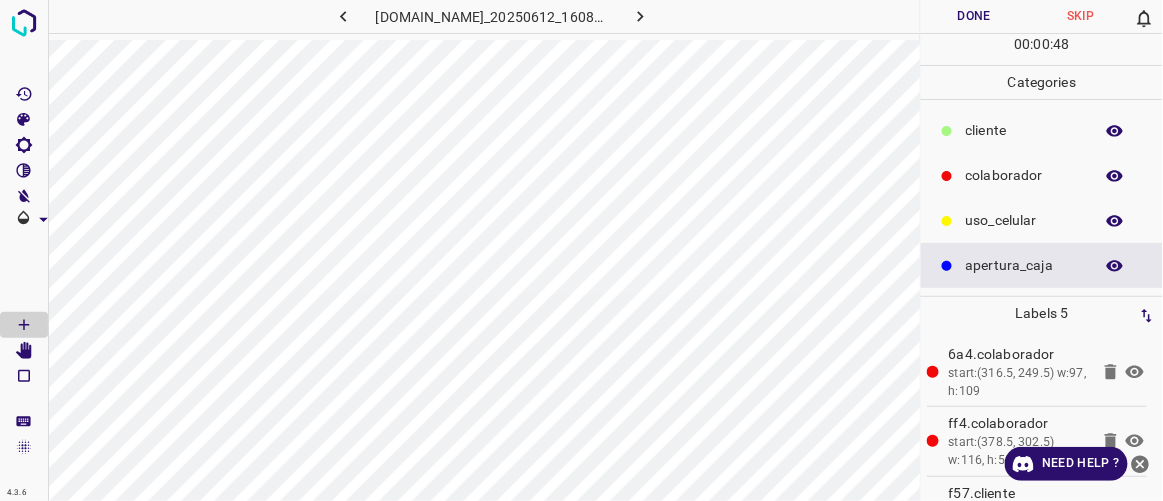 click on "​​cliente" at bounding box center [1024, 130] 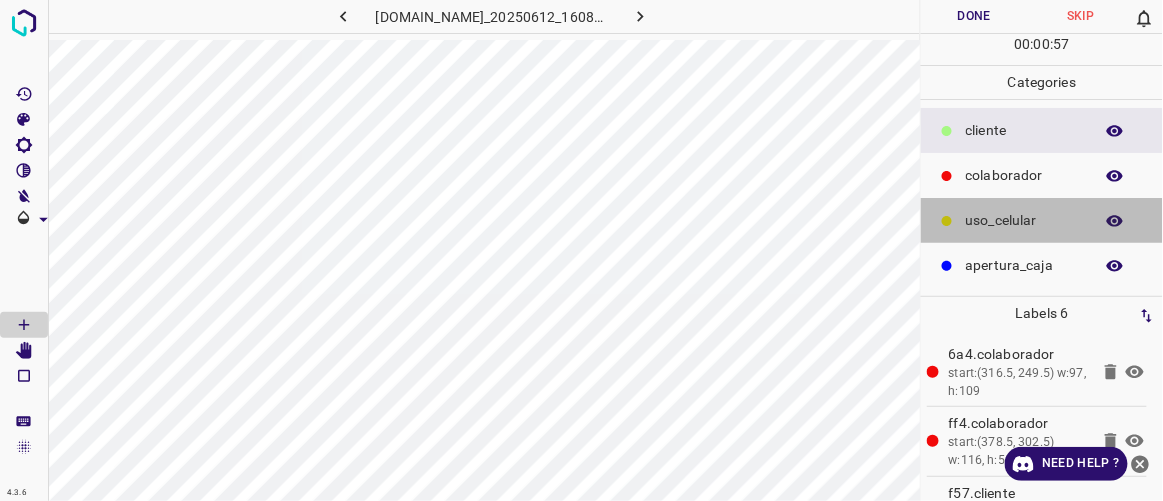 click on "uso_celular" at bounding box center (1024, 220) 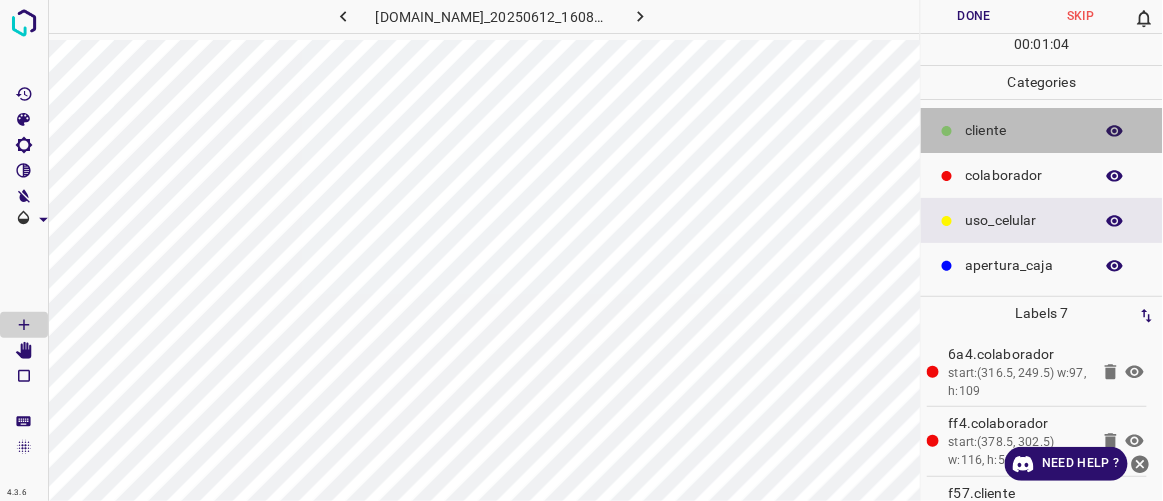 click on "​​cliente" at bounding box center (1024, 130) 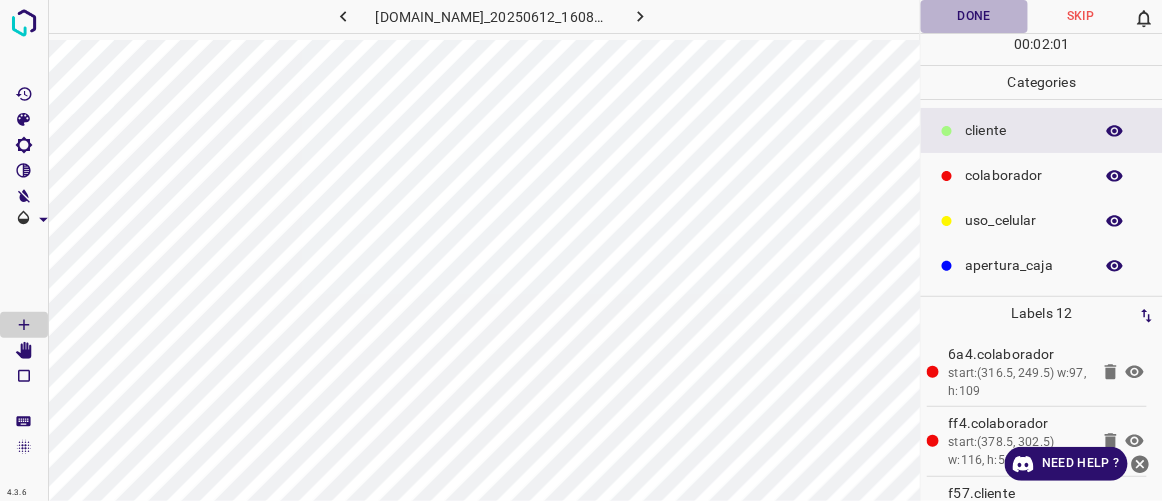 click on "Done" at bounding box center (974, 16) 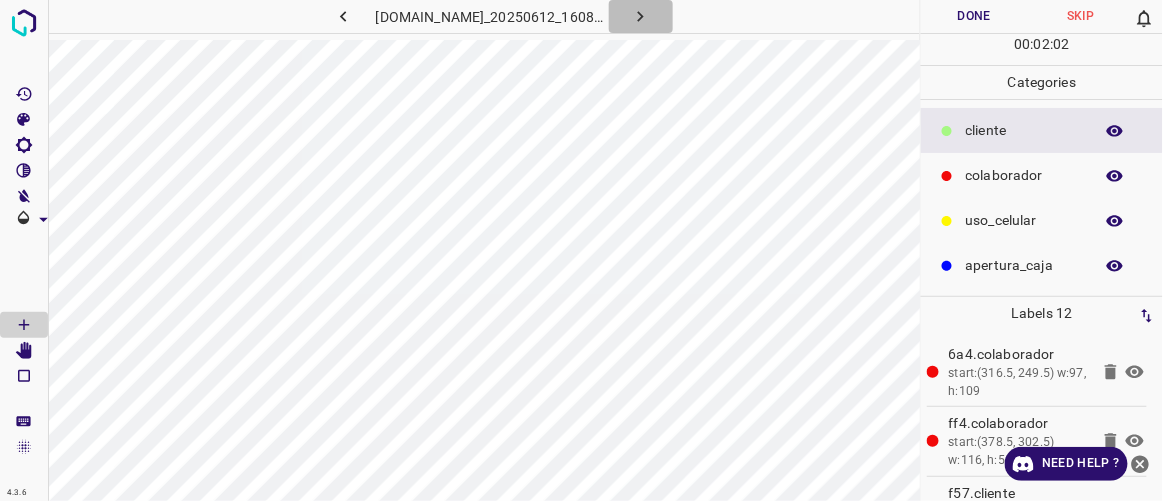 click at bounding box center (641, 16) 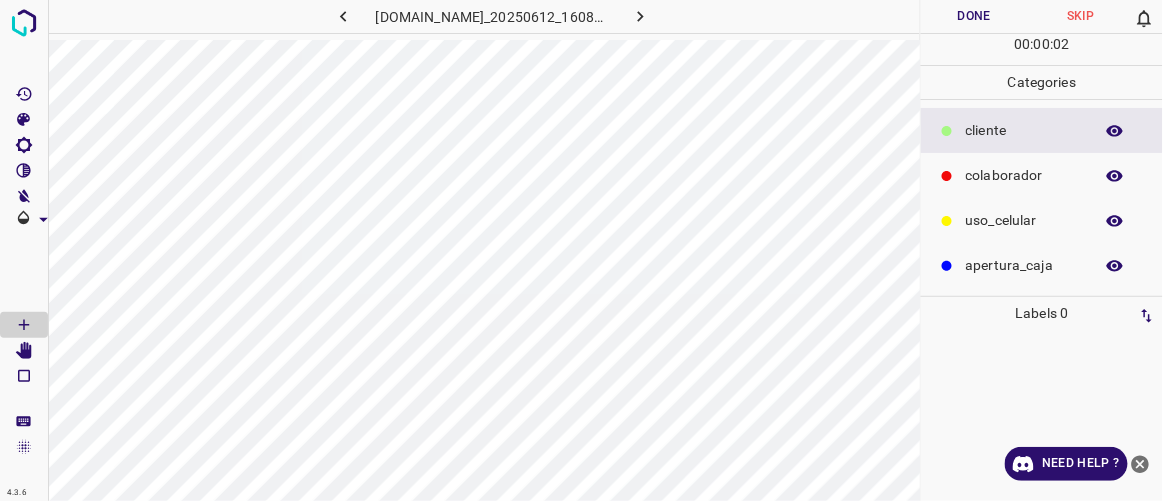click on "colaborador" at bounding box center [1024, 175] 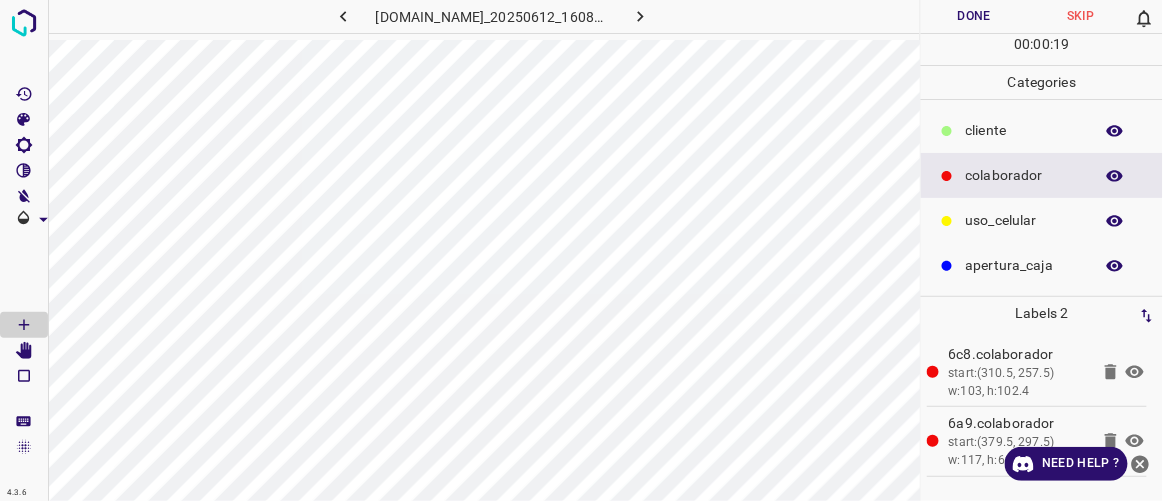 click on "apertura_caja" at bounding box center [1024, 265] 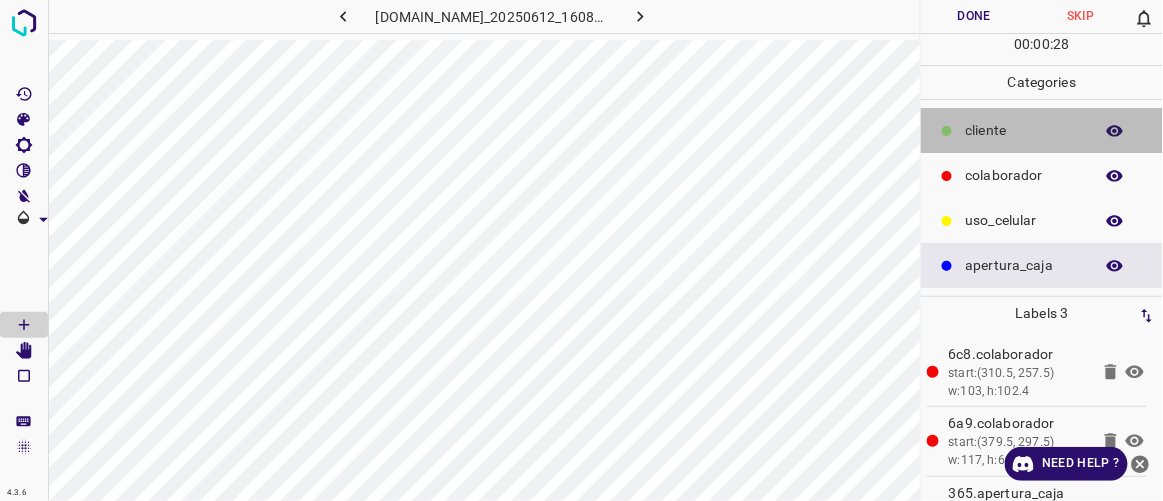 click on "​​cliente" at bounding box center (1024, 130) 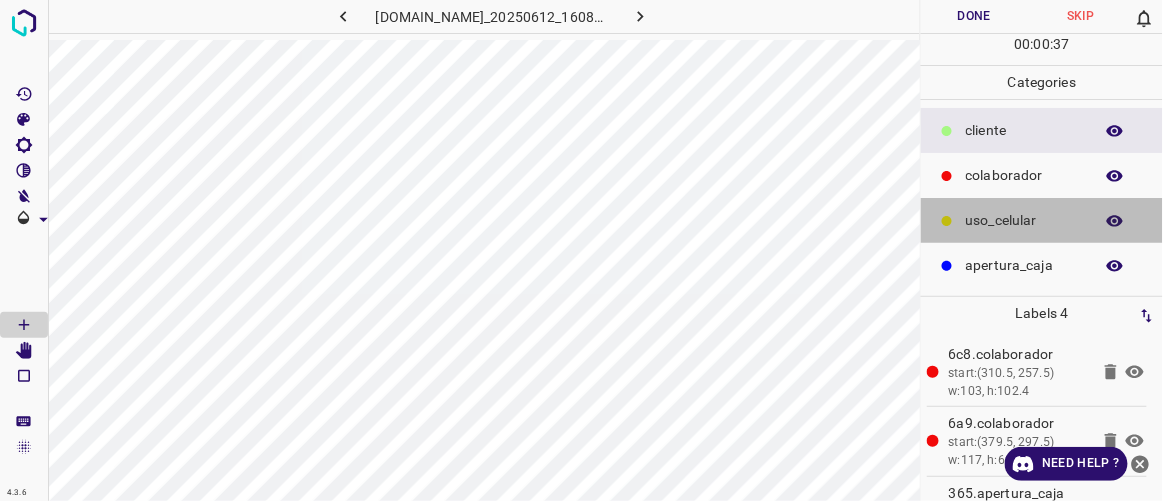 click on "uso_celular" at bounding box center [1024, 220] 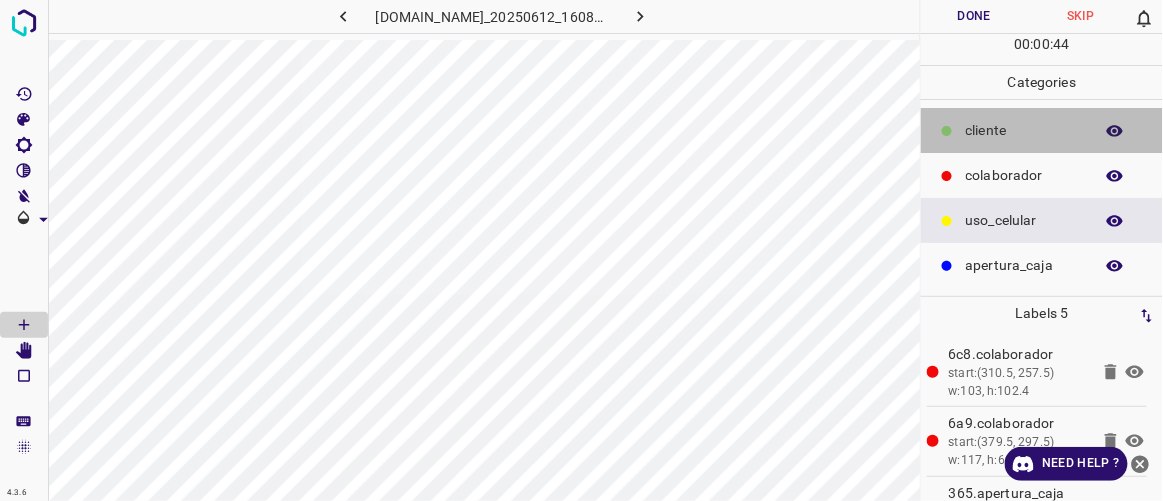 click on "​​cliente" at bounding box center [1024, 130] 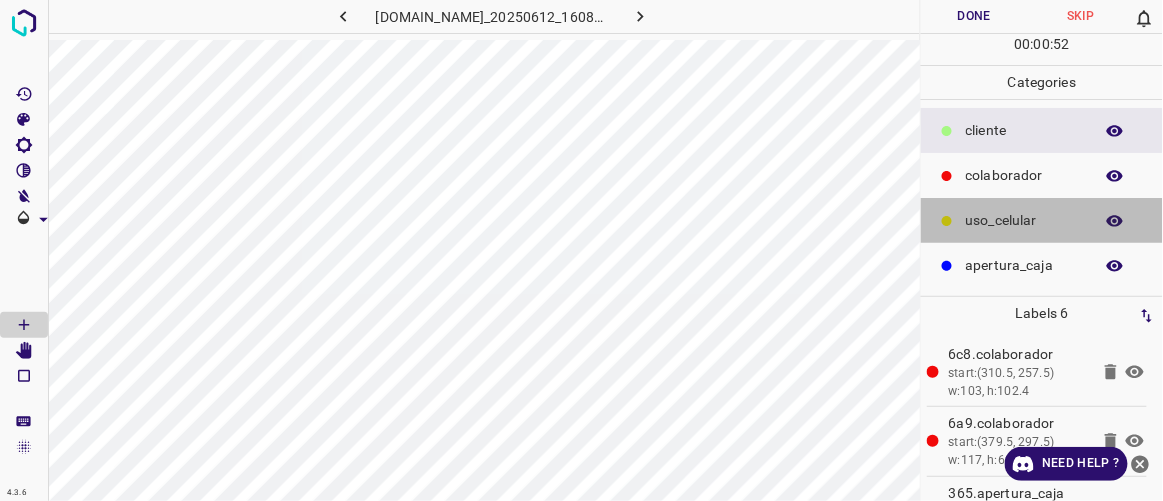 click on "uso_celular" at bounding box center [1024, 220] 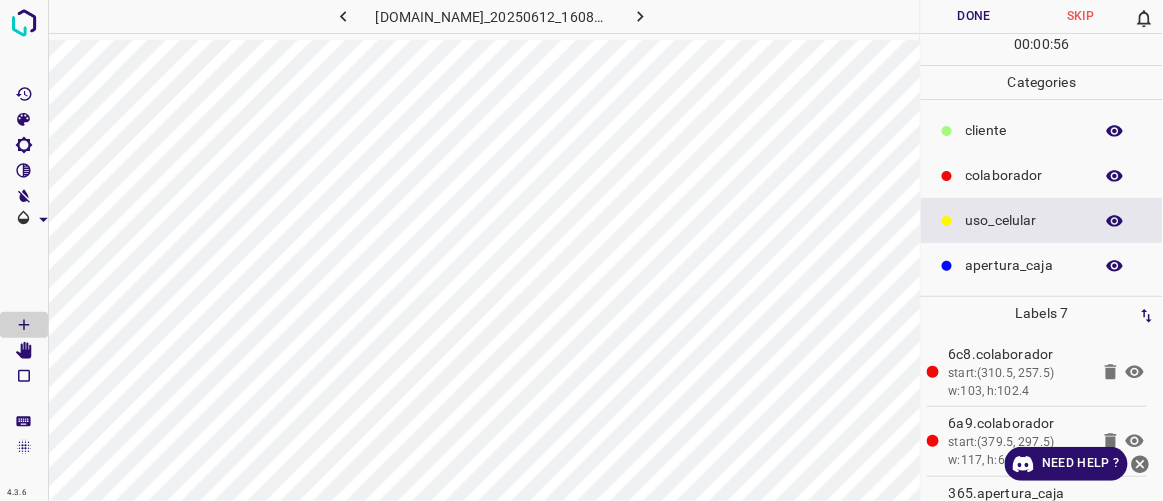 click on "​​cliente" at bounding box center [1024, 130] 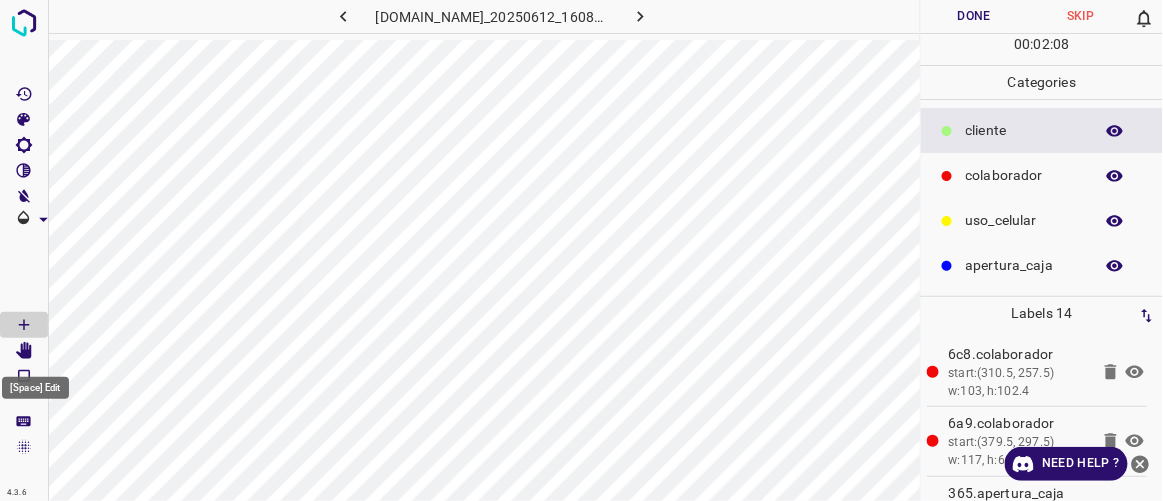 click 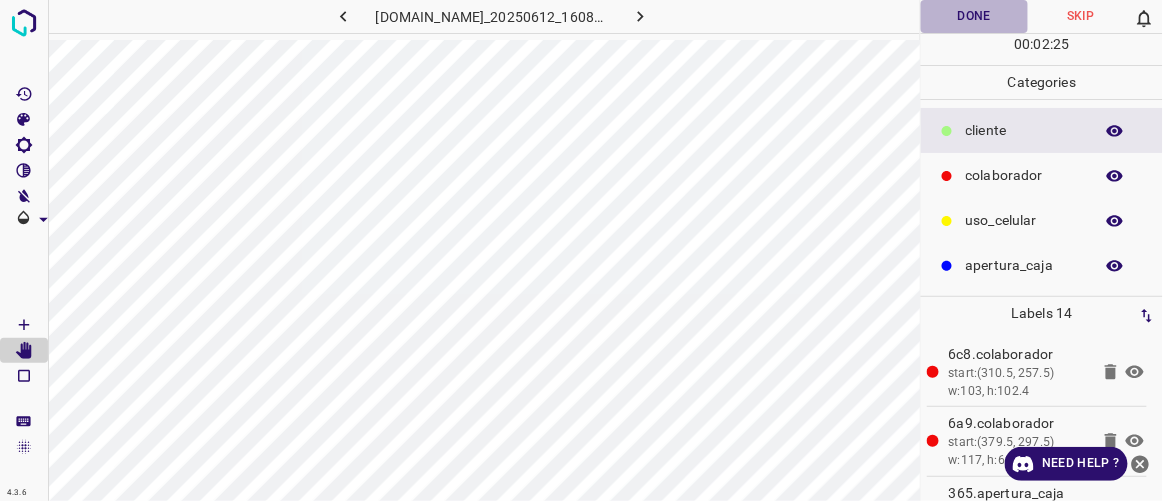 click on "Done" at bounding box center [974, 16] 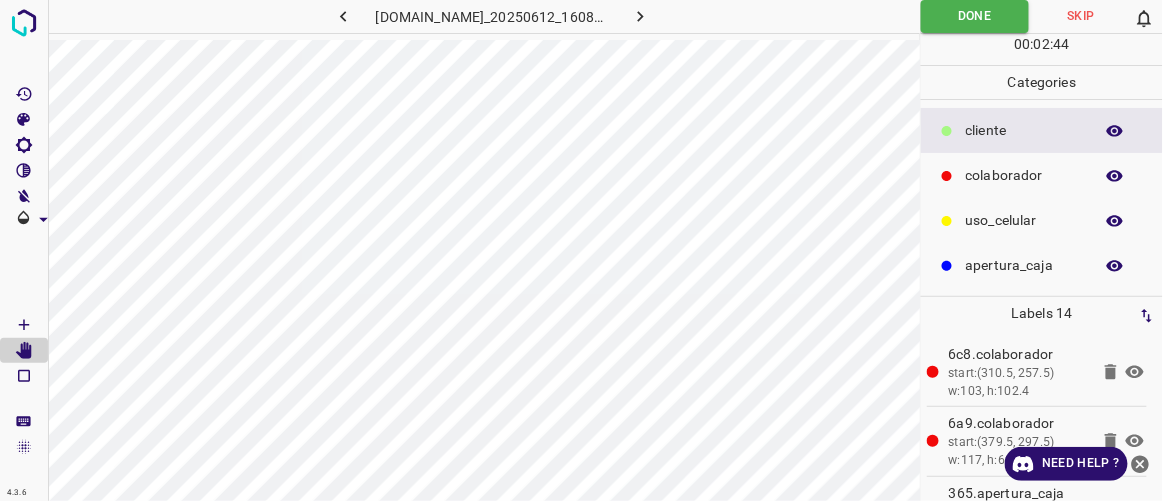 click 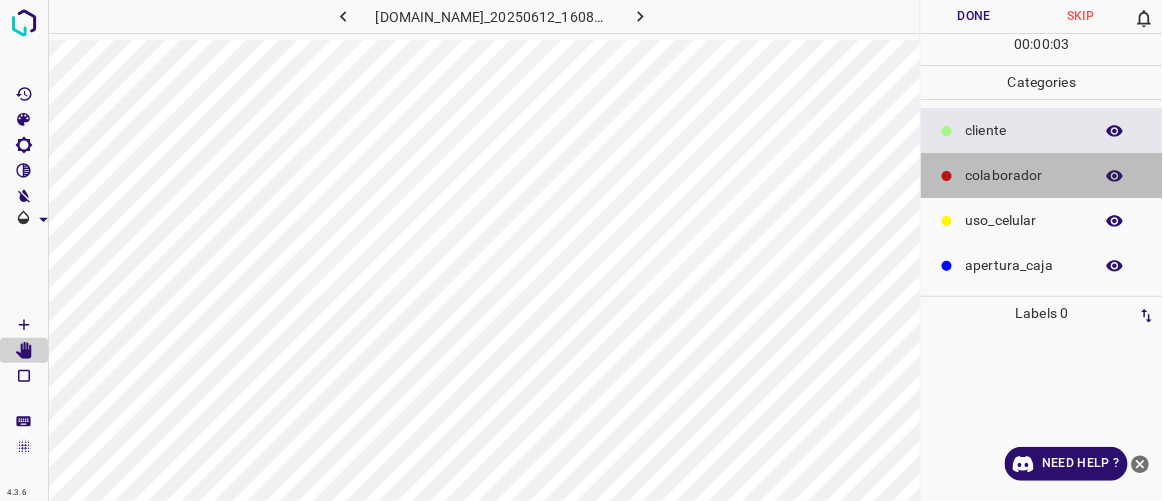 click on "colaborador" at bounding box center [1024, 175] 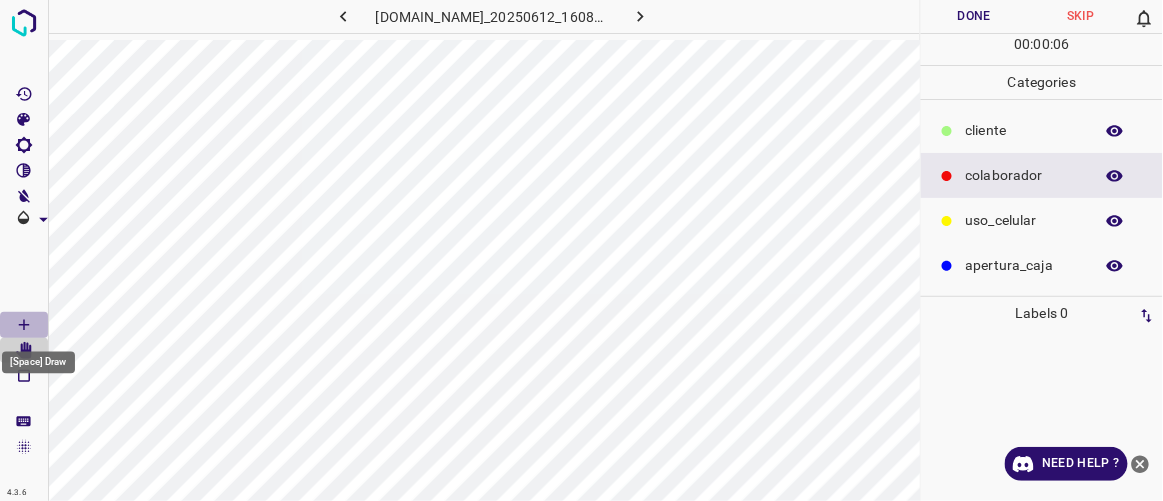 click 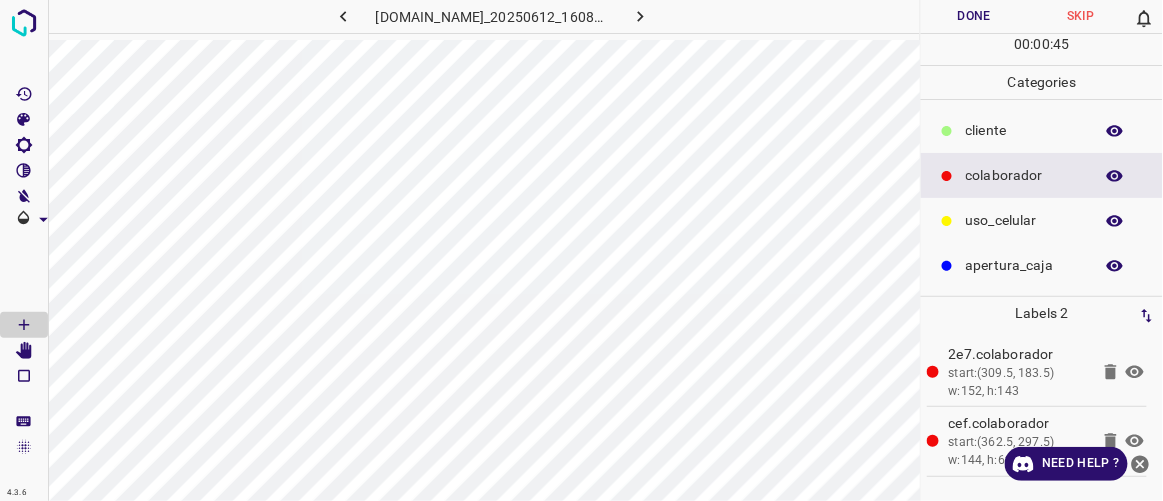 click on "​​cliente" at bounding box center (1024, 130) 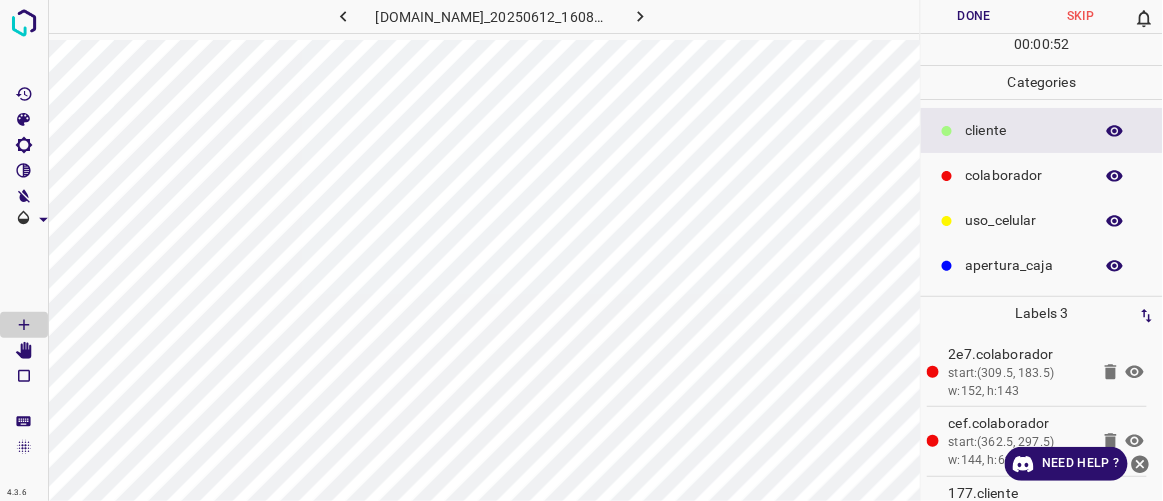 click on "uso_celular" at bounding box center (1024, 220) 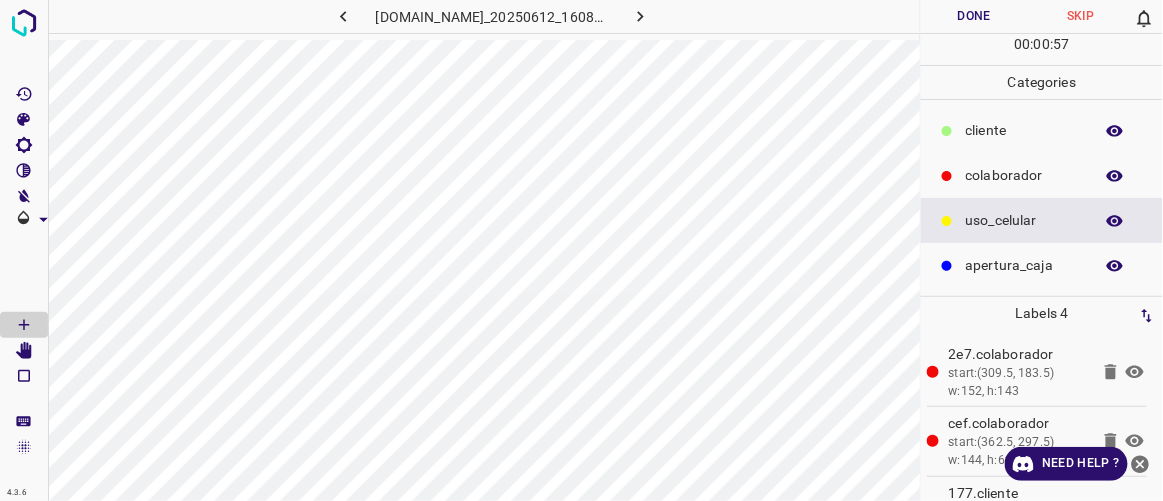 click on "​​cliente" at bounding box center (1024, 130) 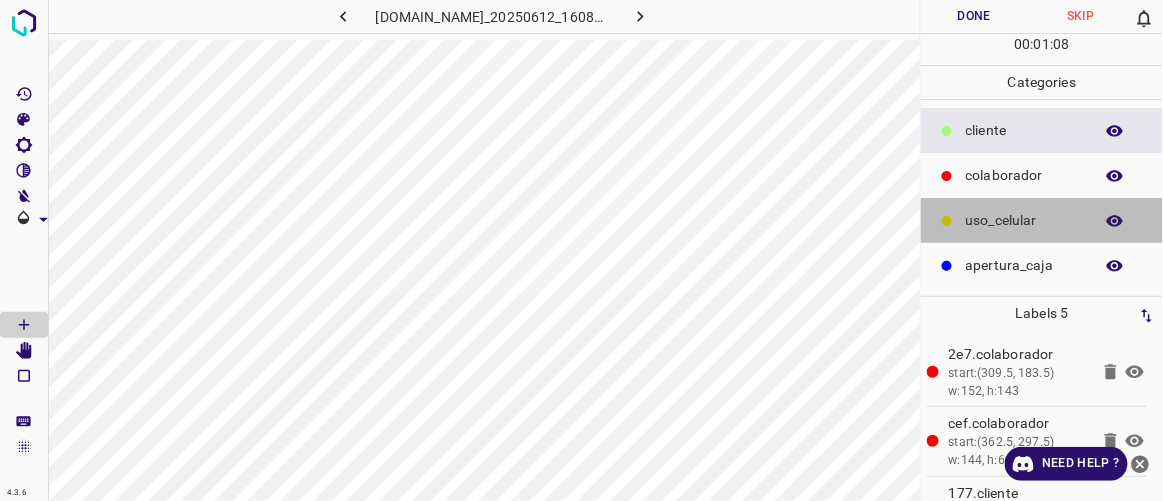 click on "uso_celular" at bounding box center [1024, 220] 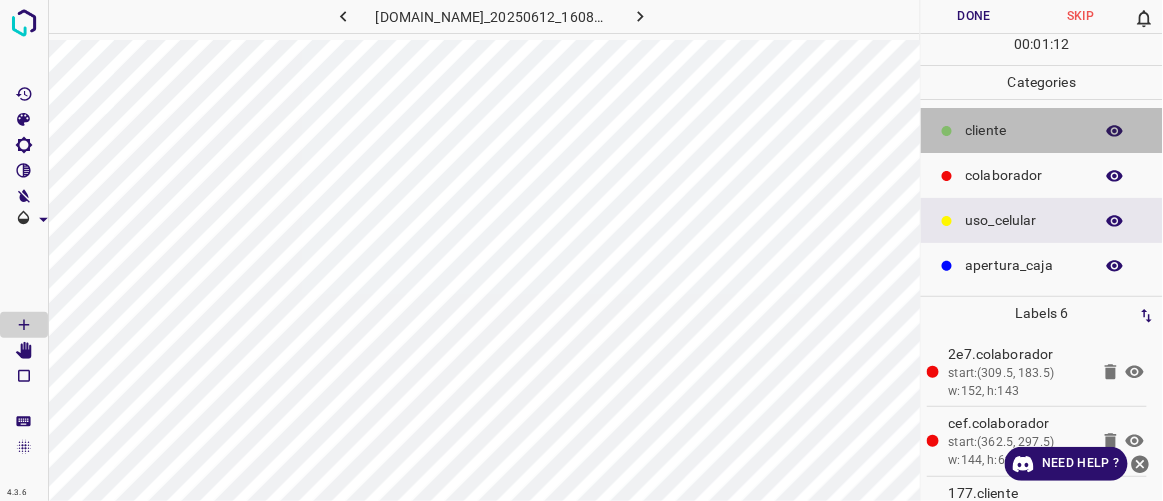 click on "​​cliente" at bounding box center (1024, 130) 